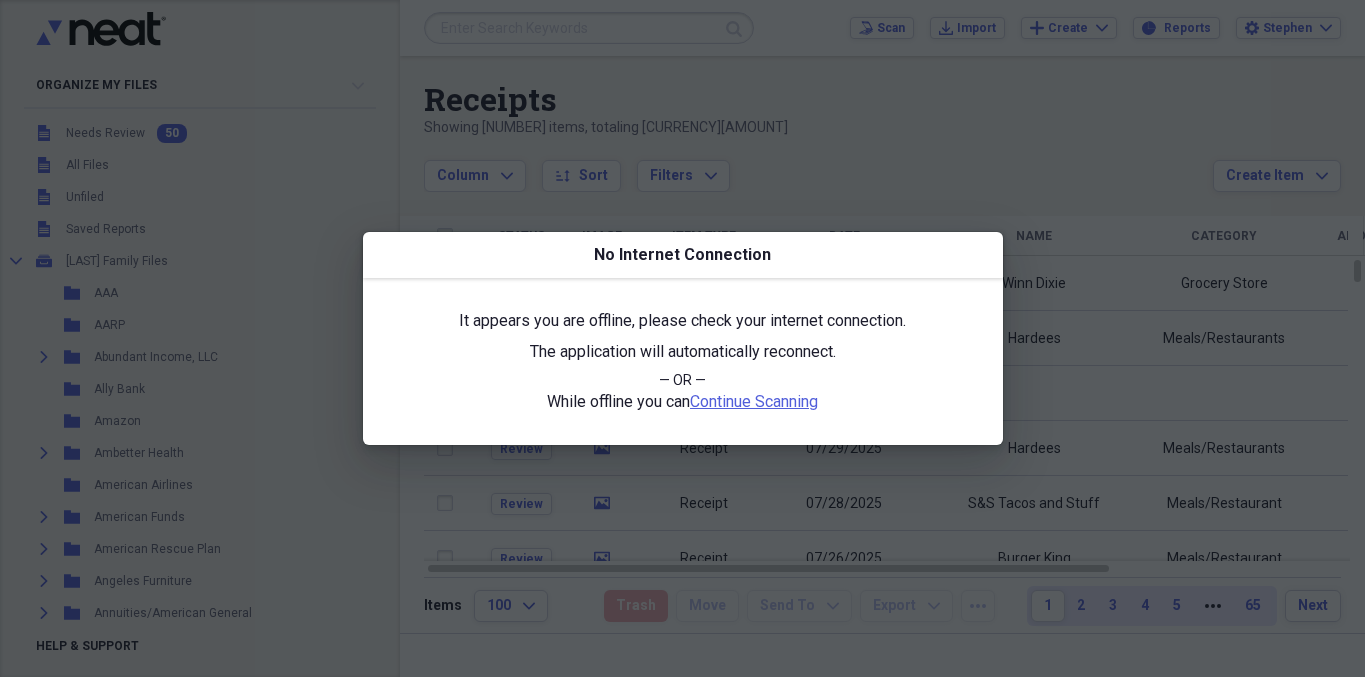 scroll, scrollTop: 0, scrollLeft: 0, axis: both 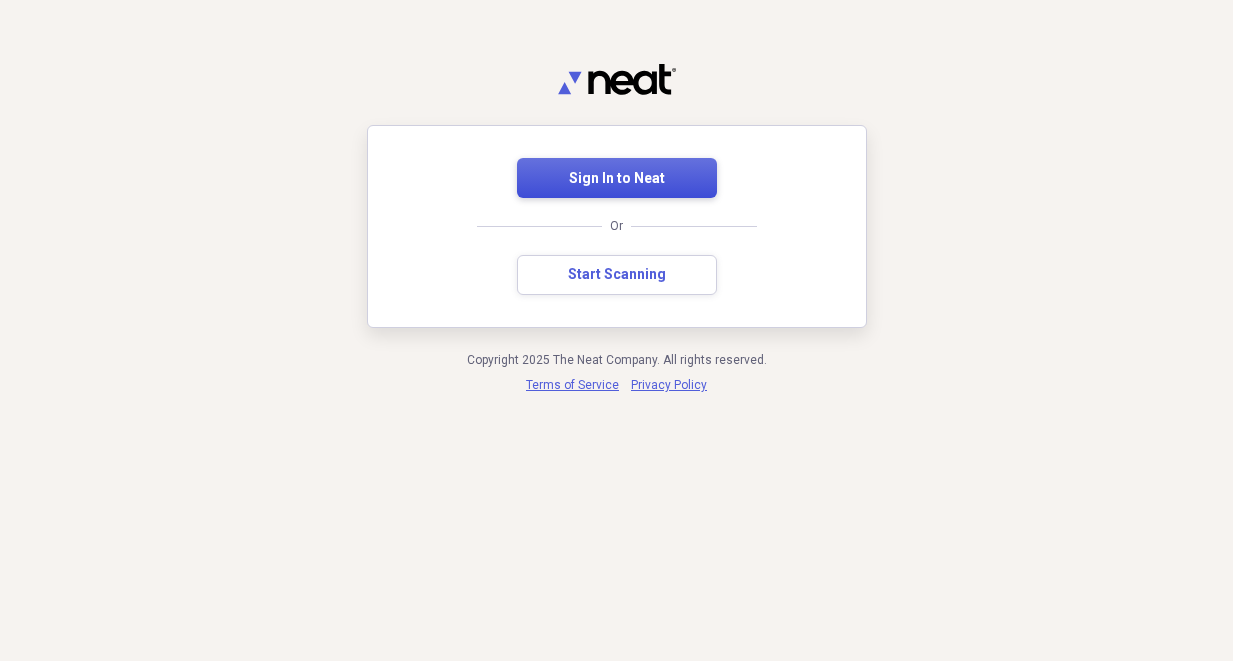 click on "Sign In to Neat" at bounding box center (617, 178) 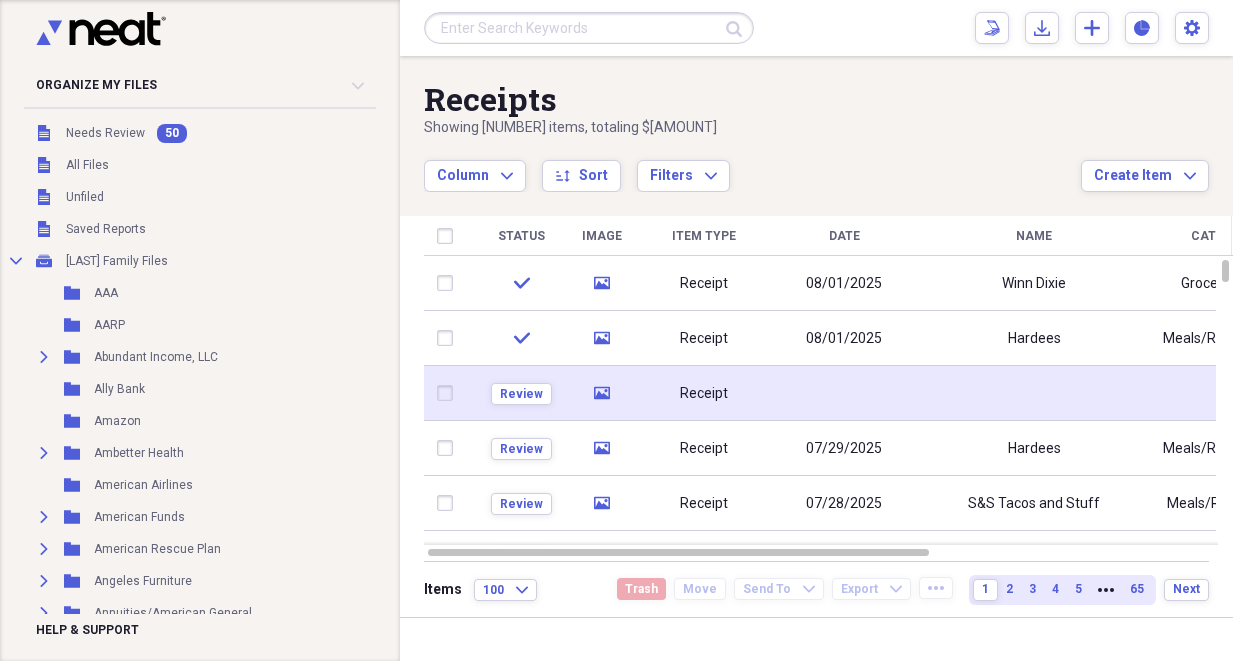 click at bounding box center (844, 393) 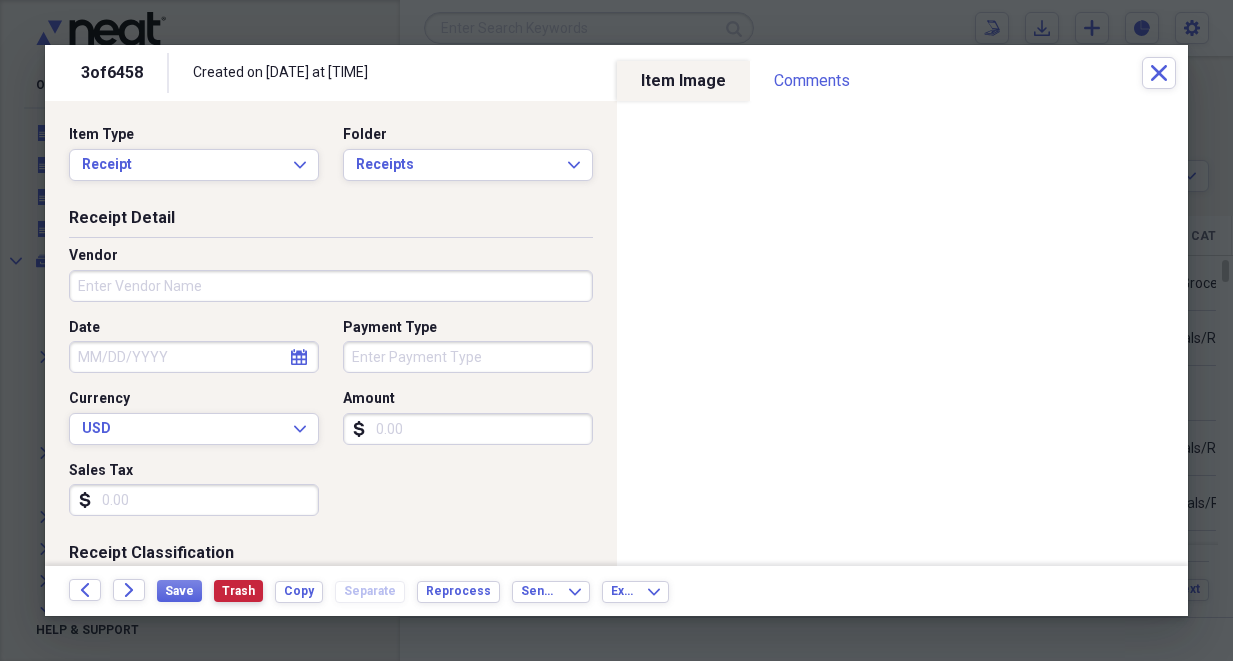 click on "Trash" at bounding box center (238, 591) 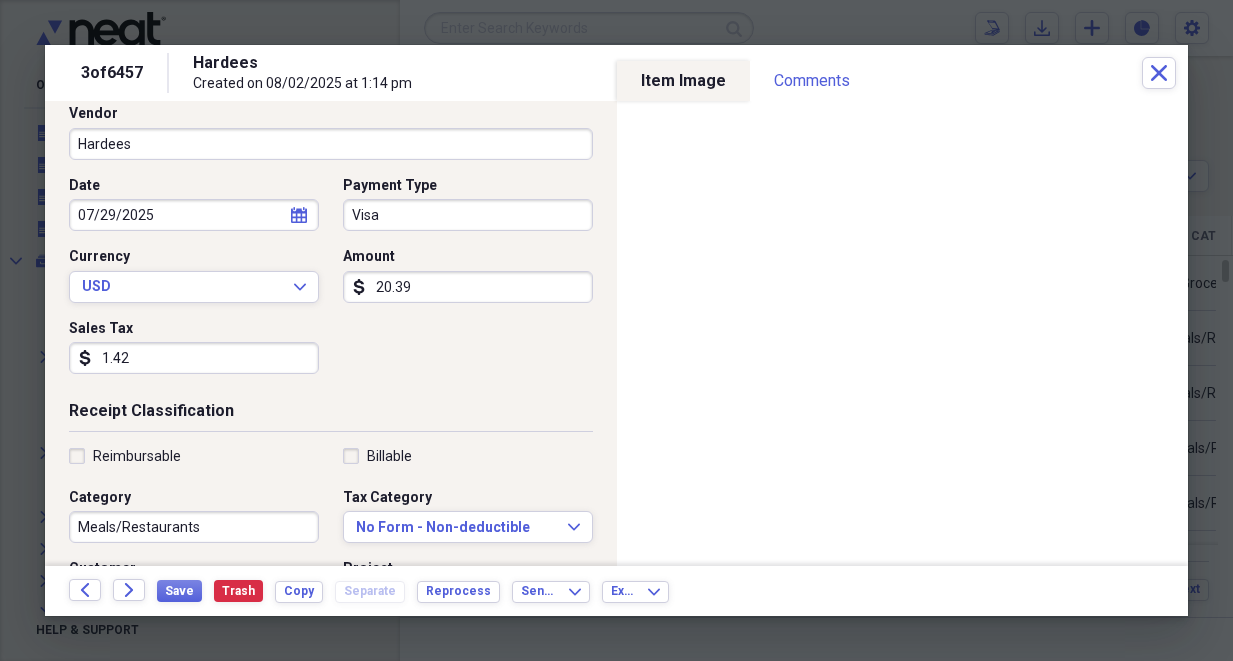 scroll, scrollTop: 143, scrollLeft: 0, axis: vertical 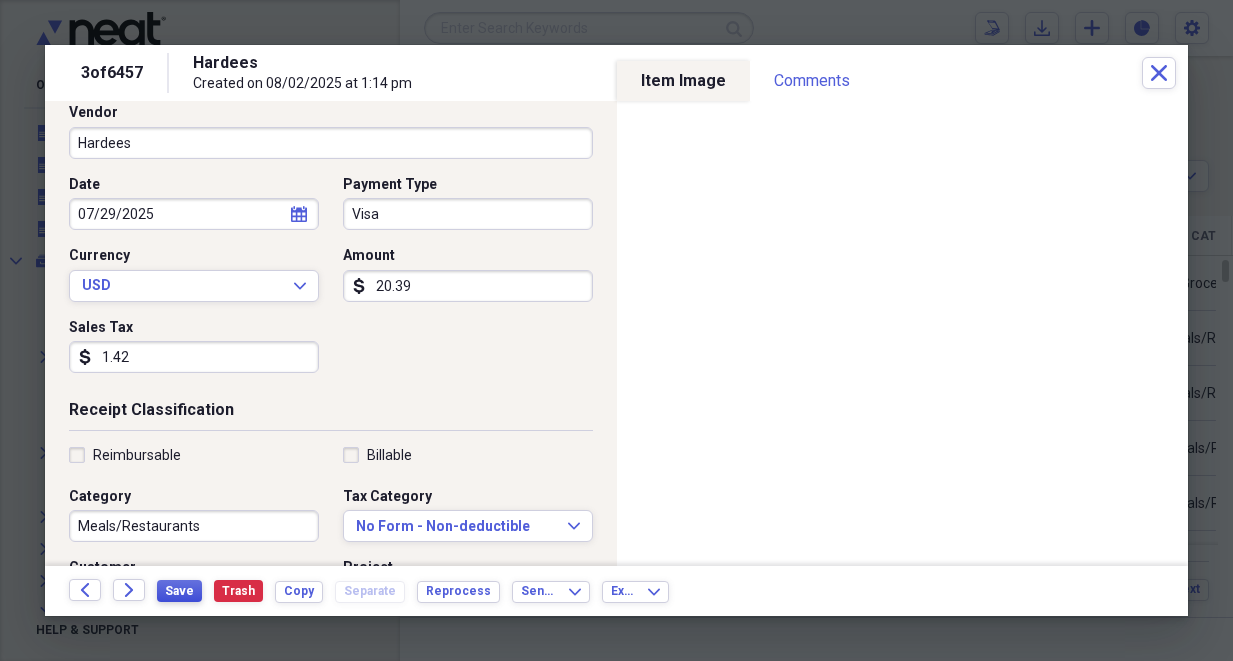 click on "Save" at bounding box center (179, 591) 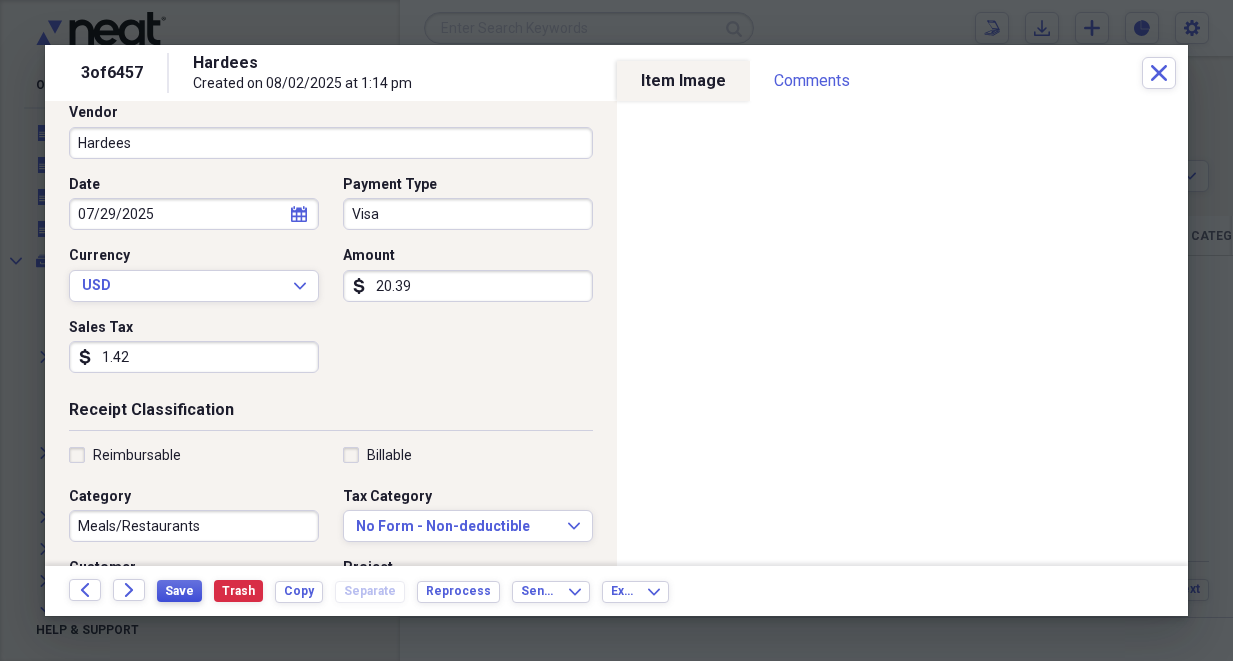 click on "Save" at bounding box center (179, 591) 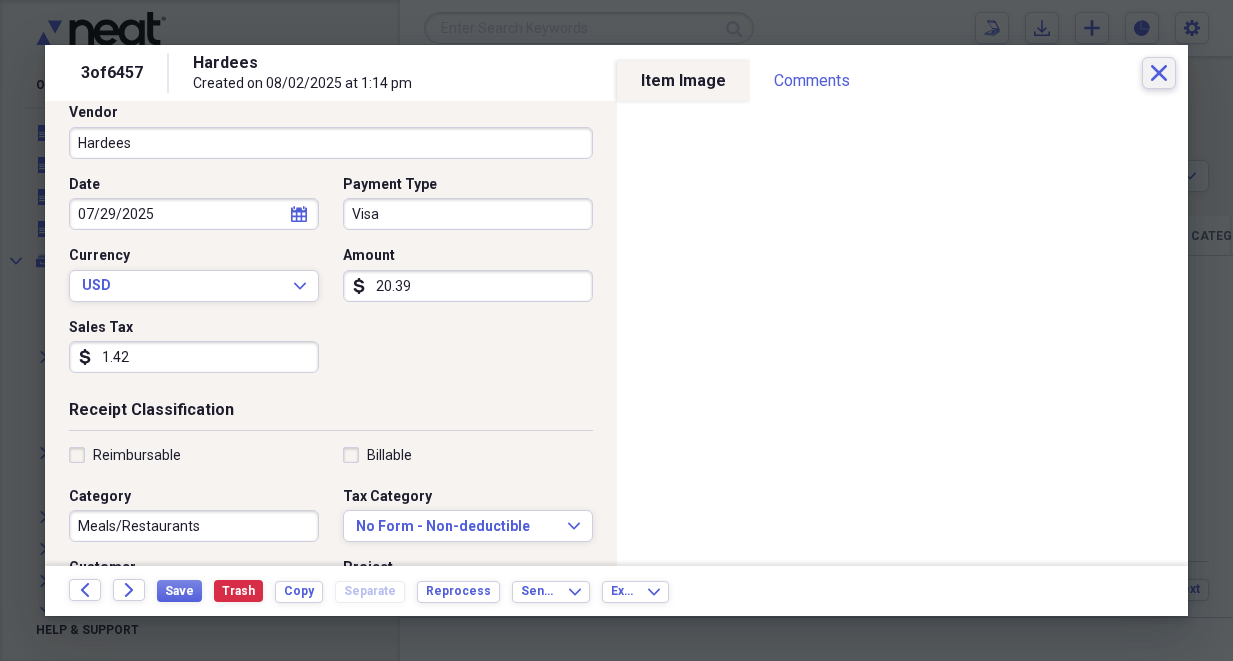 click 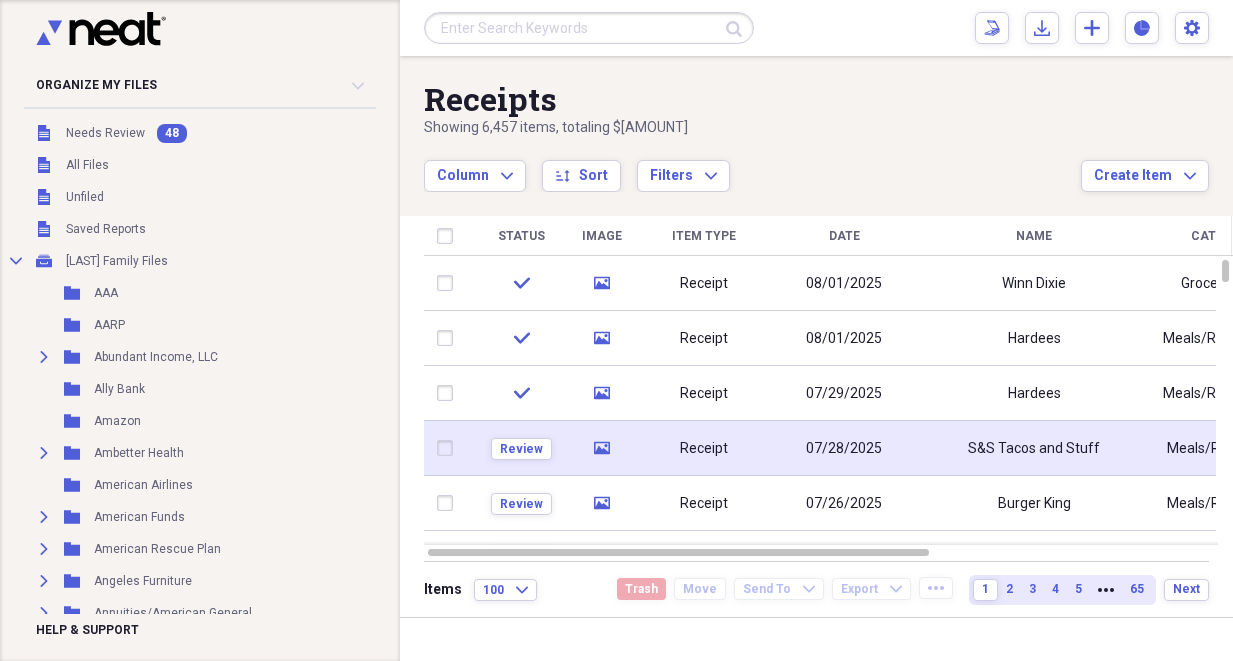 click on "07/28/2025" at bounding box center [844, 448] 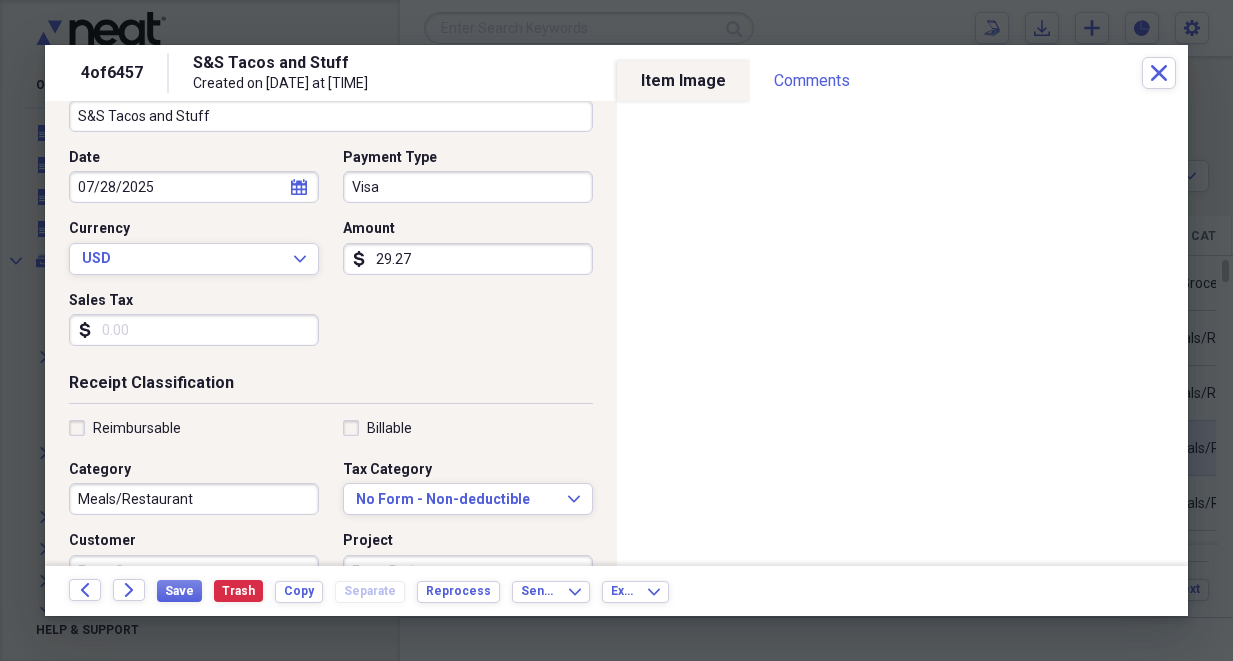 scroll, scrollTop: 174, scrollLeft: 0, axis: vertical 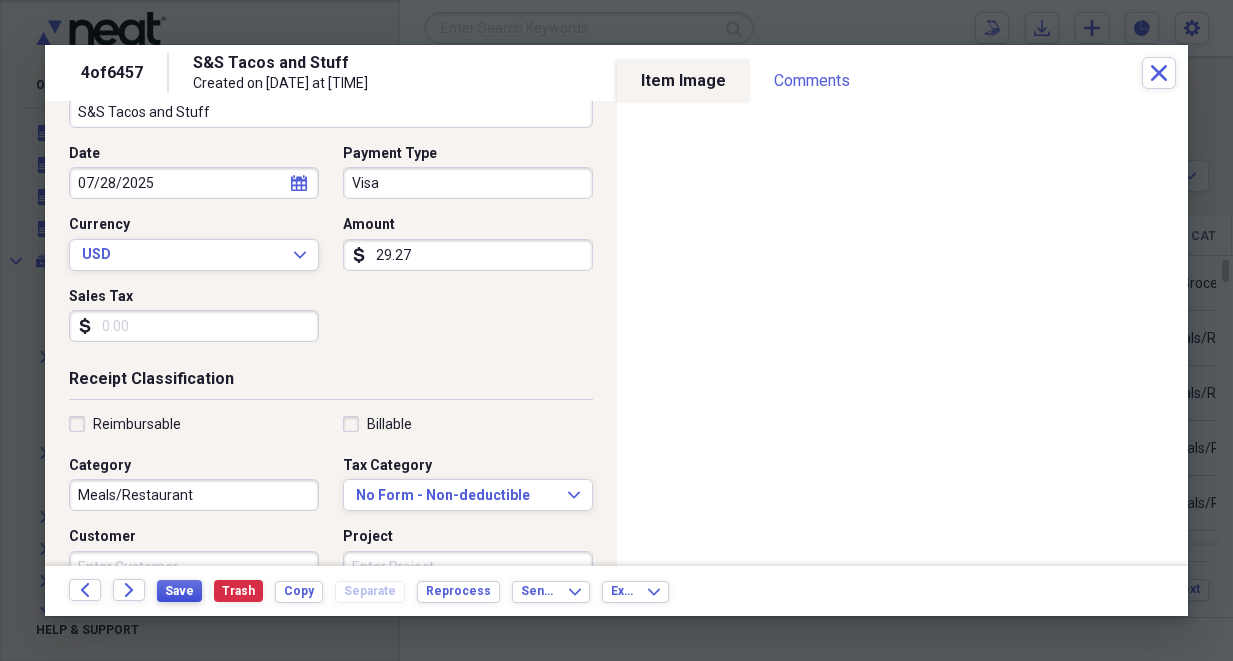 click on "Save" at bounding box center (179, 591) 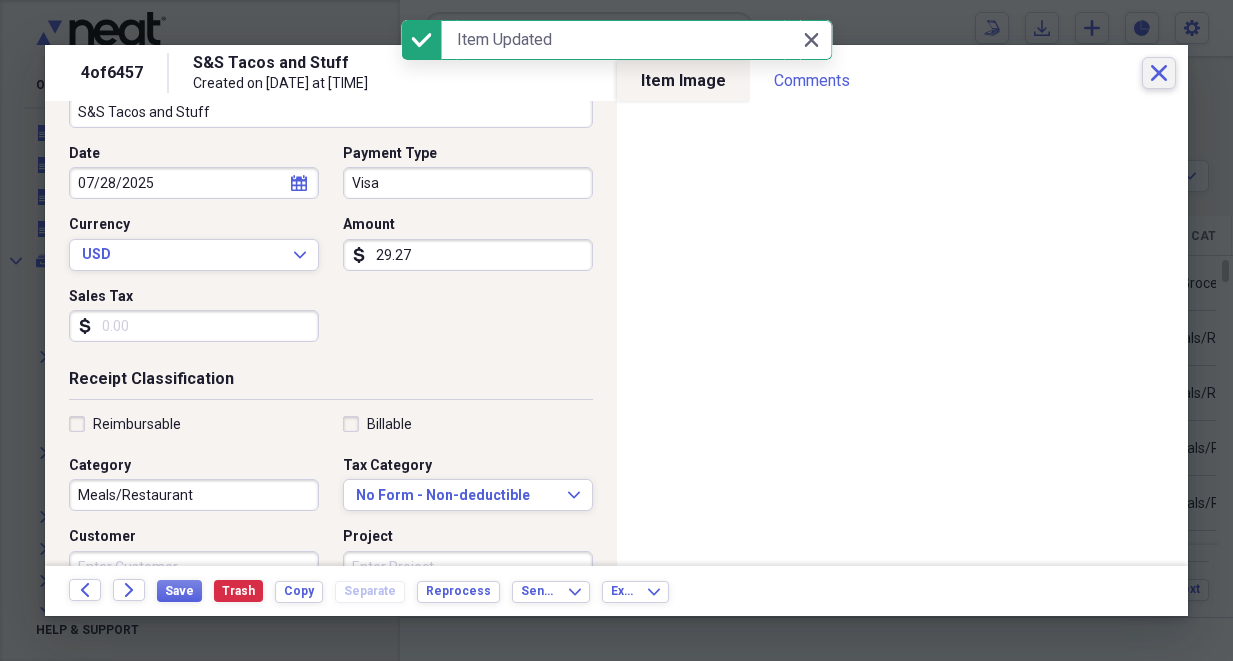 click on "Close" 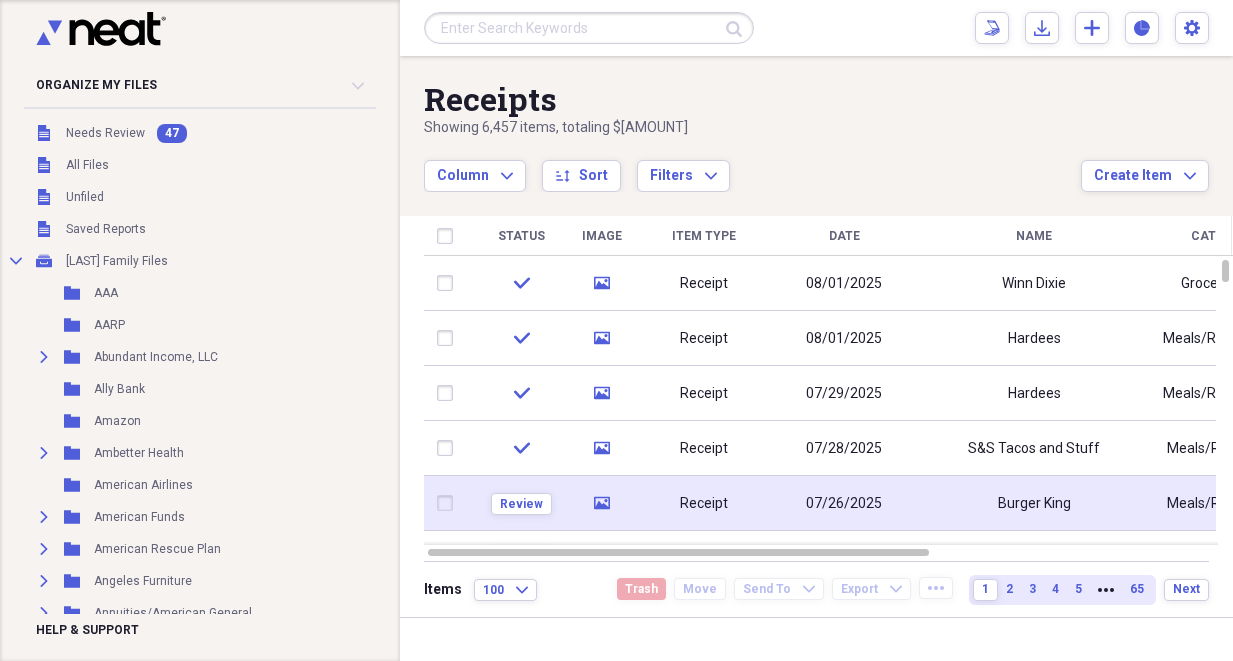 click on "Receipt" at bounding box center [704, 503] 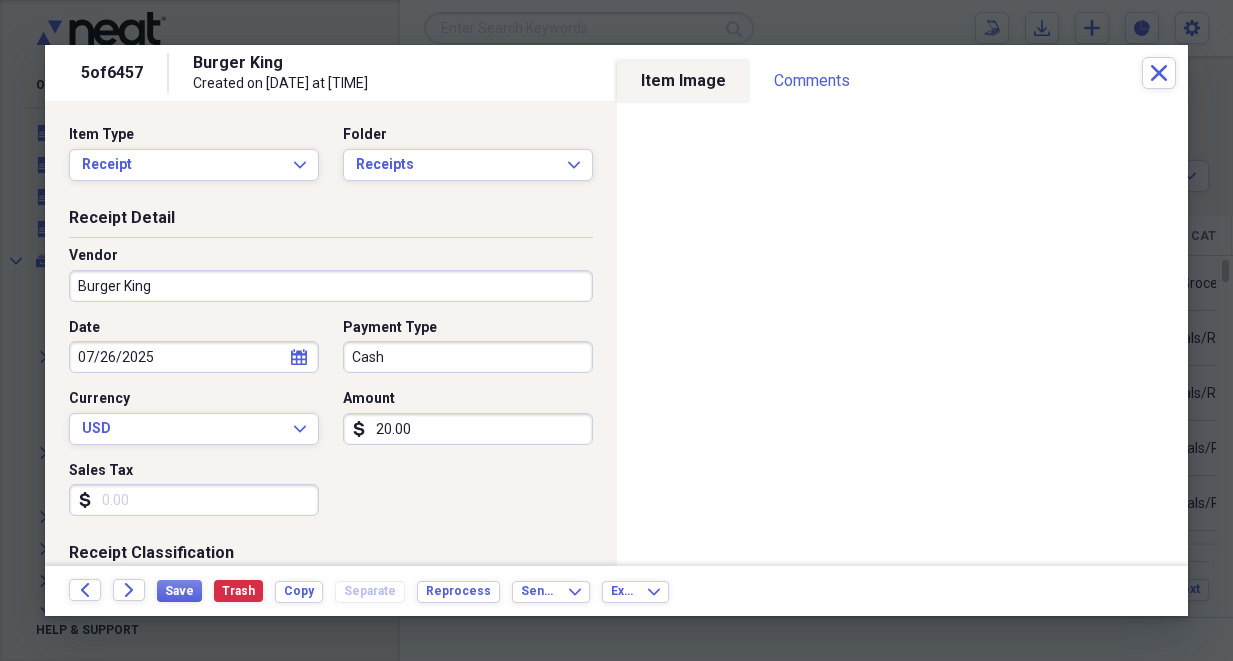 click on "20.00" at bounding box center [468, 429] 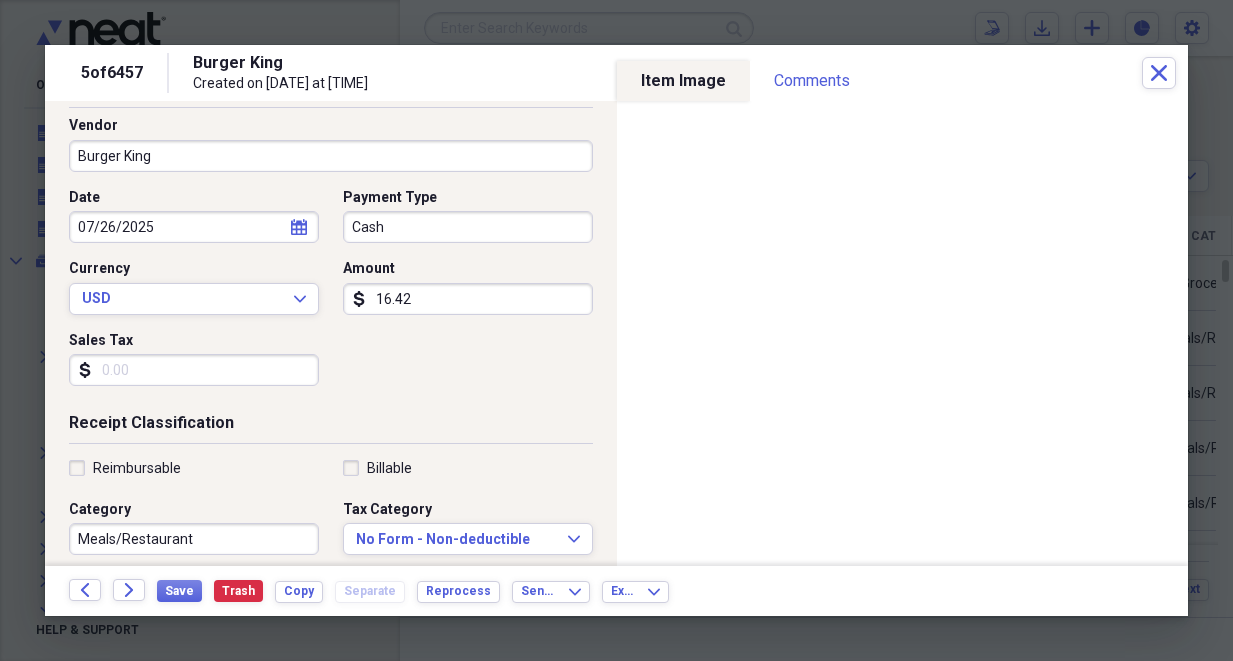 scroll, scrollTop: 131, scrollLeft: 0, axis: vertical 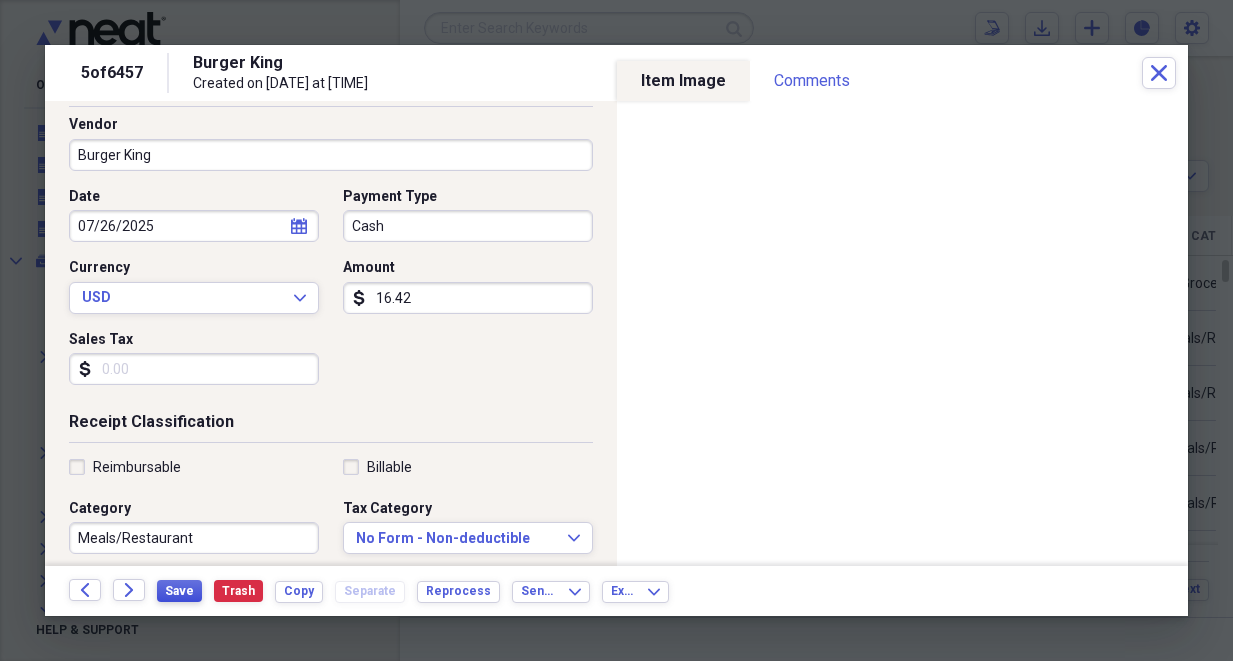 type on "16.42" 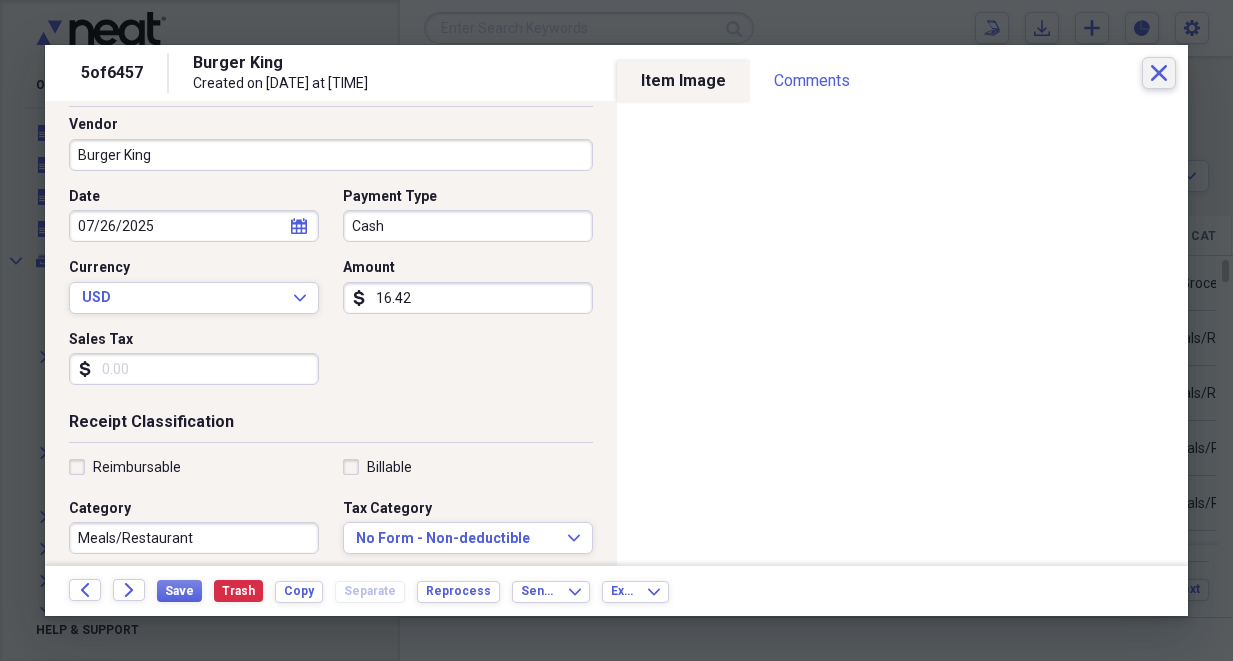click on "Close" 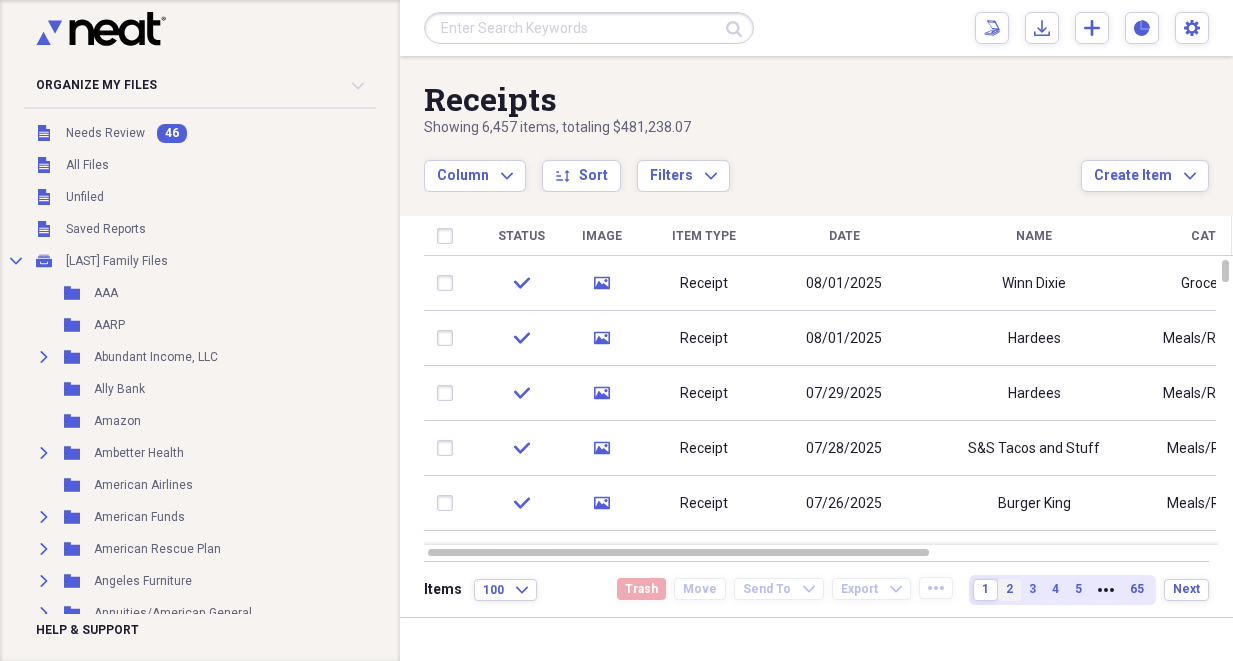 click on "2" at bounding box center (1009, 589) 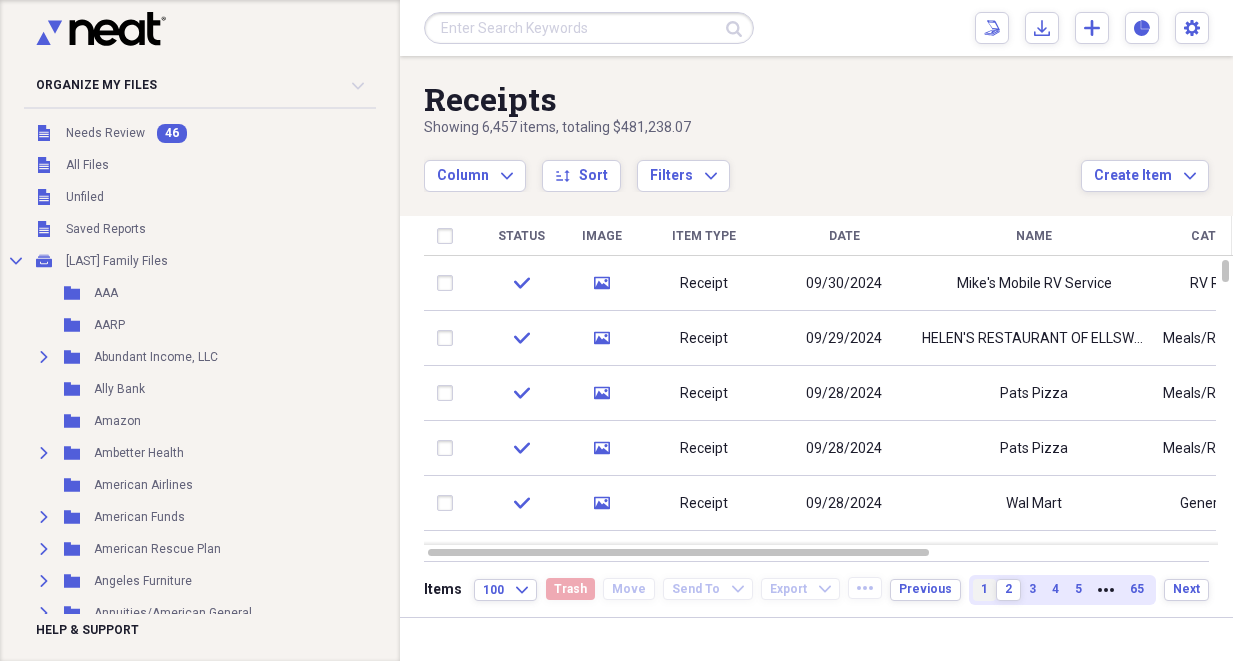 click on "1" at bounding box center [984, 589] 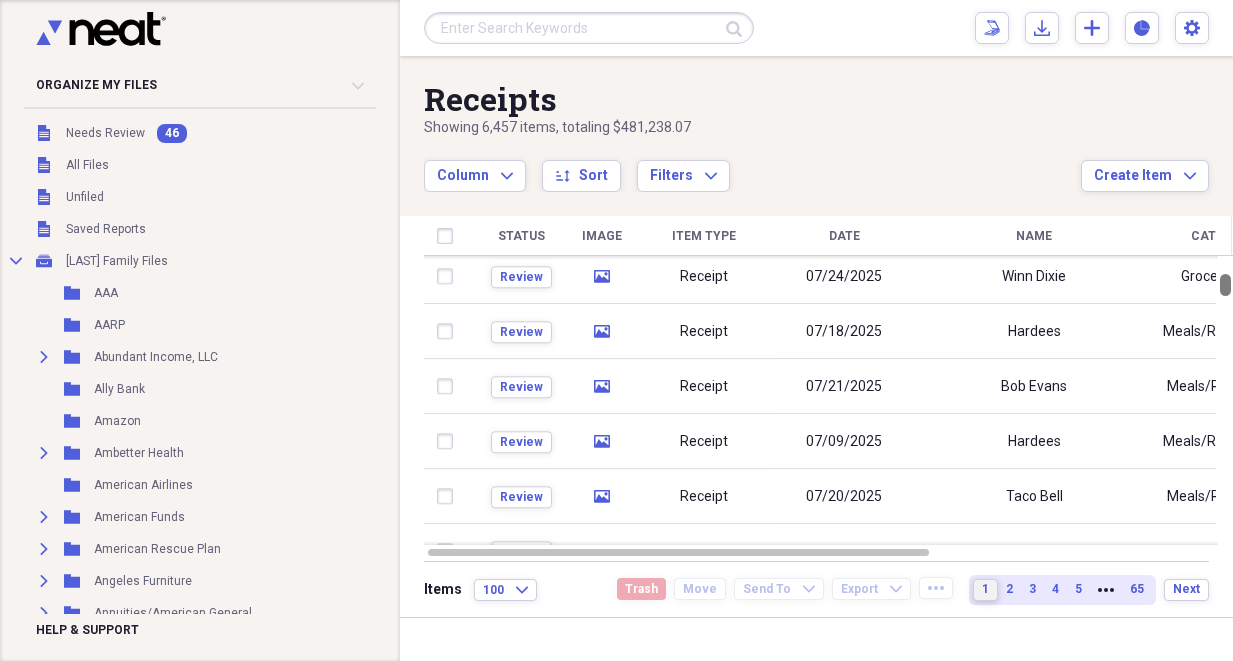 drag, startPoint x: 1226, startPoint y: 293, endPoint x: 1227, endPoint y: 281, distance: 12.0415945 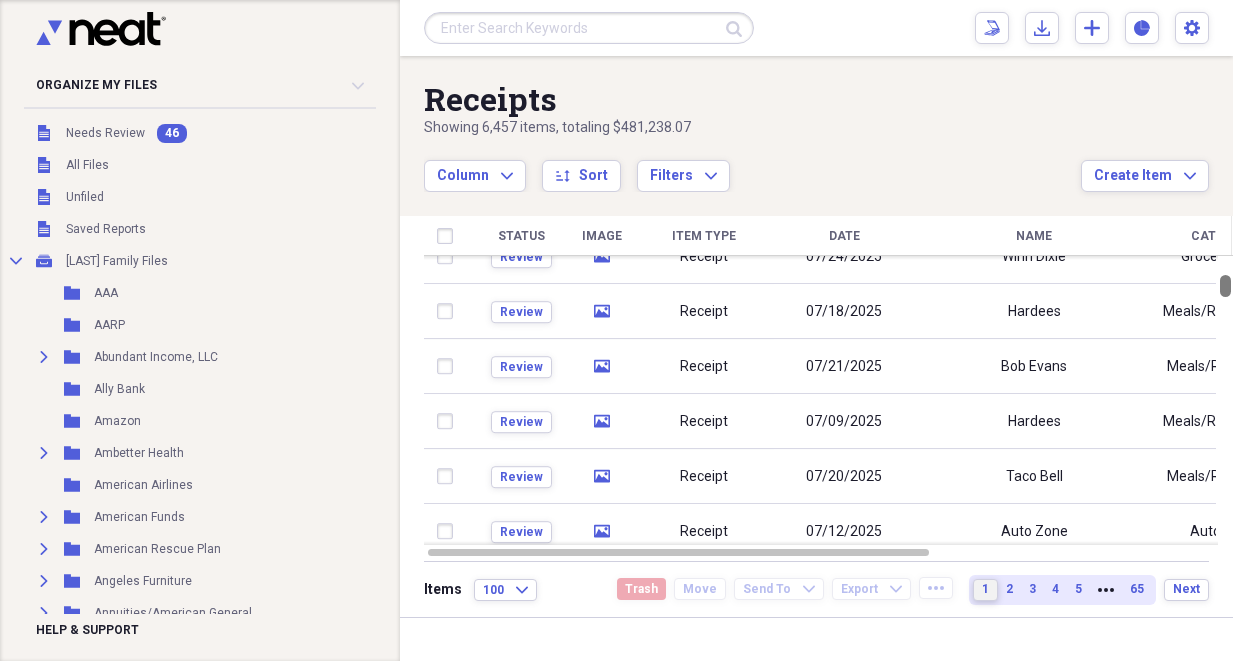 click at bounding box center (1225, 286) 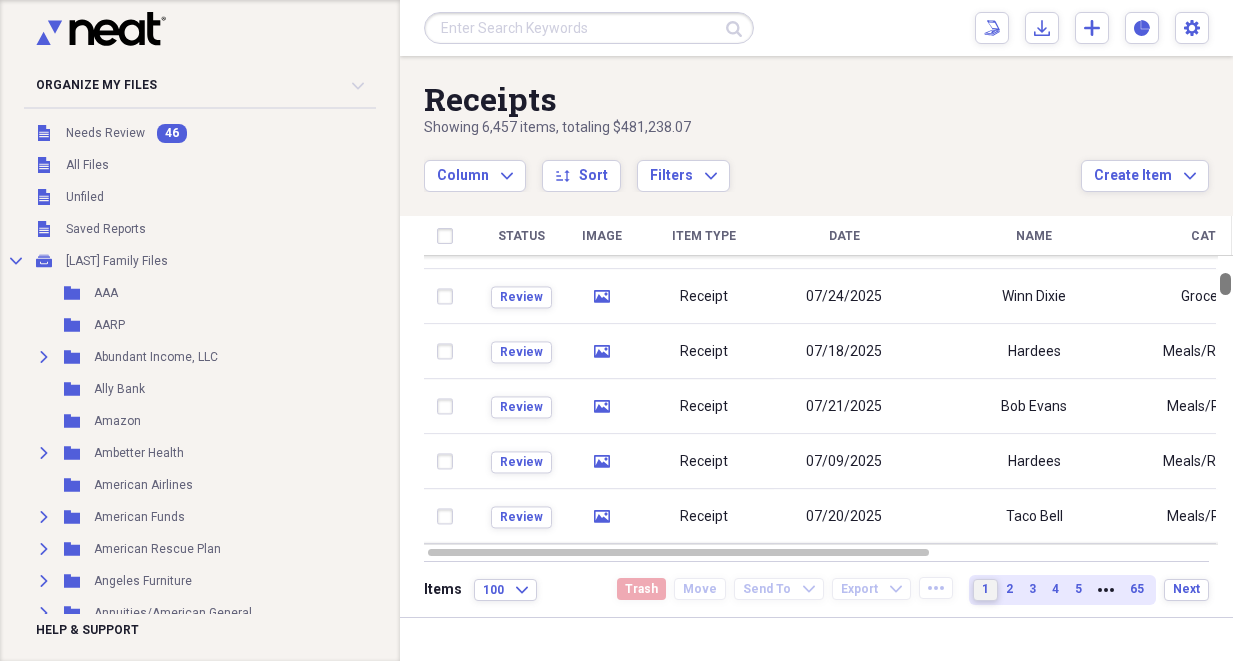 drag, startPoint x: 1229, startPoint y: 270, endPoint x: 1229, endPoint y: 283, distance: 13 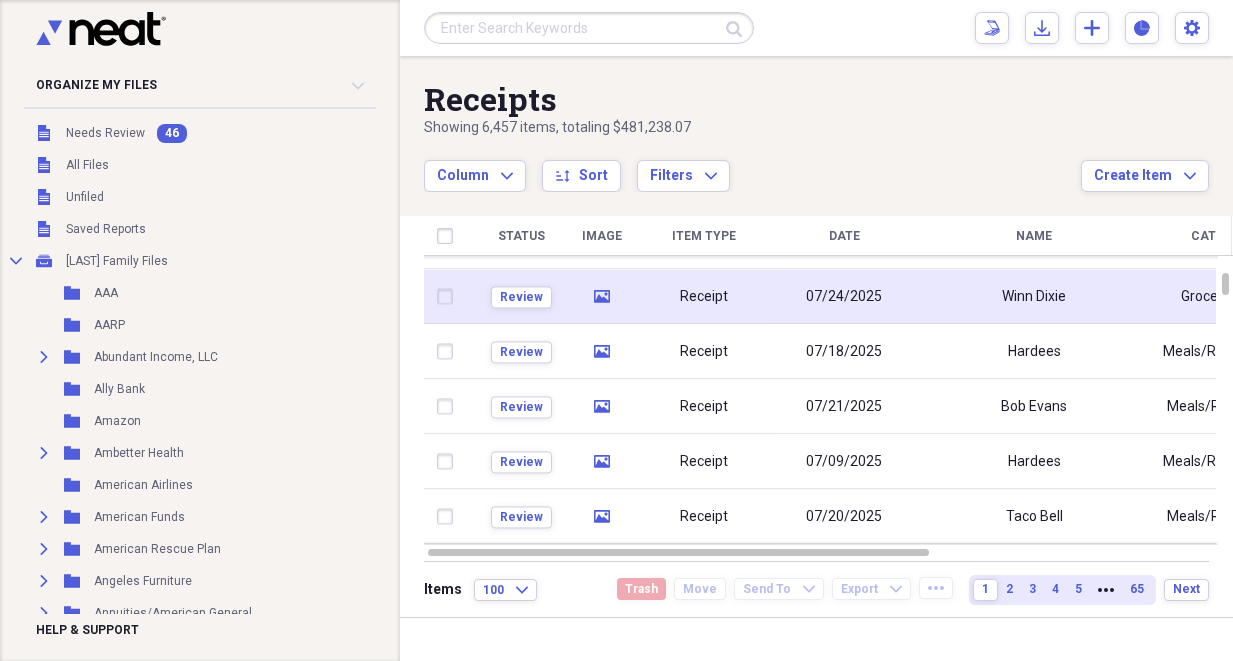 click on "Winn Dixie" at bounding box center (1034, 296) 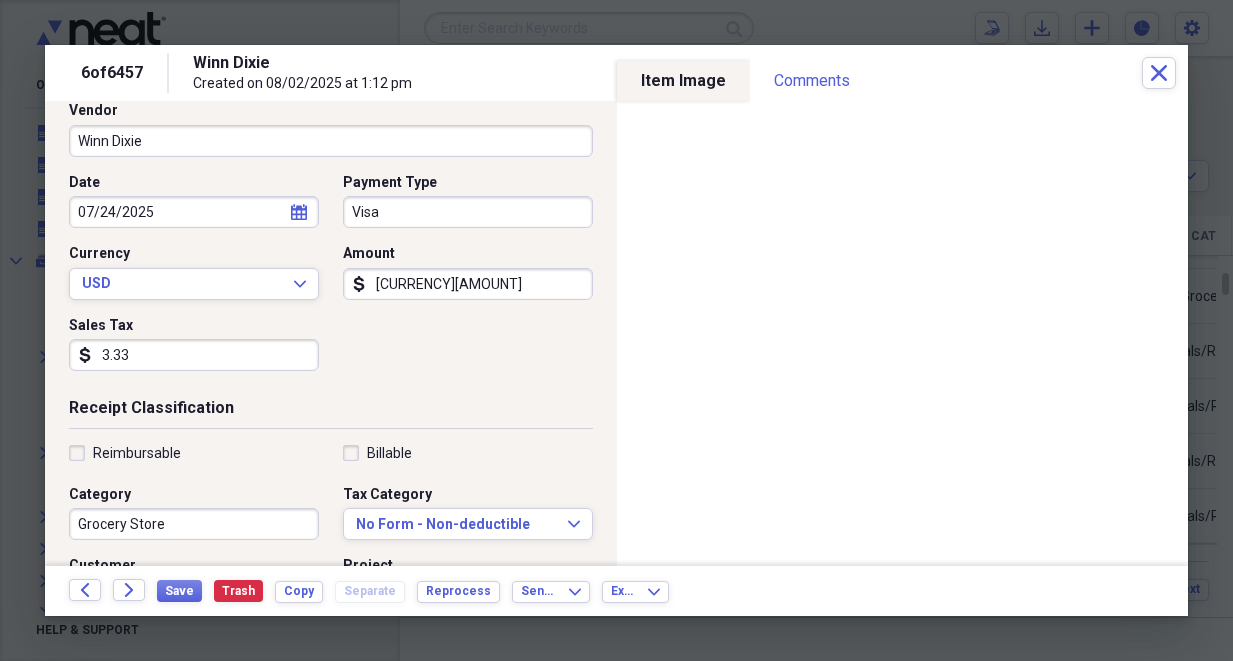scroll, scrollTop: 147, scrollLeft: 0, axis: vertical 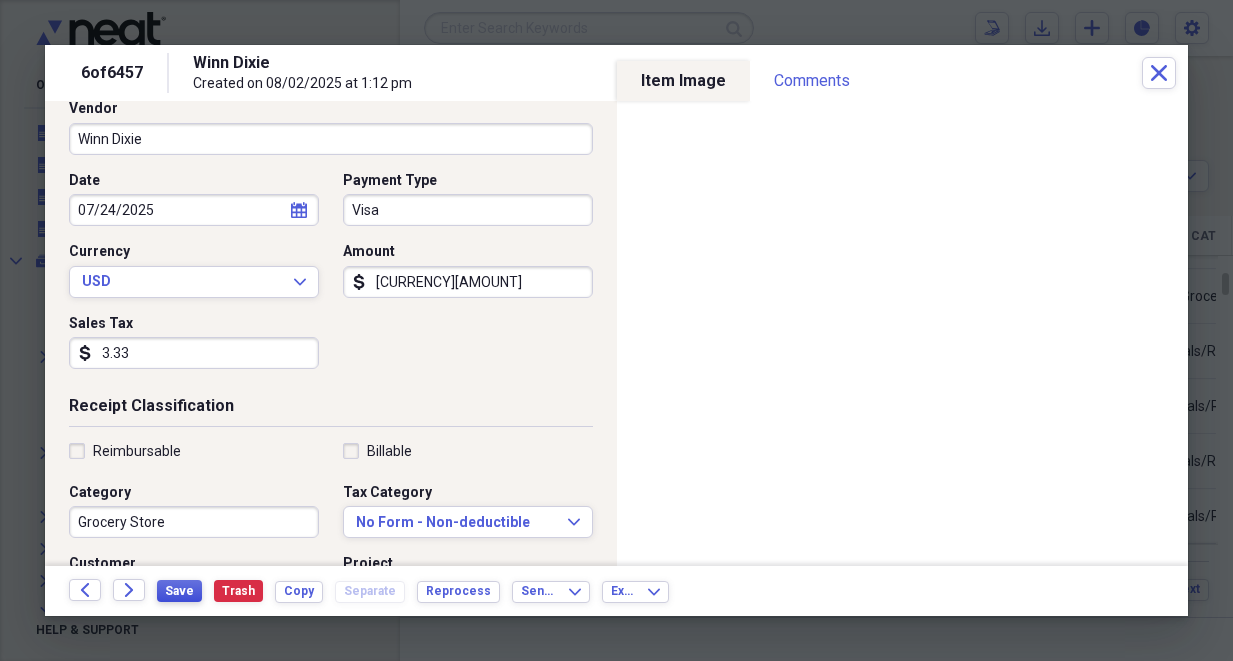 click on "Save" at bounding box center (179, 591) 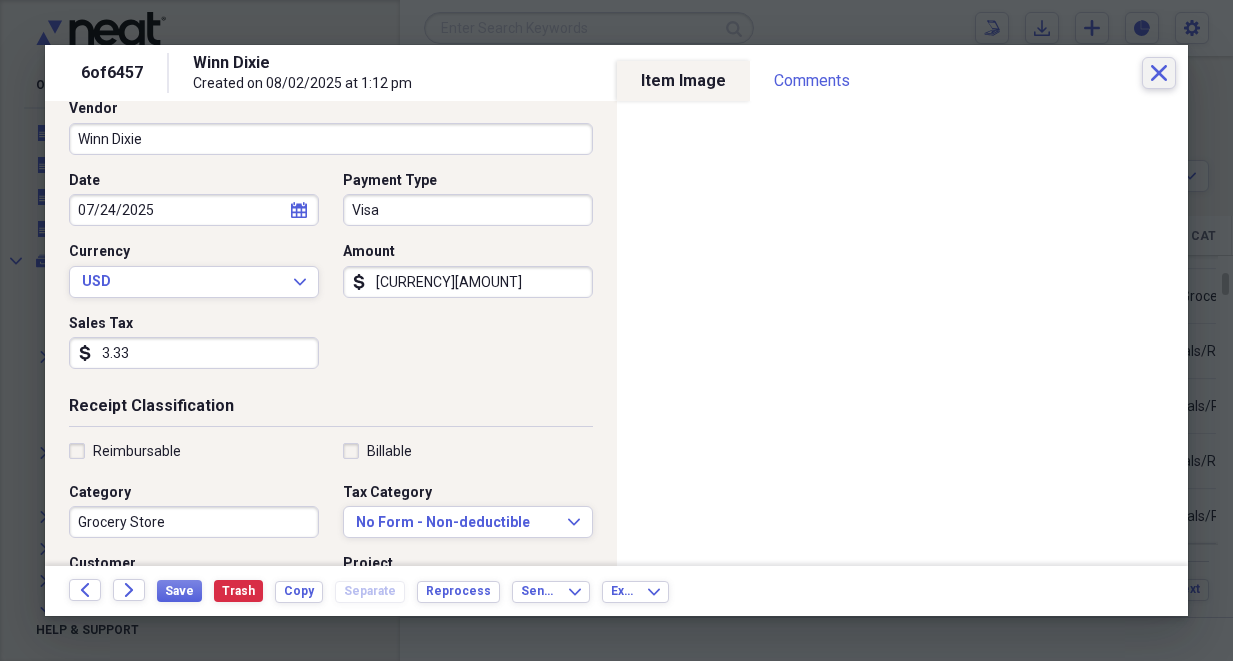 click on "Close" 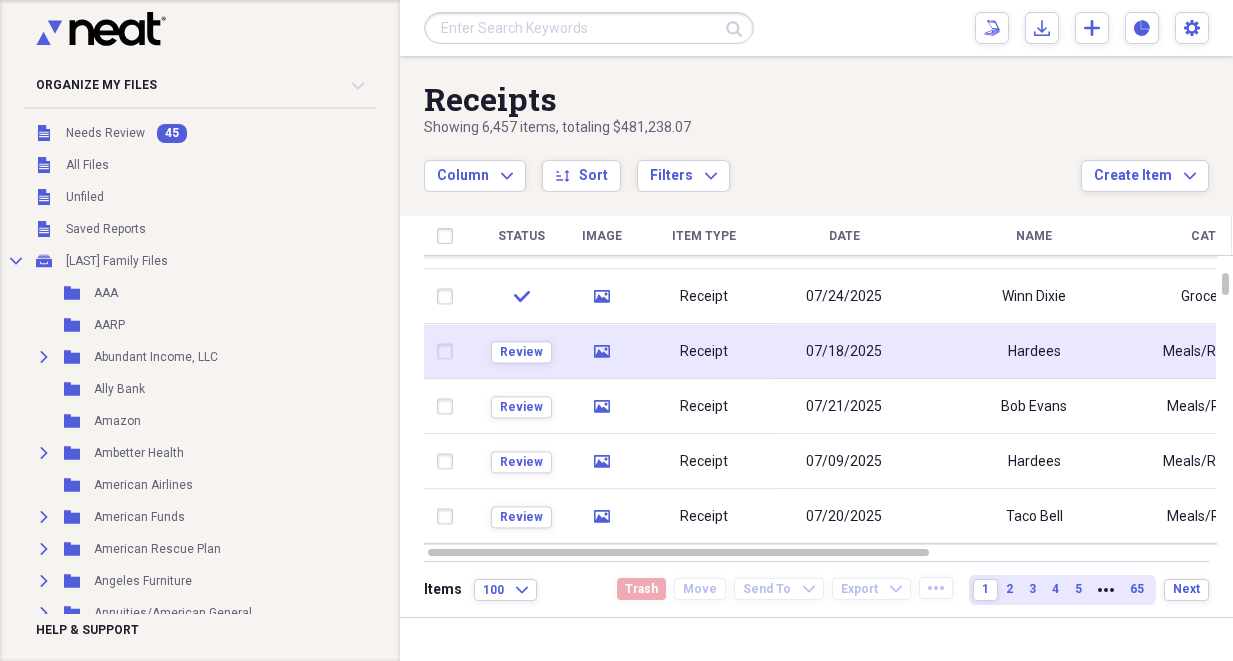 click on "Hardees" at bounding box center [1034, 351] 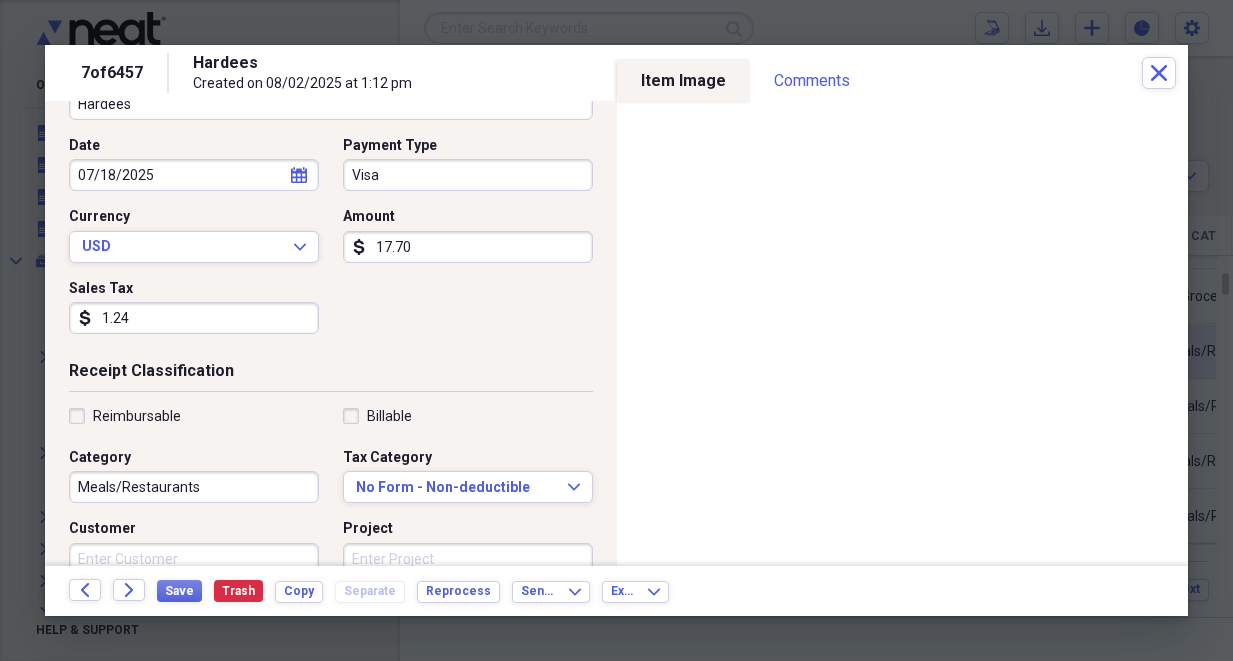 scroll, scrollTop: 187, scrollLeft: 0, axis: vertical 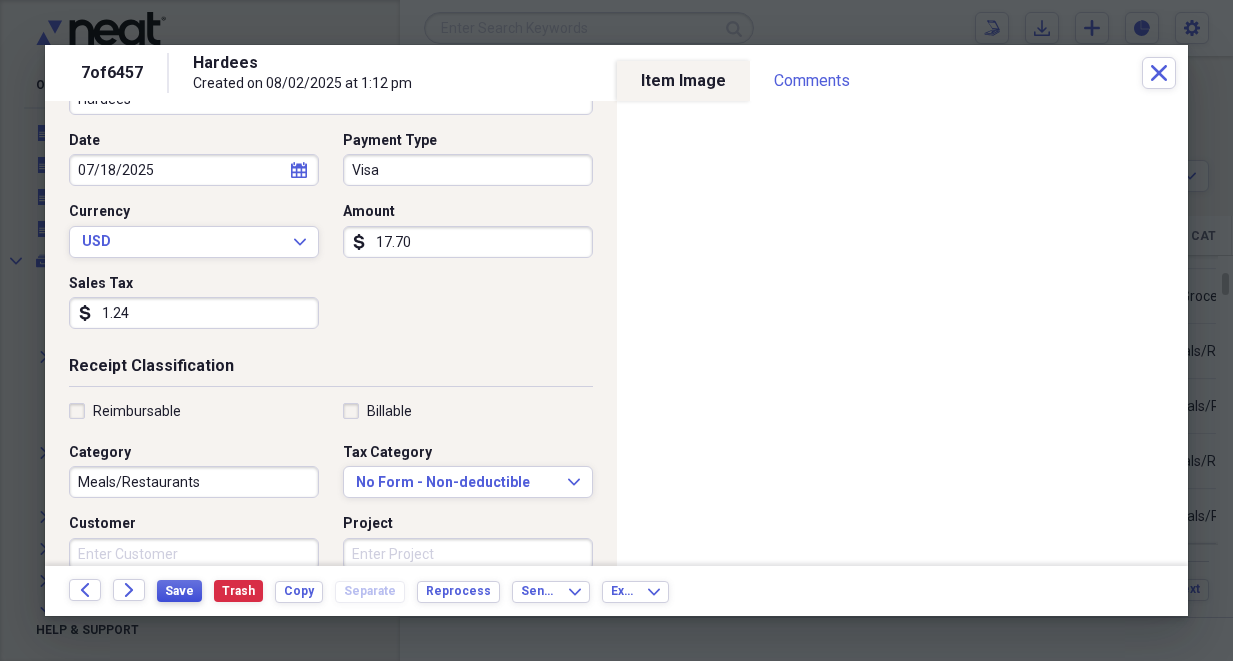 click on "Save" at bounding box center (179, 591) 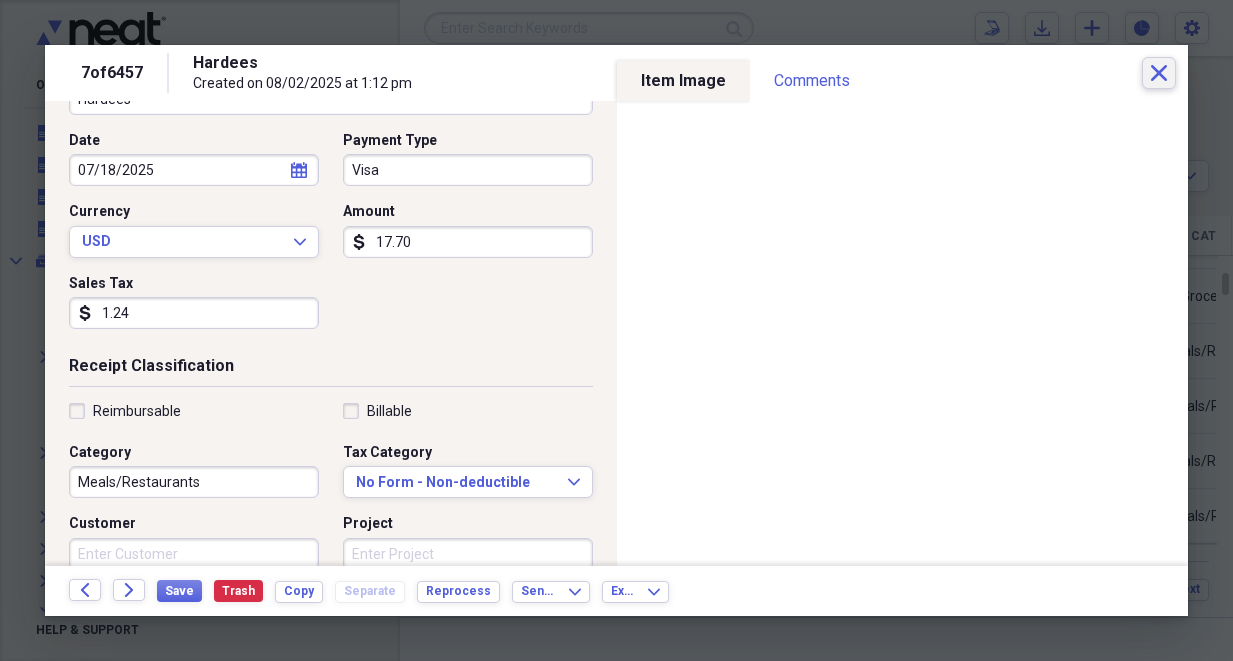 click 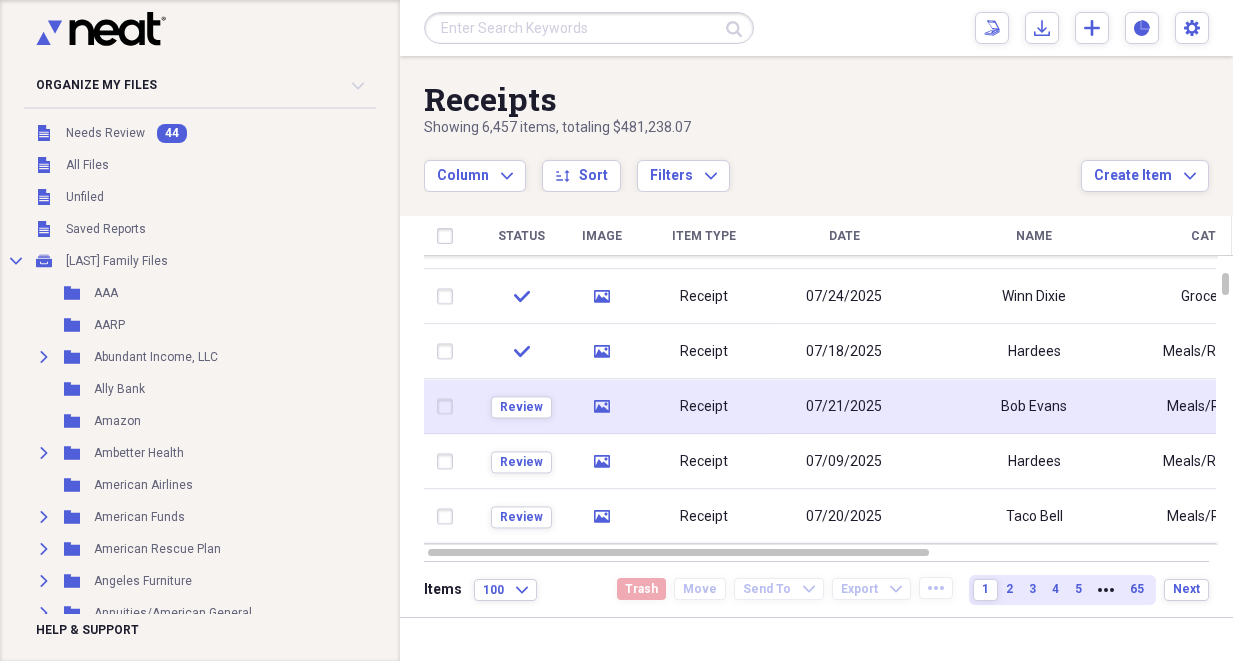 click on "07/21/2025" at bounding box center [844, 407] 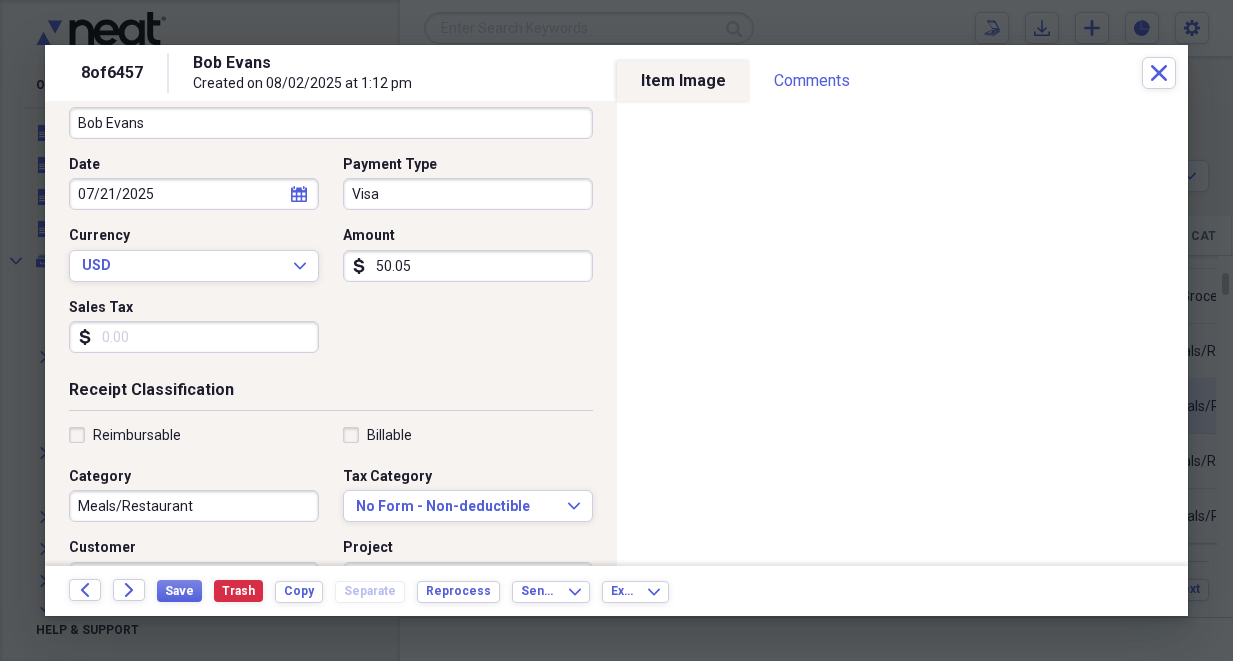 scroll, scrollTop: 165, scrollLeft: 0, axis: vertical 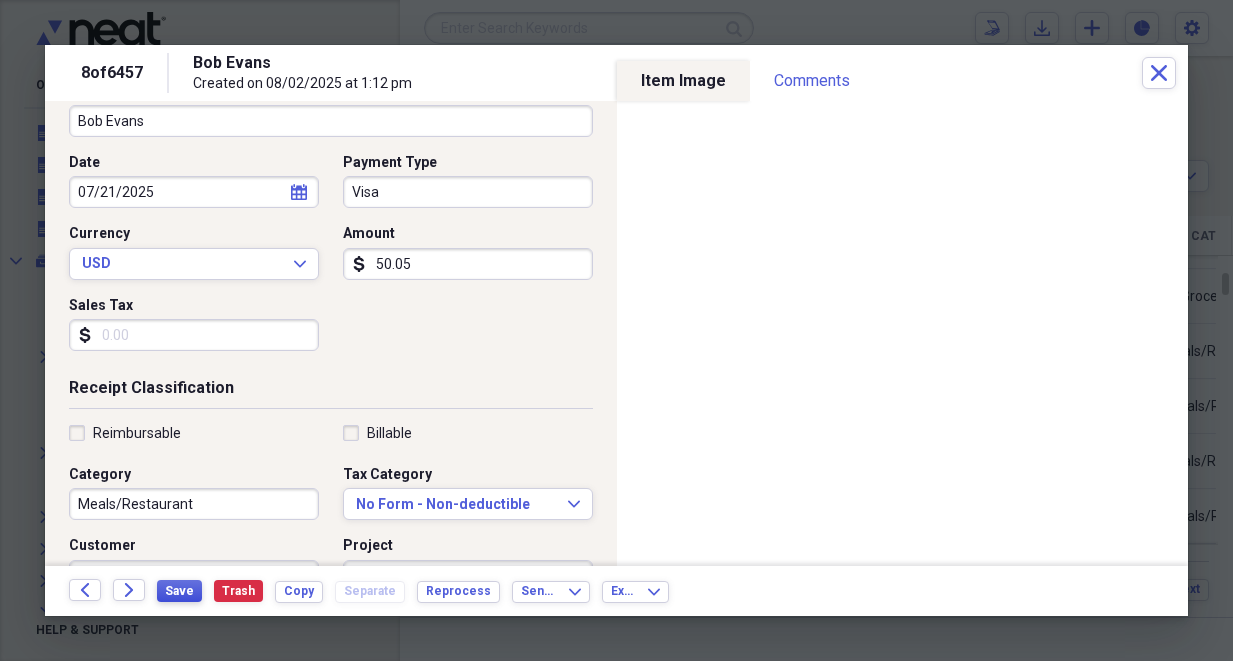 click on "Save" at bounding box center [179, 591] 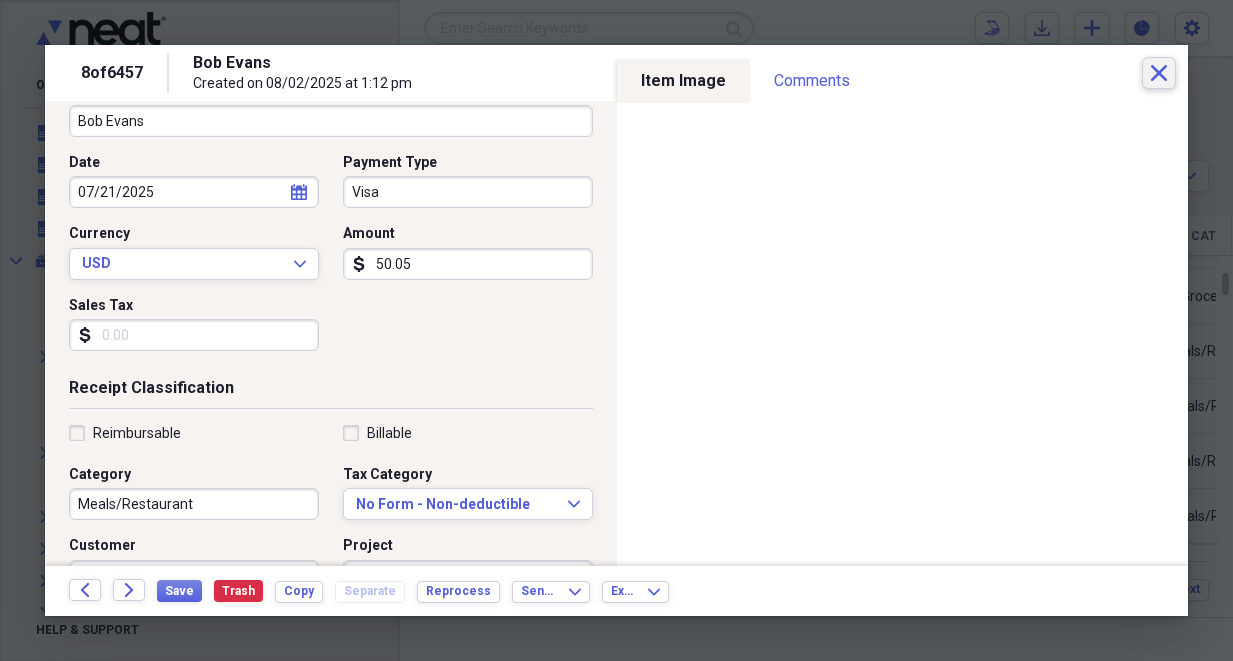 click on "Close" 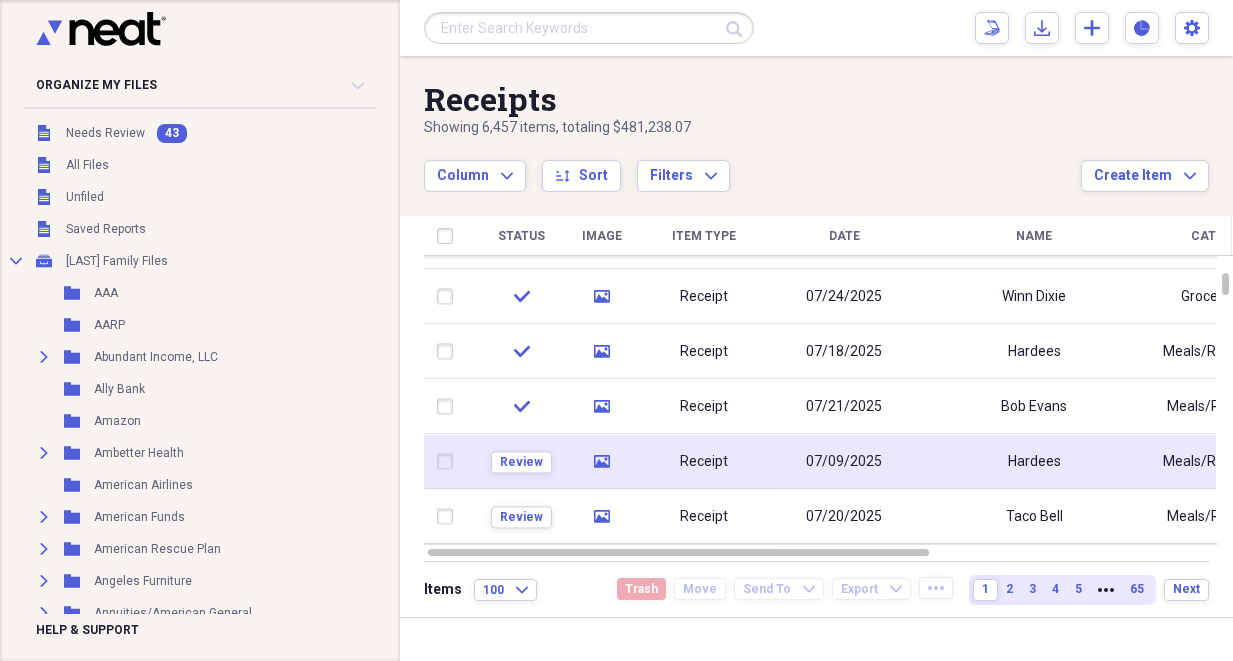 click on "07/09/2025" at bounding box center [844, 462] 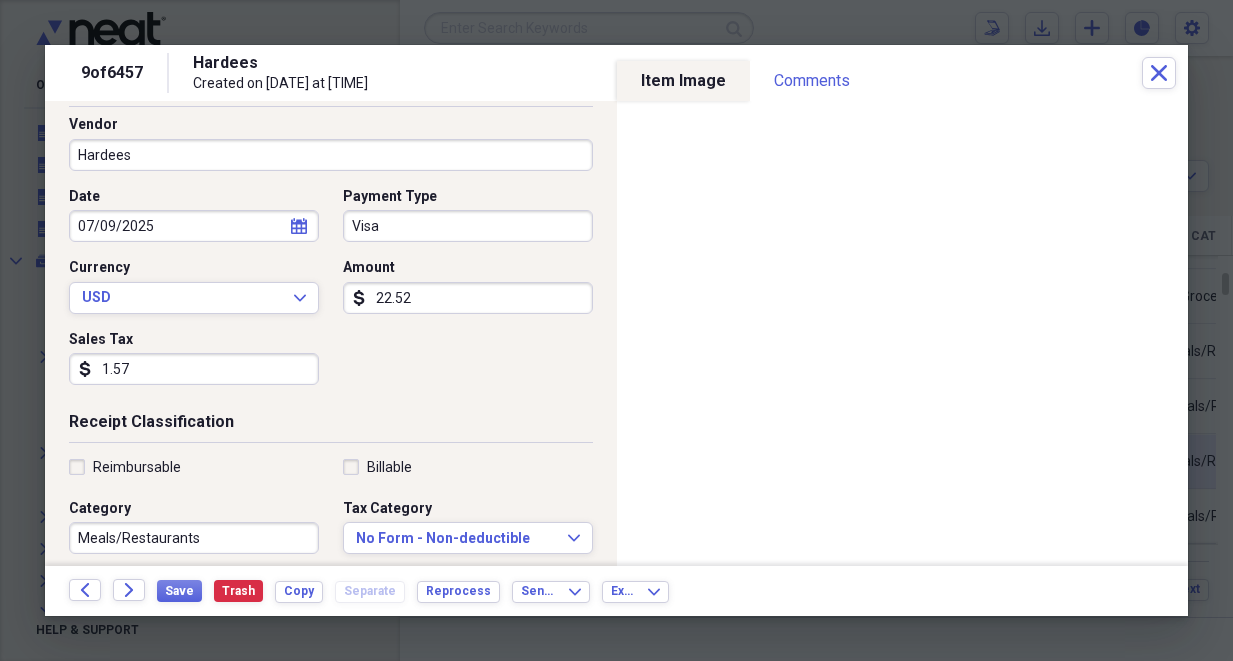 scroll, scrollTop: 135, scrollLeft: 0, axis: vertical 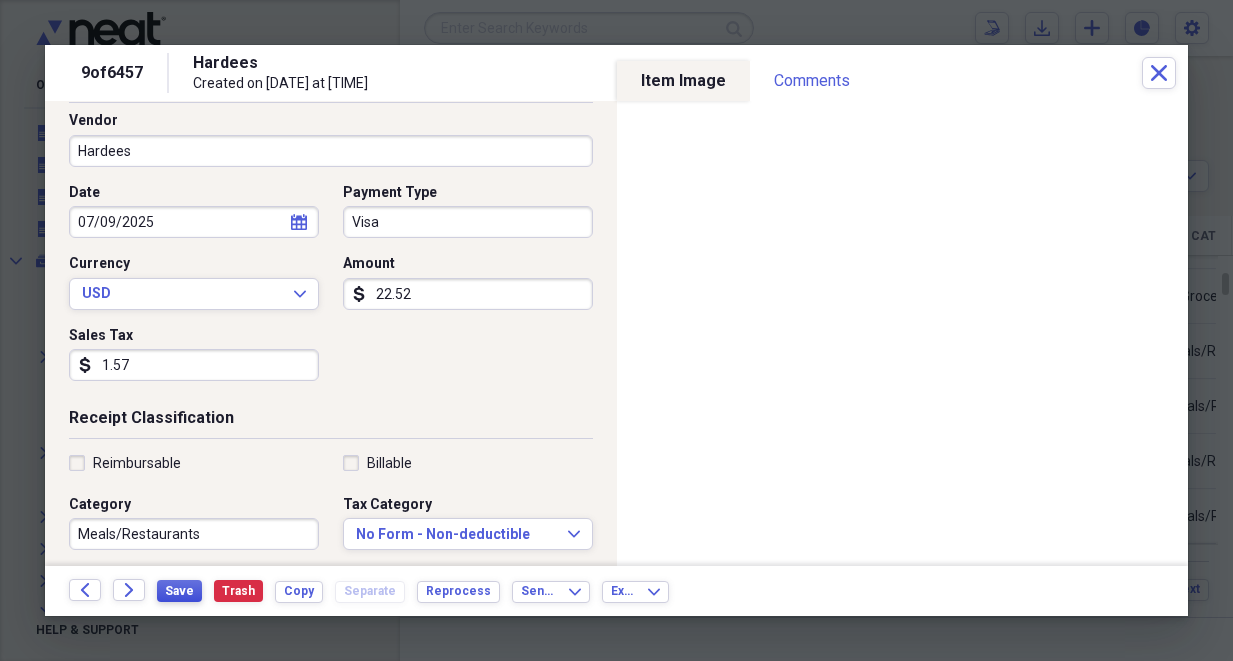 click on "Save" at bounding box center (179, 591) 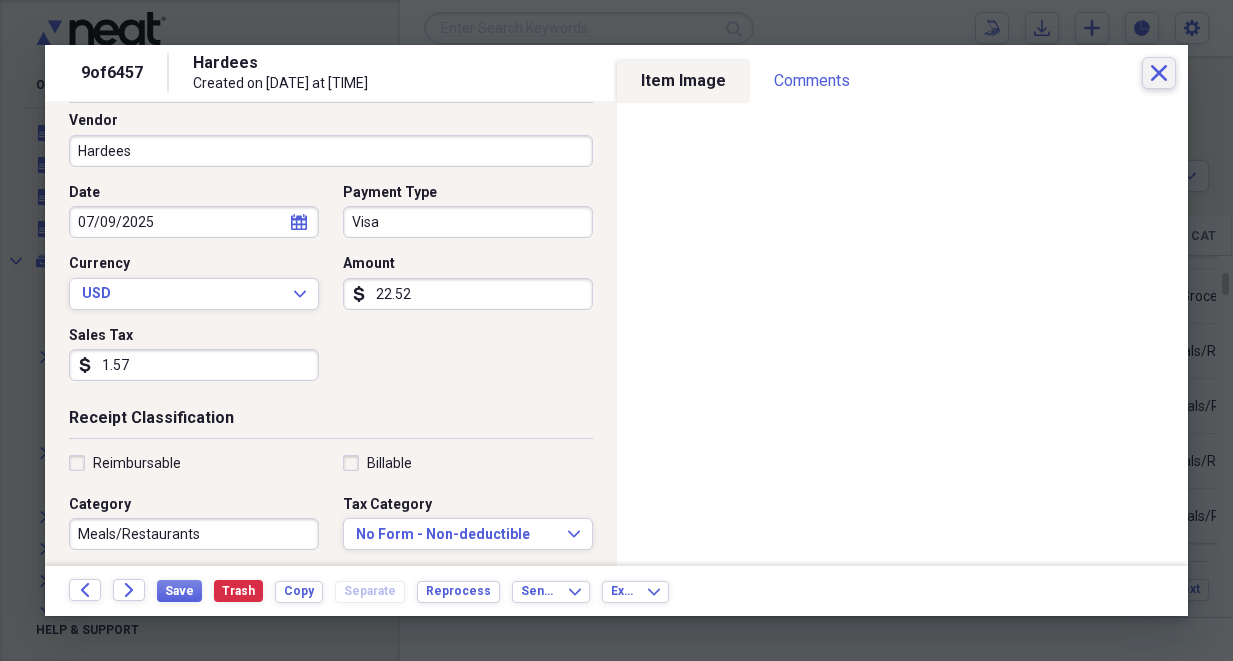 click 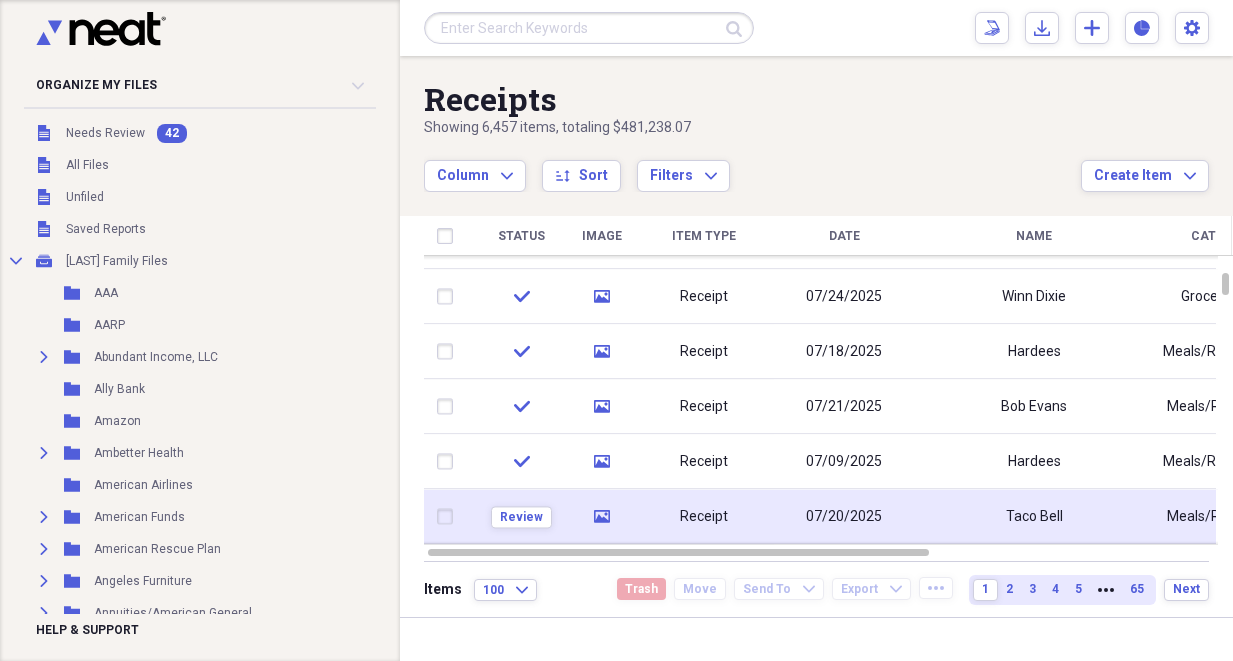 click on "07/20/2025" at bounding box center [844, 517] 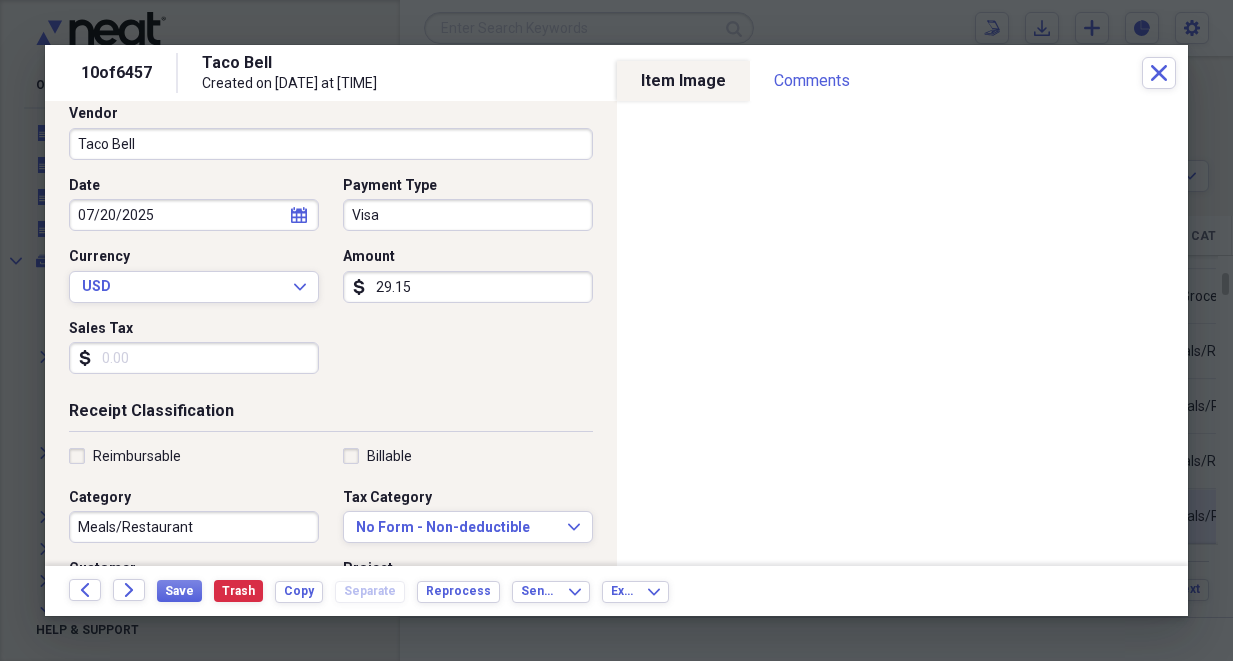 scroll, scrollTop: 147, scrollLeft: 0, axis: vertical 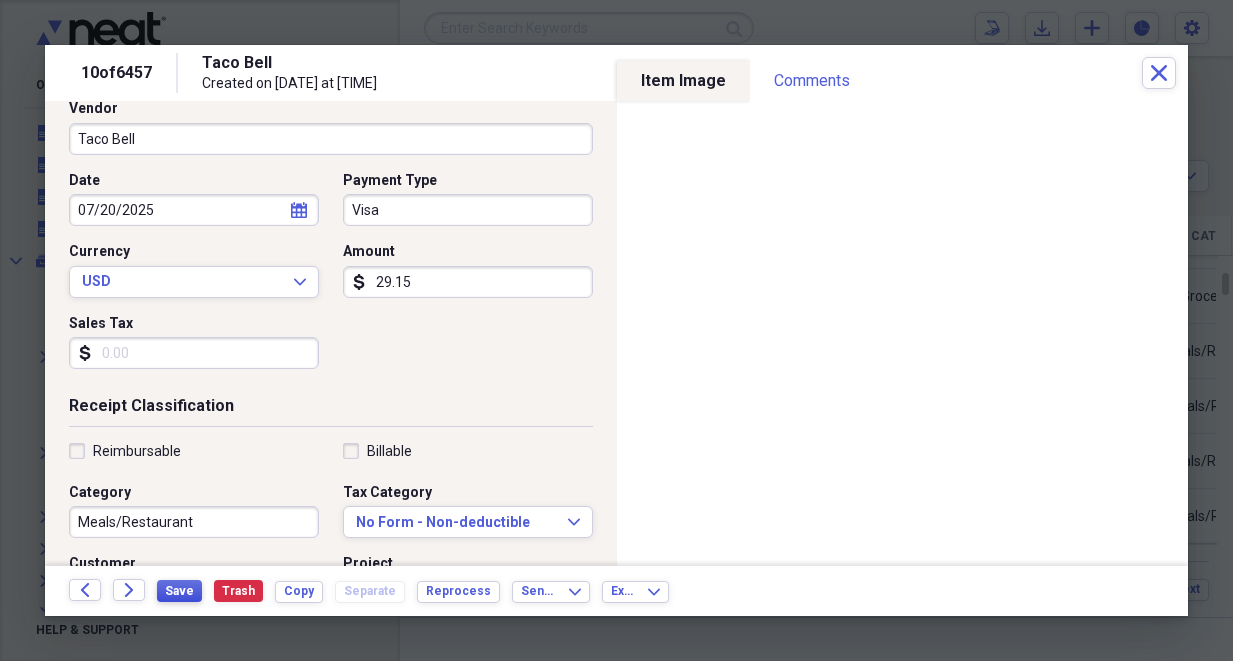 click on "Save" at bounding box center [179, 591] 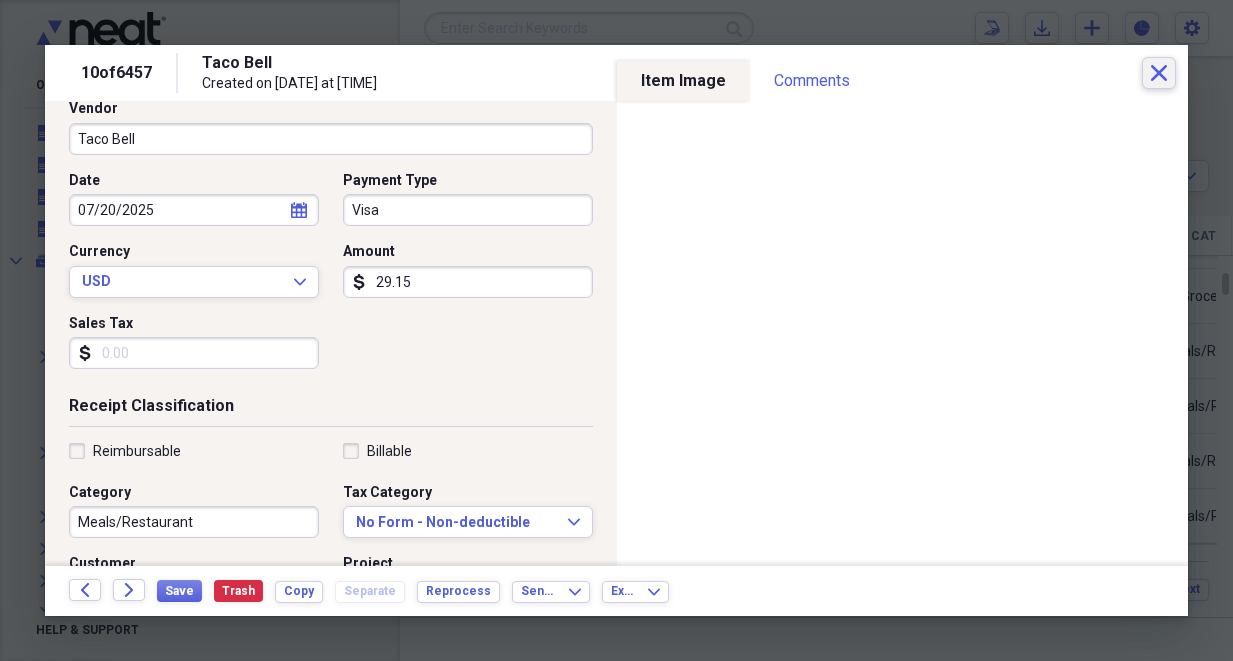 click on "Close" 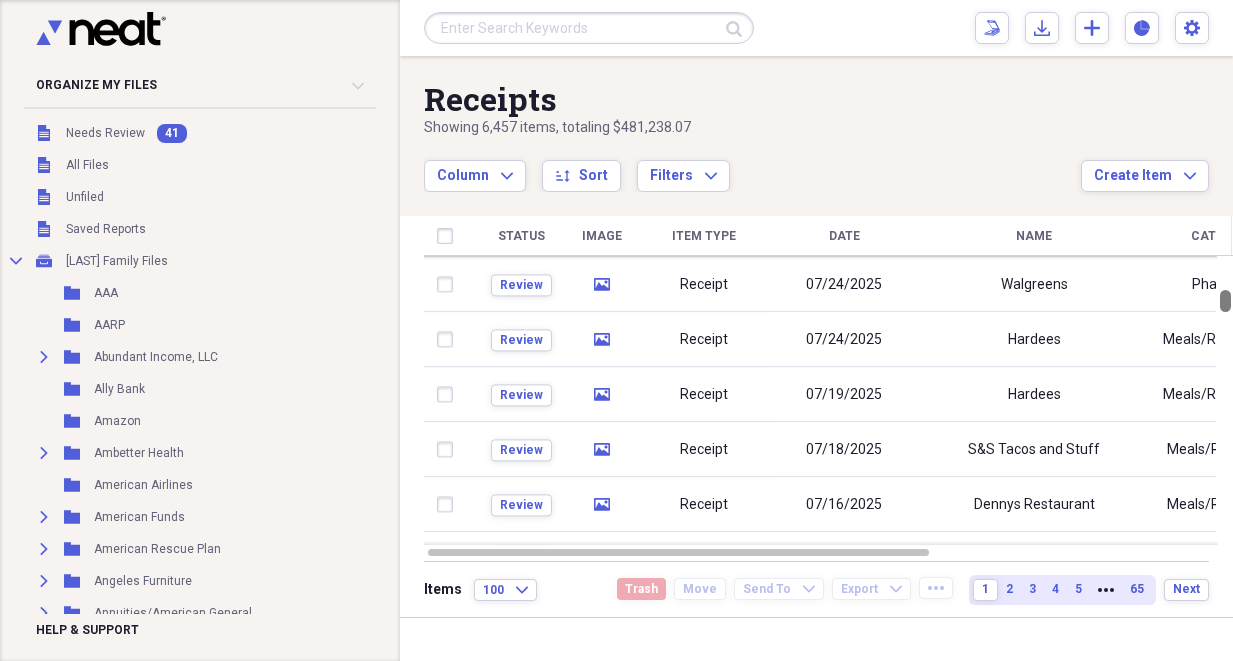drag, startPoint x: 1226, startPoint y: 288, endPoint x: 1232, endPoint y: 305, distance: 18.027756 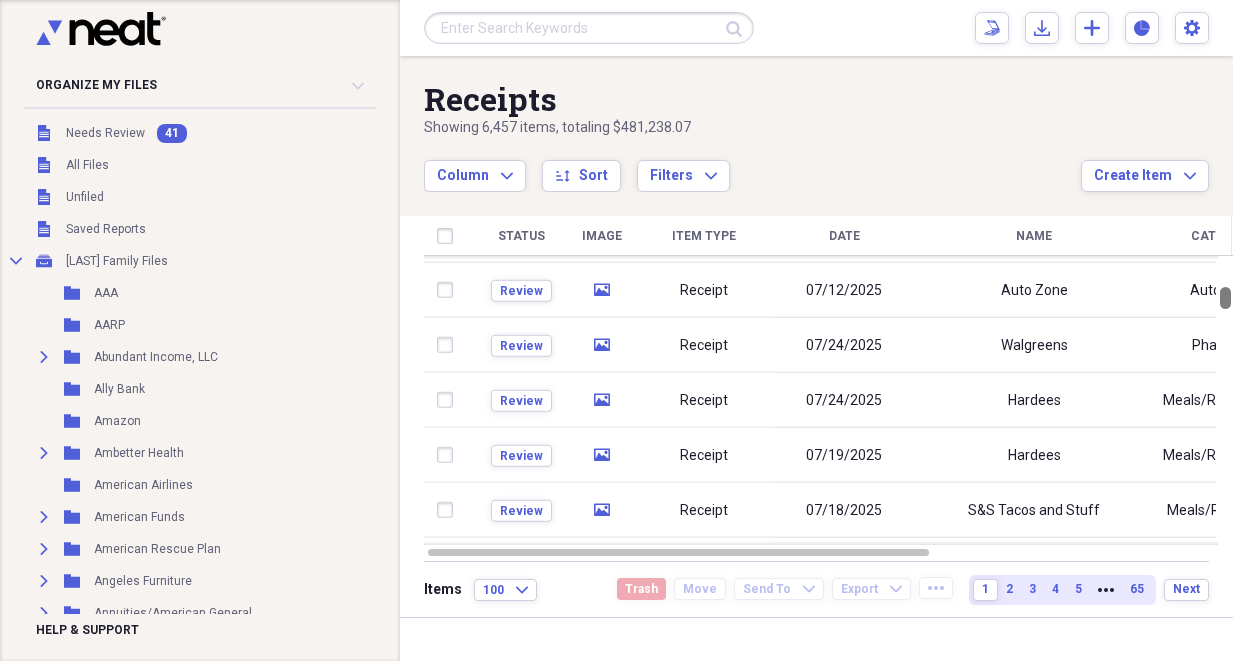 click at bounding box center (1225, 298) 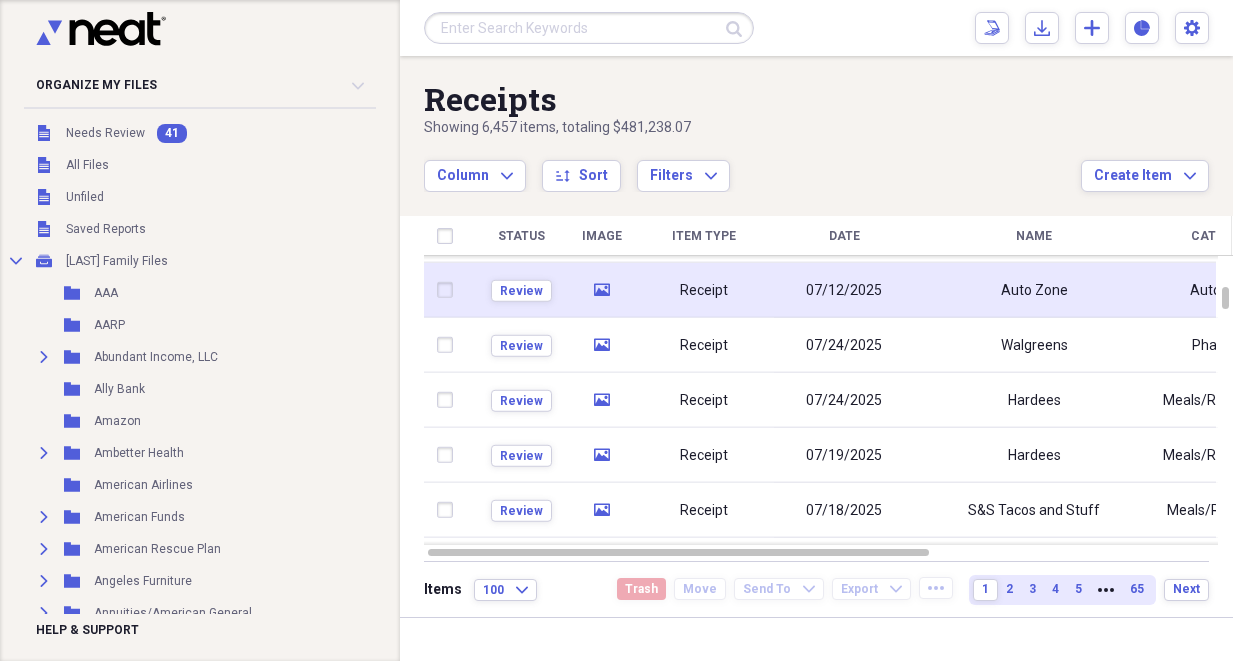 click on "Receipt" at bounding box center [704, 290] 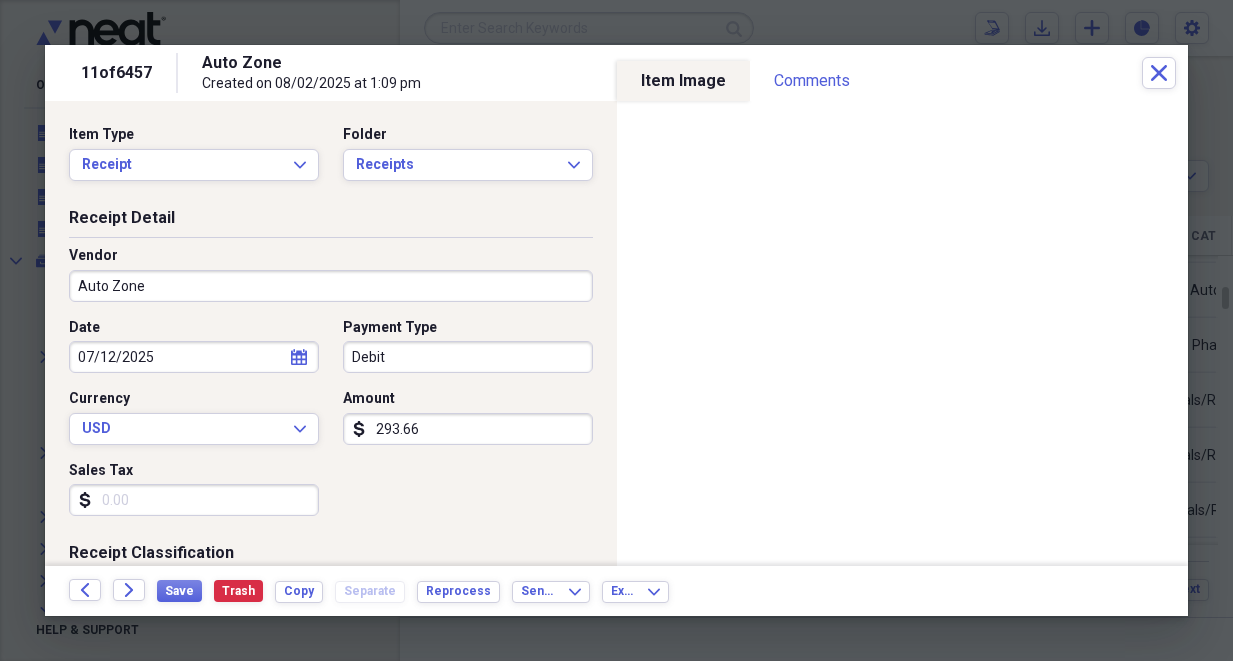 click on "293.66" at bounding box center (468, 429) 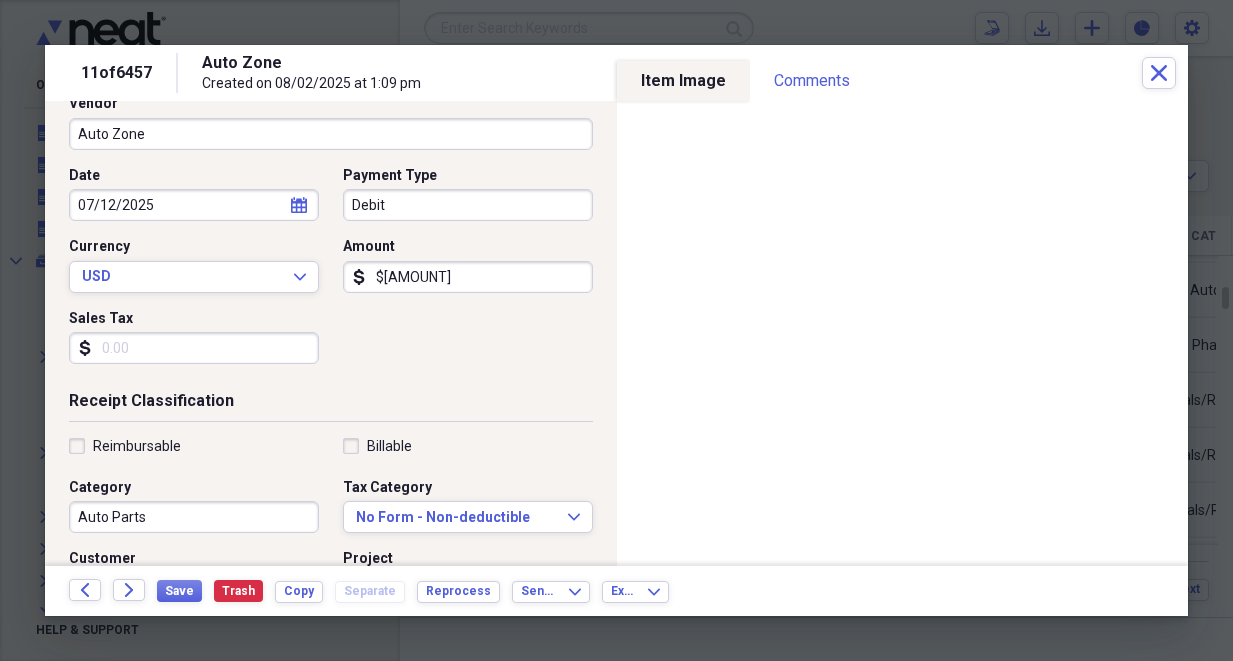 scroll, scrollTop: 154, scrollLeft: 0, axis: vertical 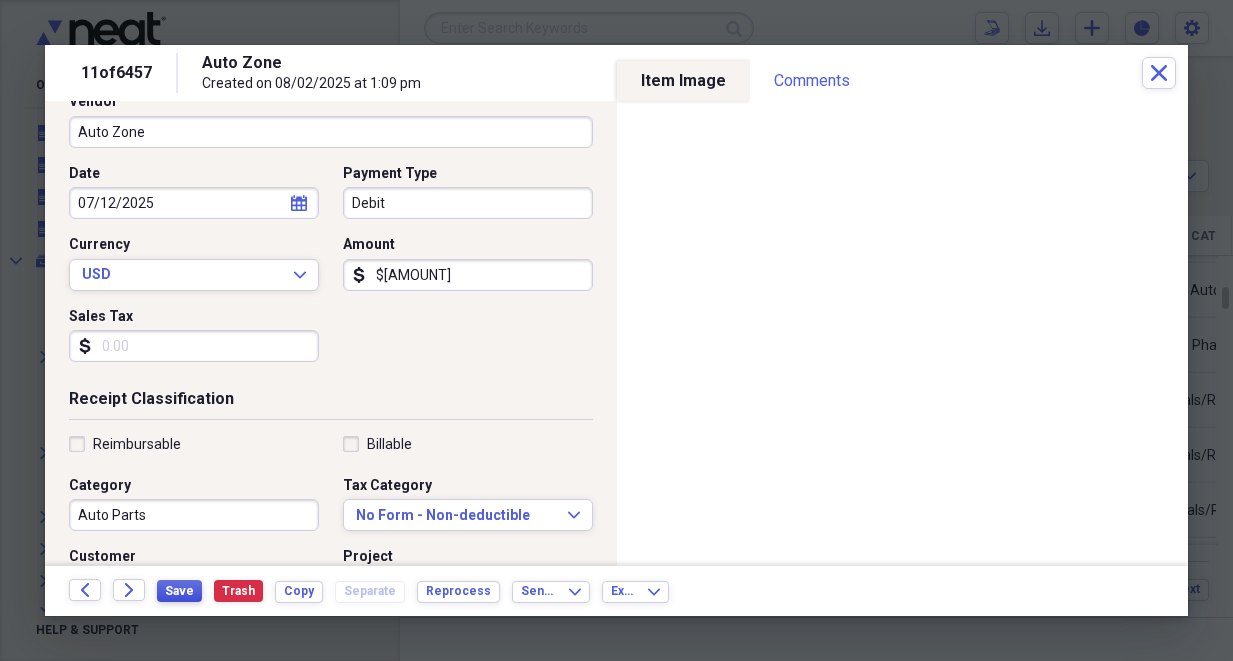type on "$[AMOUNT]" 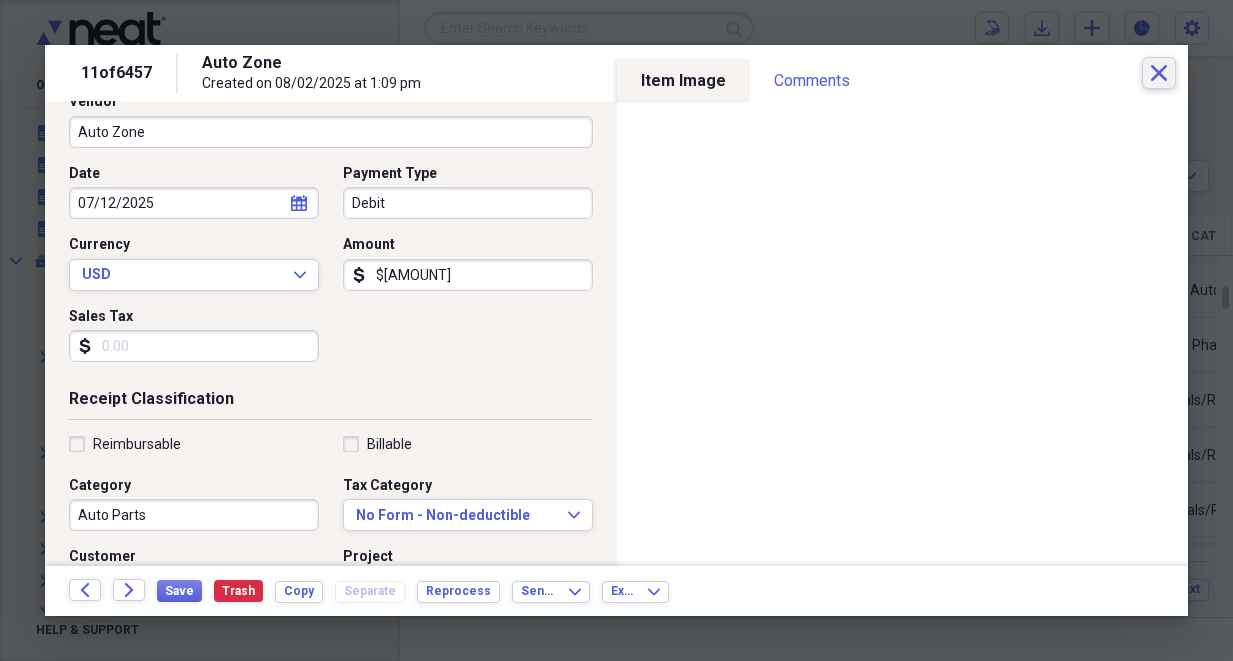click on "Close" 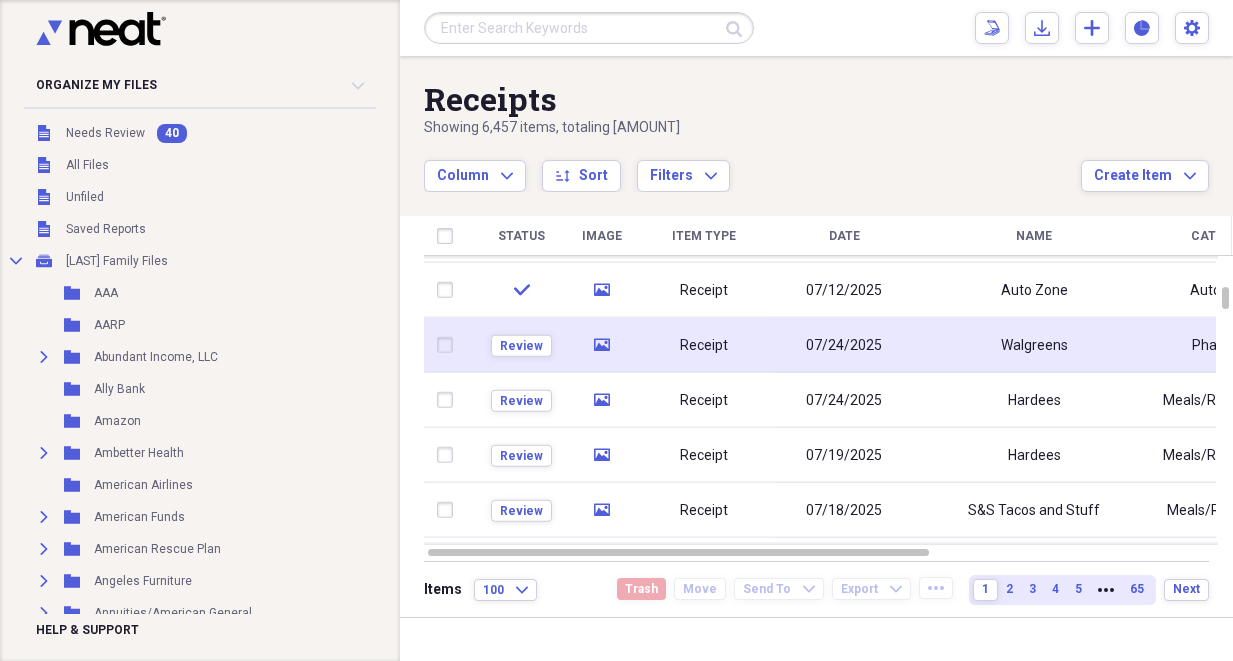 click on "Walgreens" at bounding box center [1034, 345] 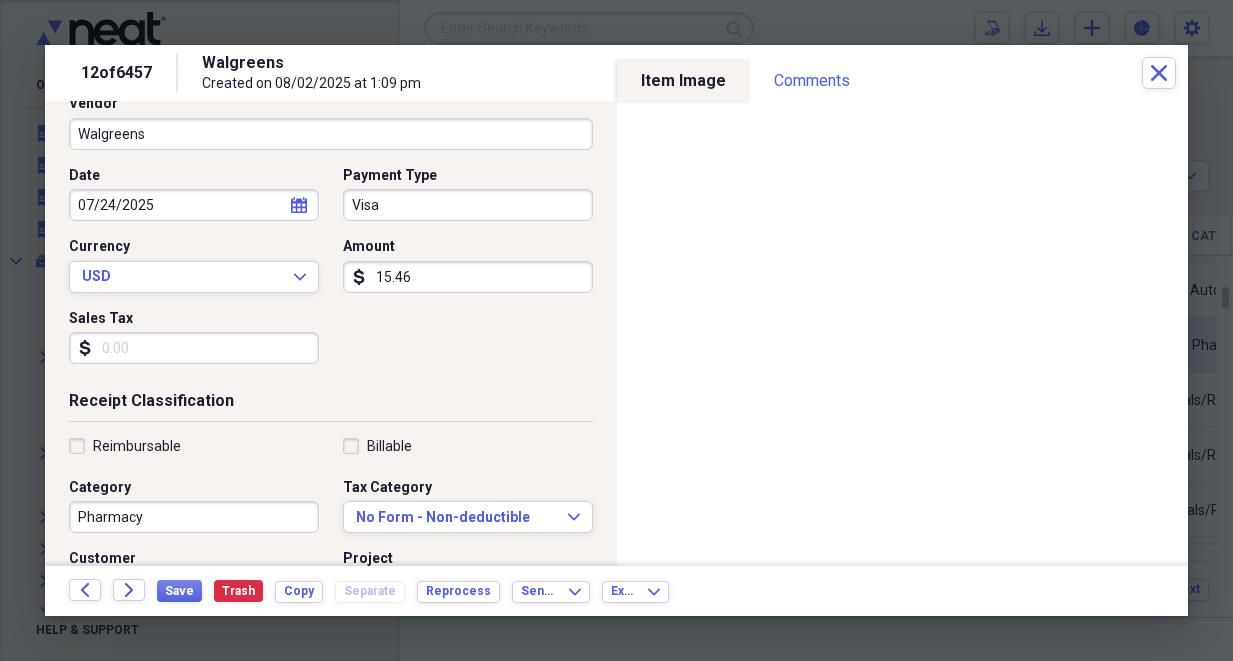 scroll, scrollTop: 155, scrollLeft: 0, axis: vertical 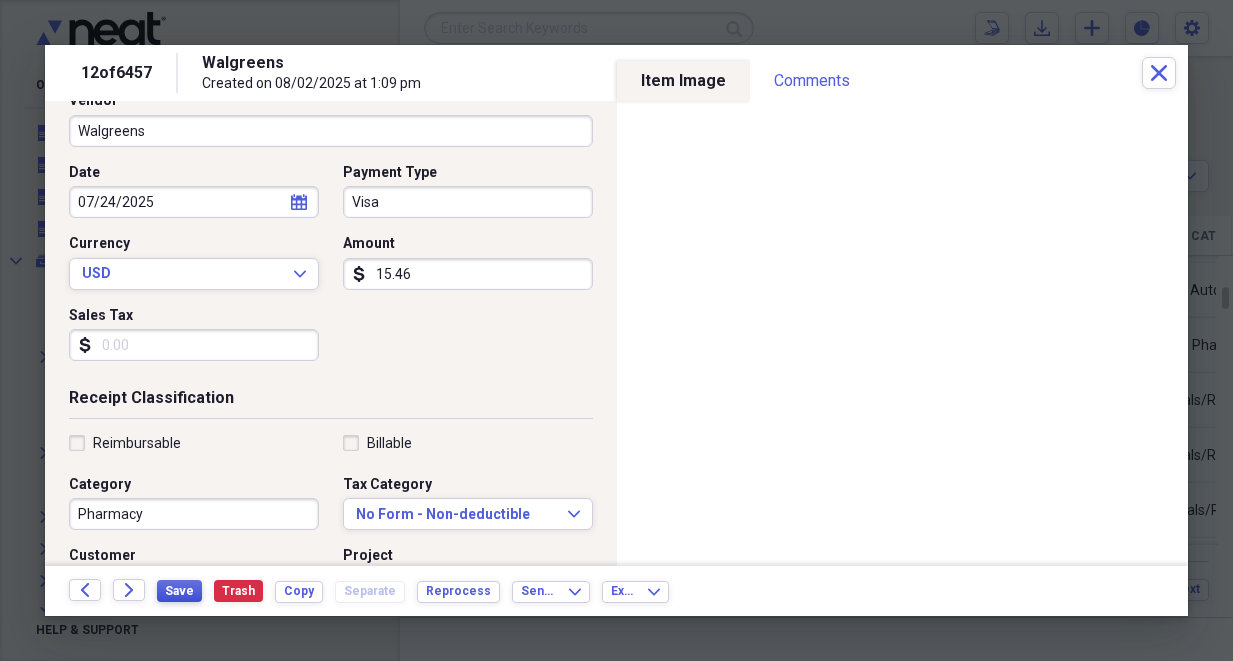 click on "Save" at bounding box center (179, 591) 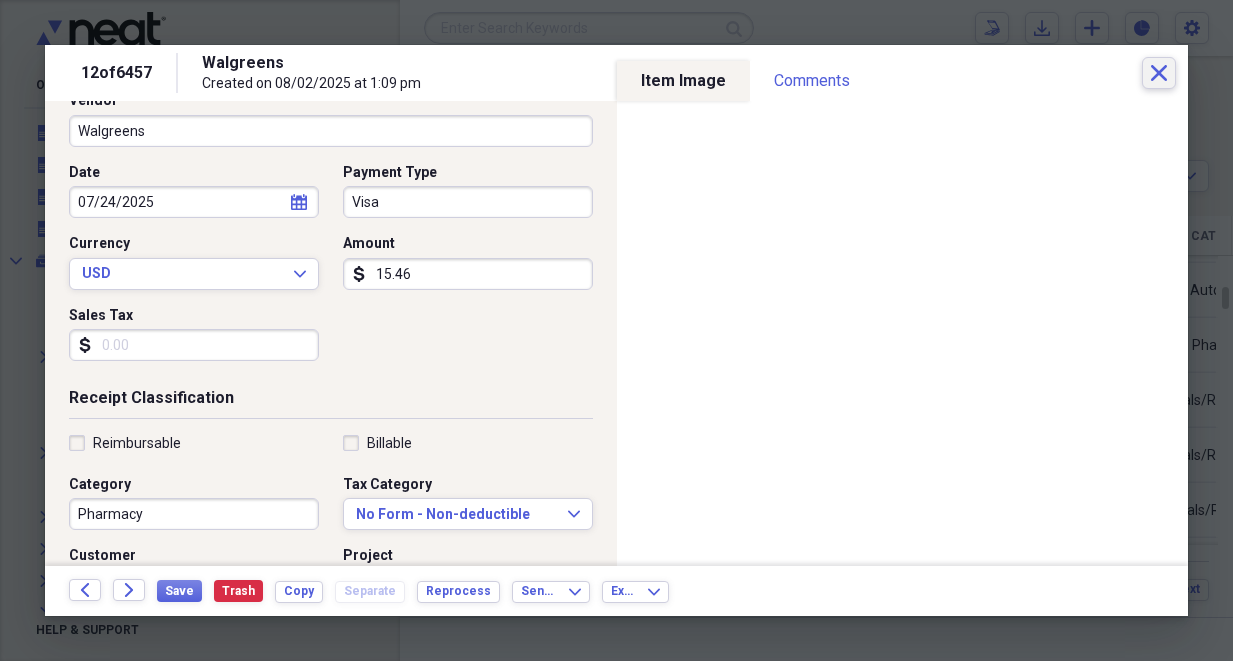 click on "Close" 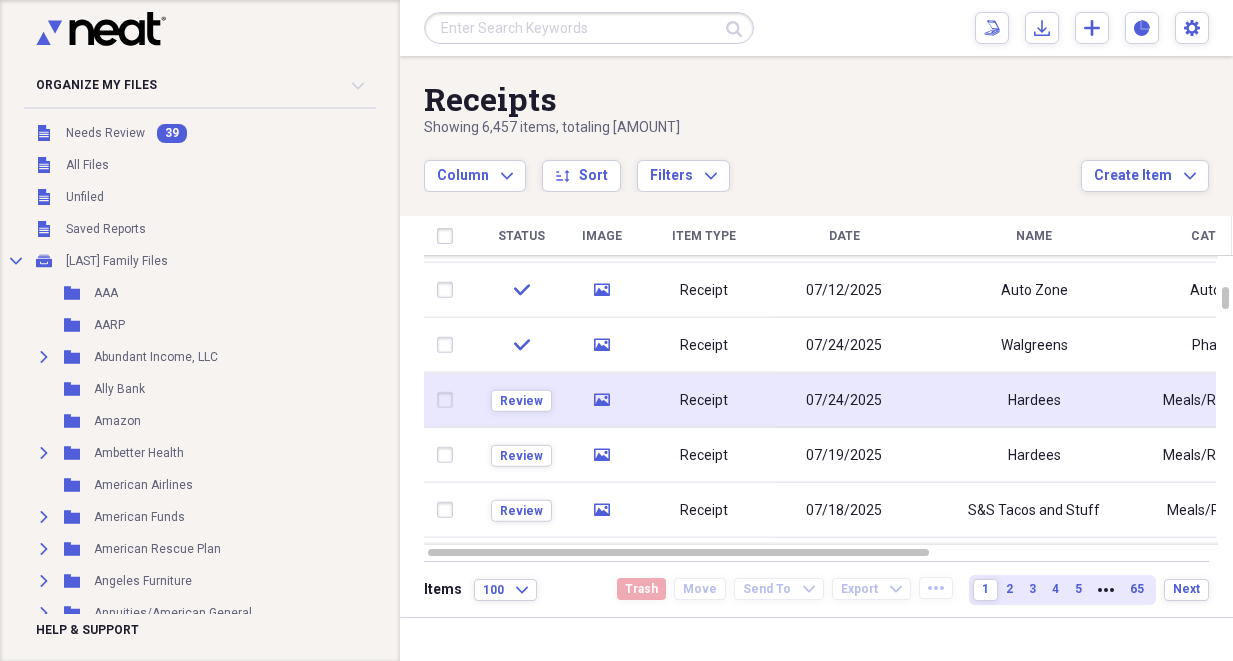 click on "Receipt" at bounding box center (704, 400) 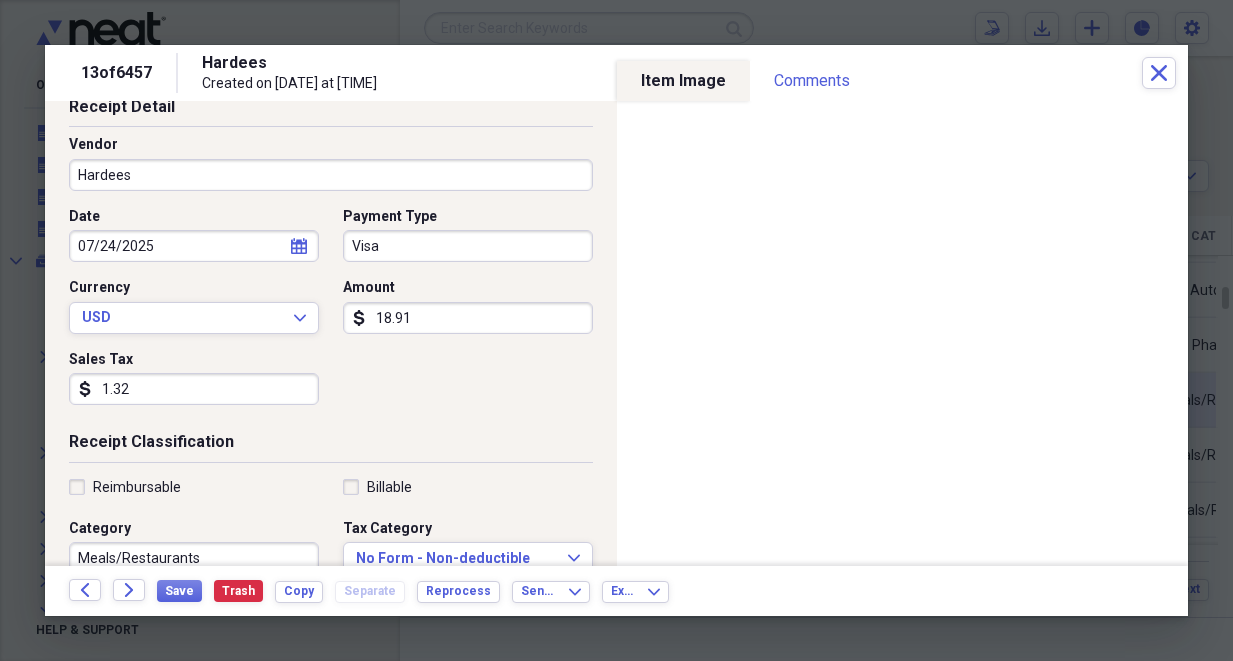 scroll, scrollTop: 114, scrollLeft: 0, axis: vertical 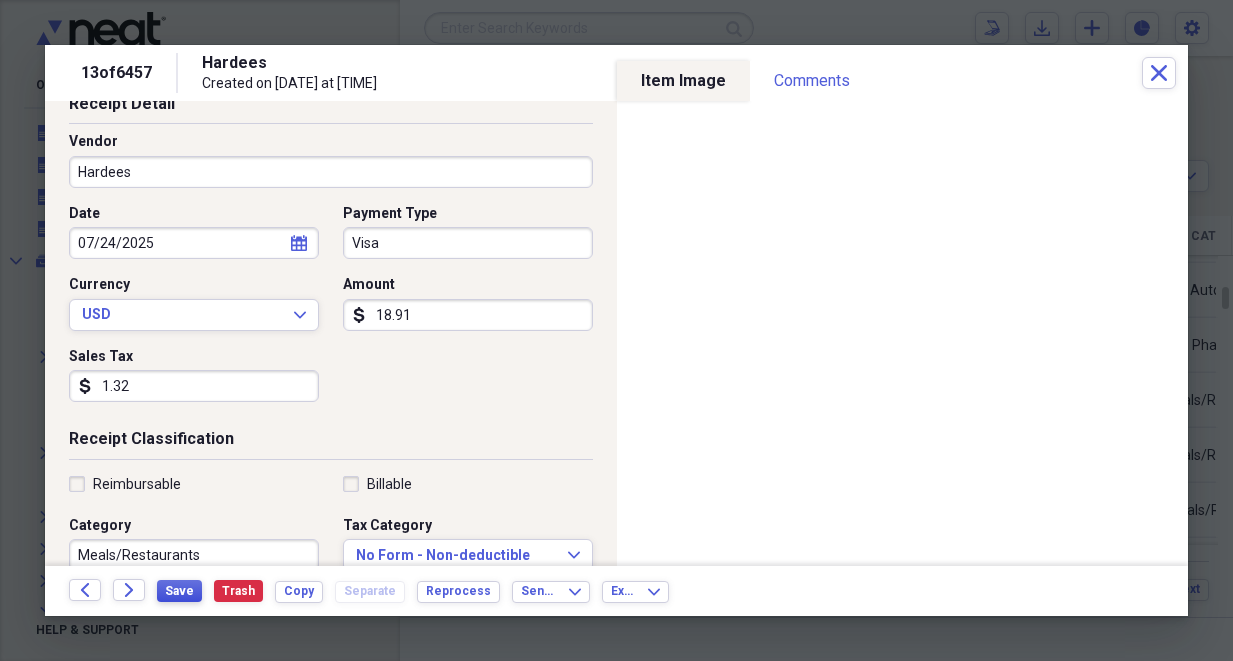 click on "Save" at bounding box center (179, 591) 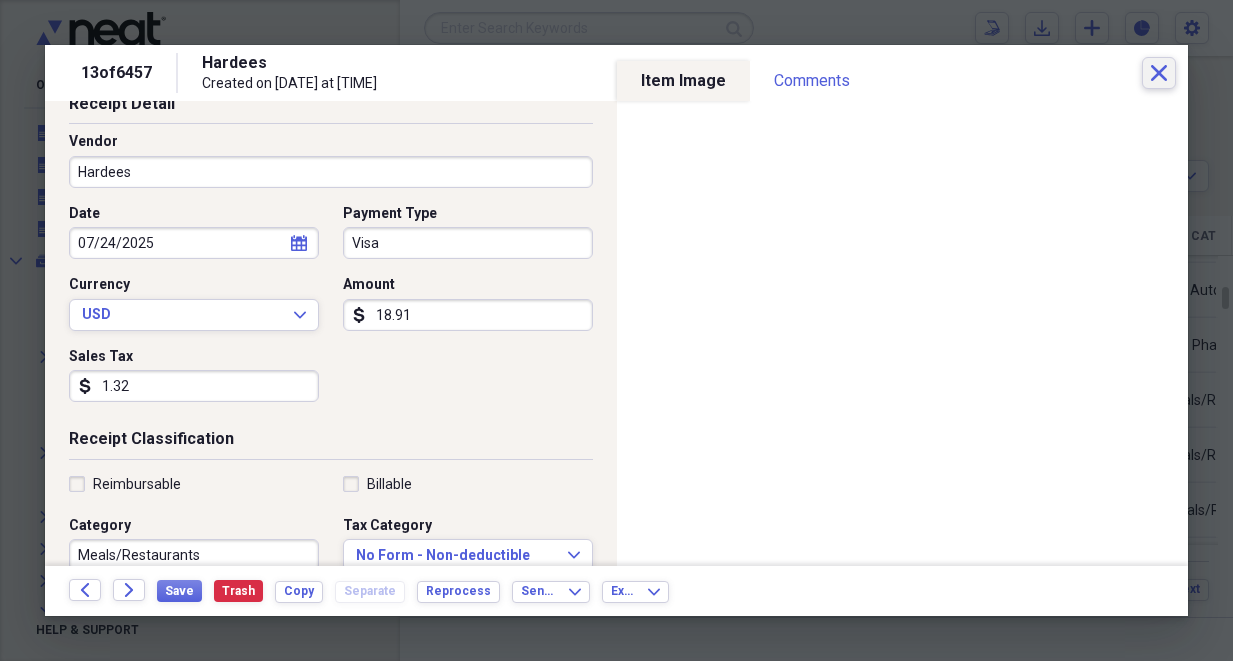 click on "Close" 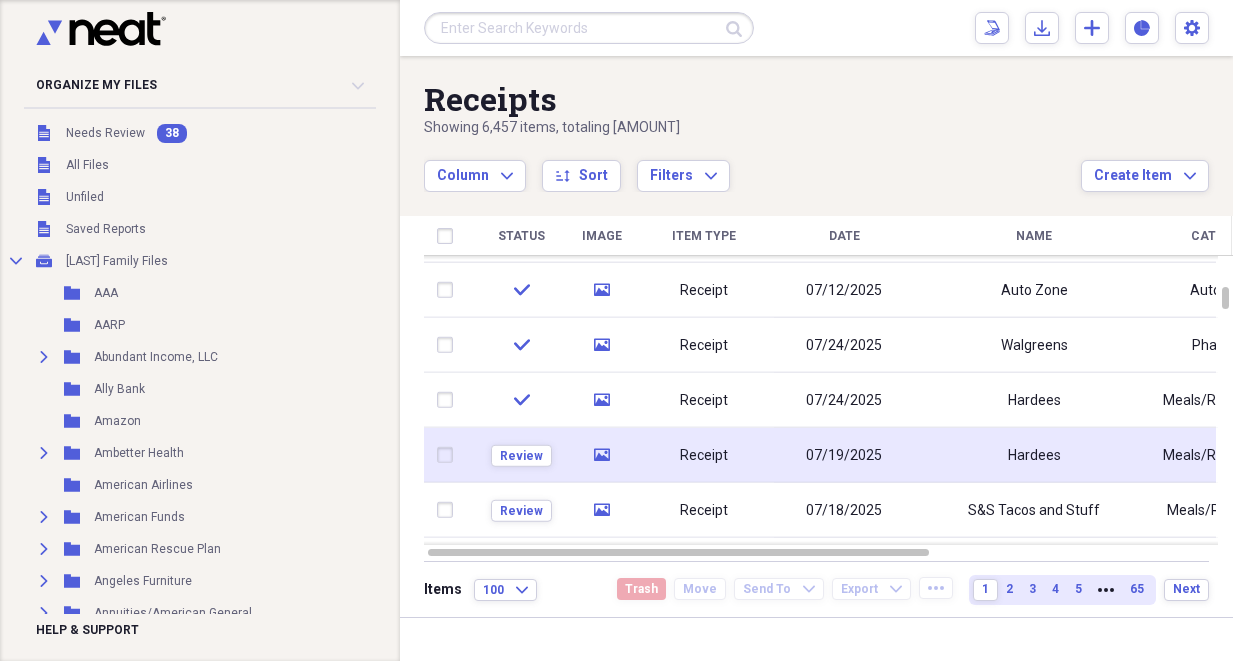 click on "Receipt" at bounding box center [704, 455] 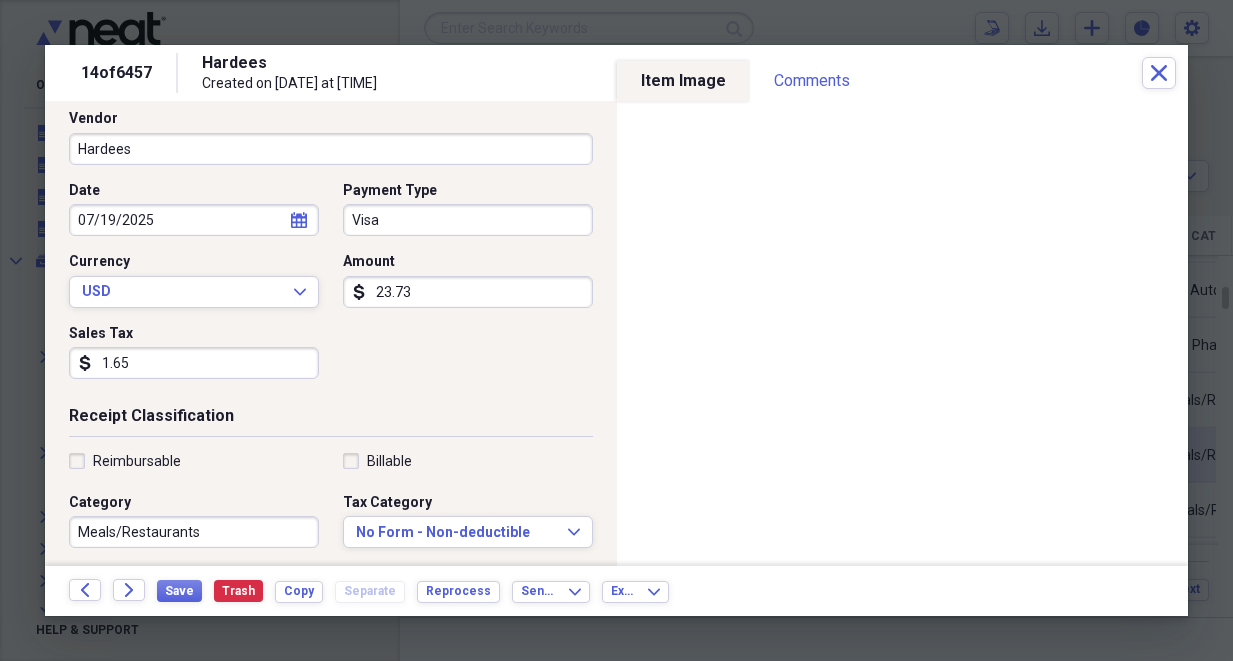 scroll, scrollTop: 140, scrollLeft: 0, axis: vertical 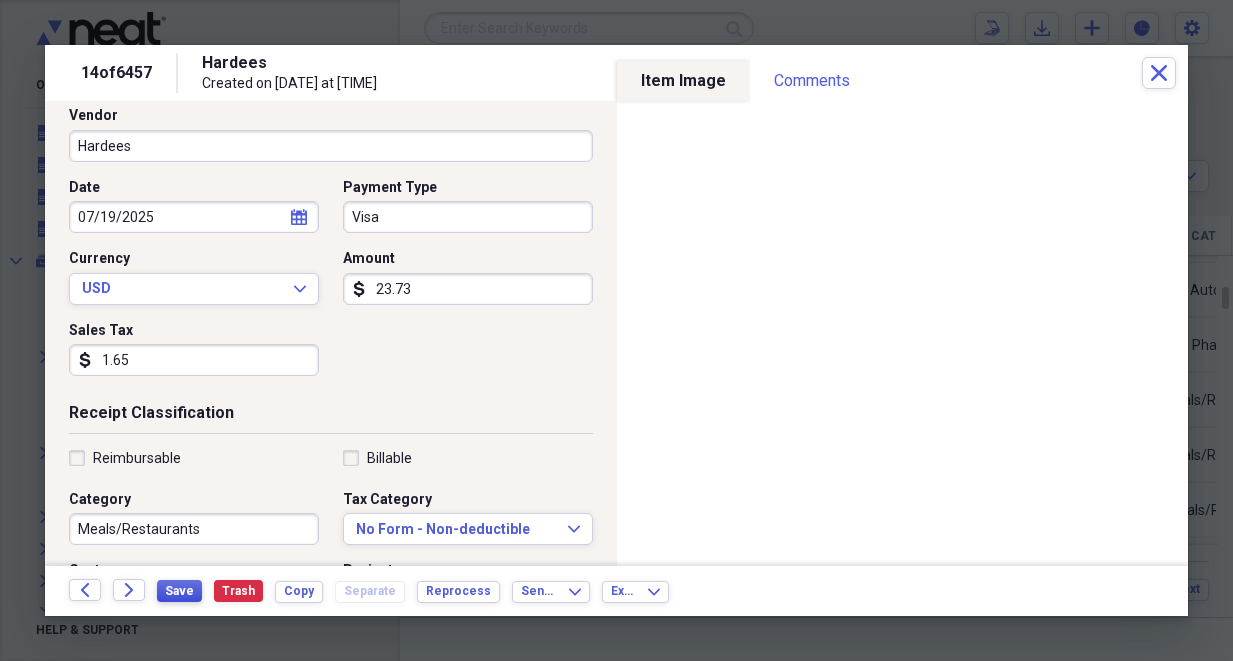 click on "Save" at bounding box center [179, 591] 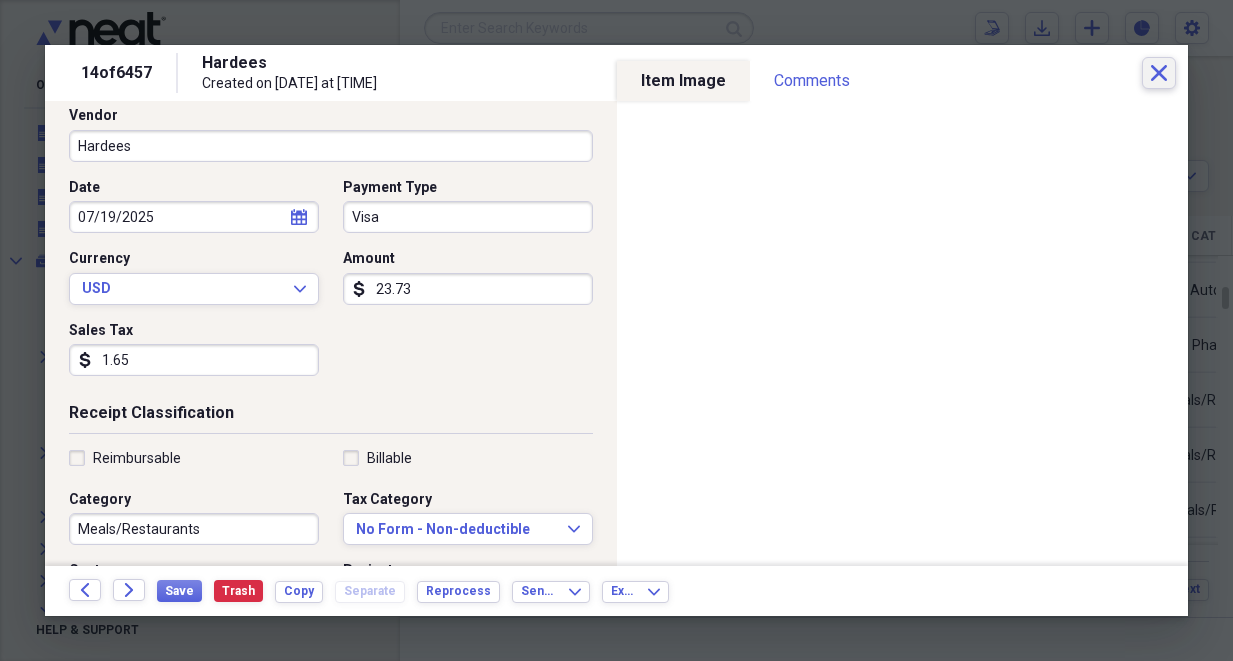 click on "Close" 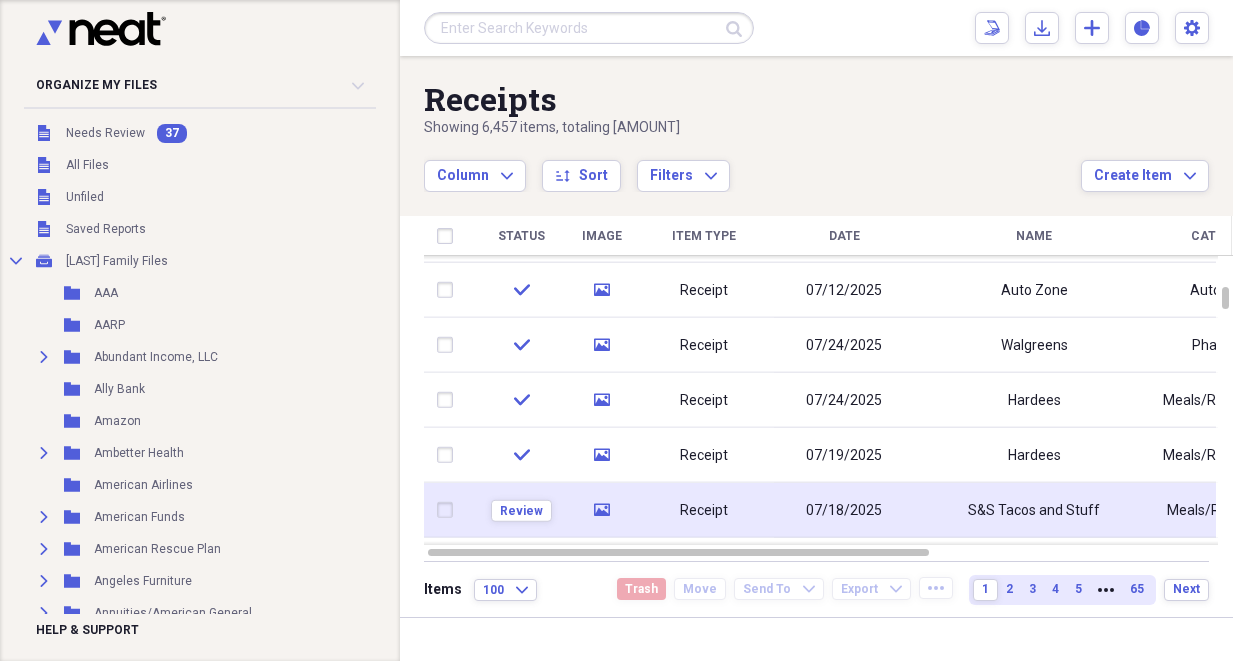 click on "Receipt" at bounding box center (704, 510) 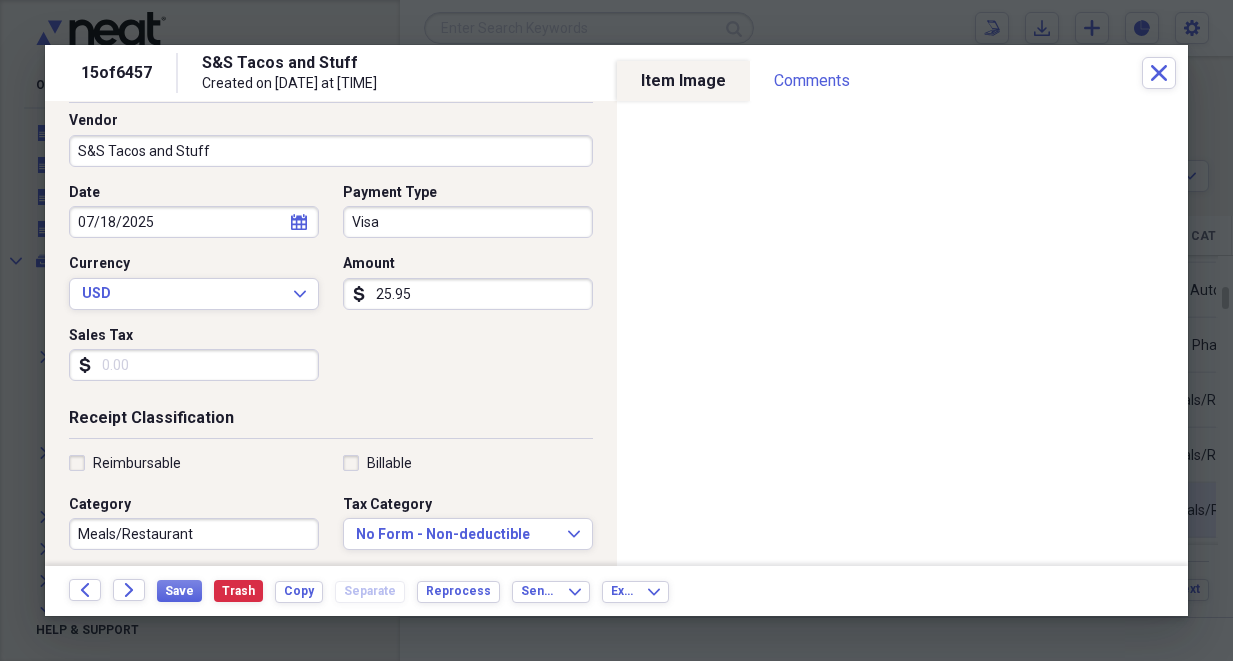 scroll, scrollTop: 137, scrollLeft: 0, axis: vertical 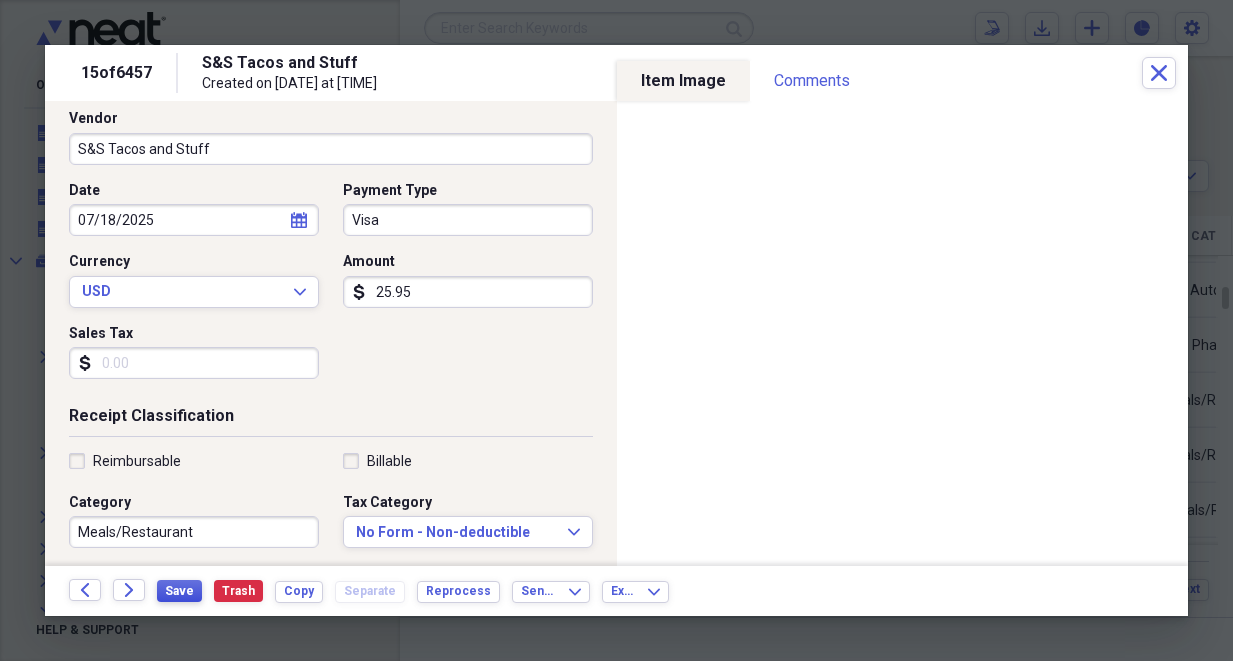 click on "Save" at bounding box center [179, 591] 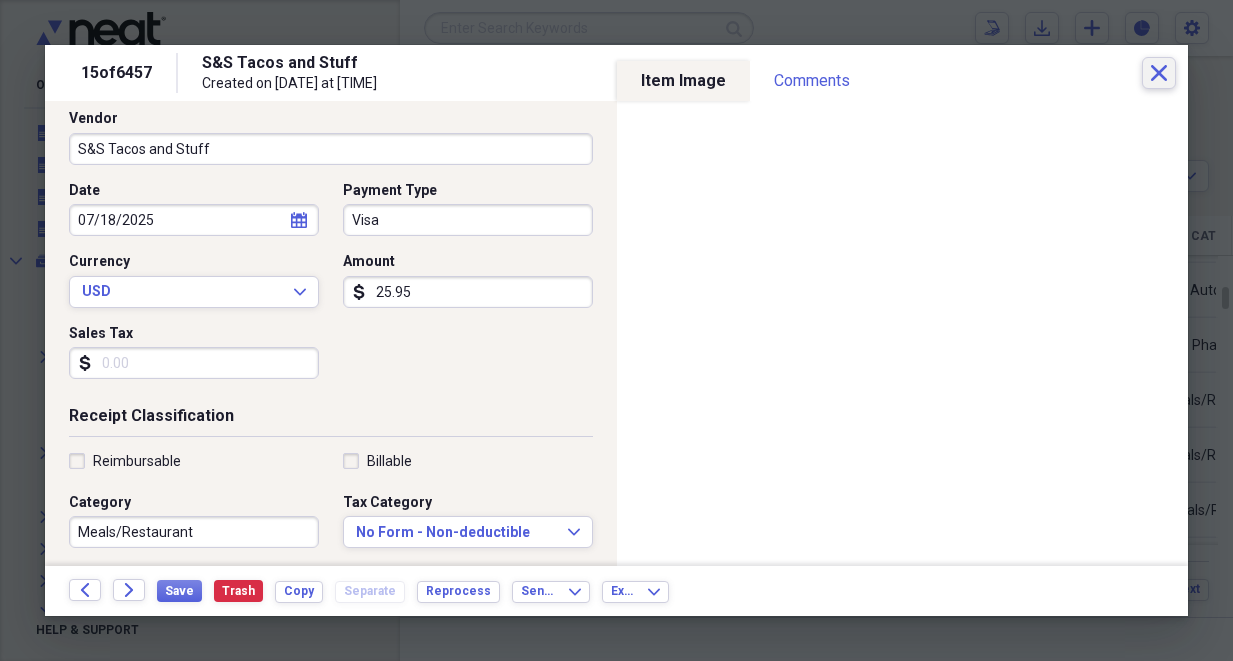 click on "Close" 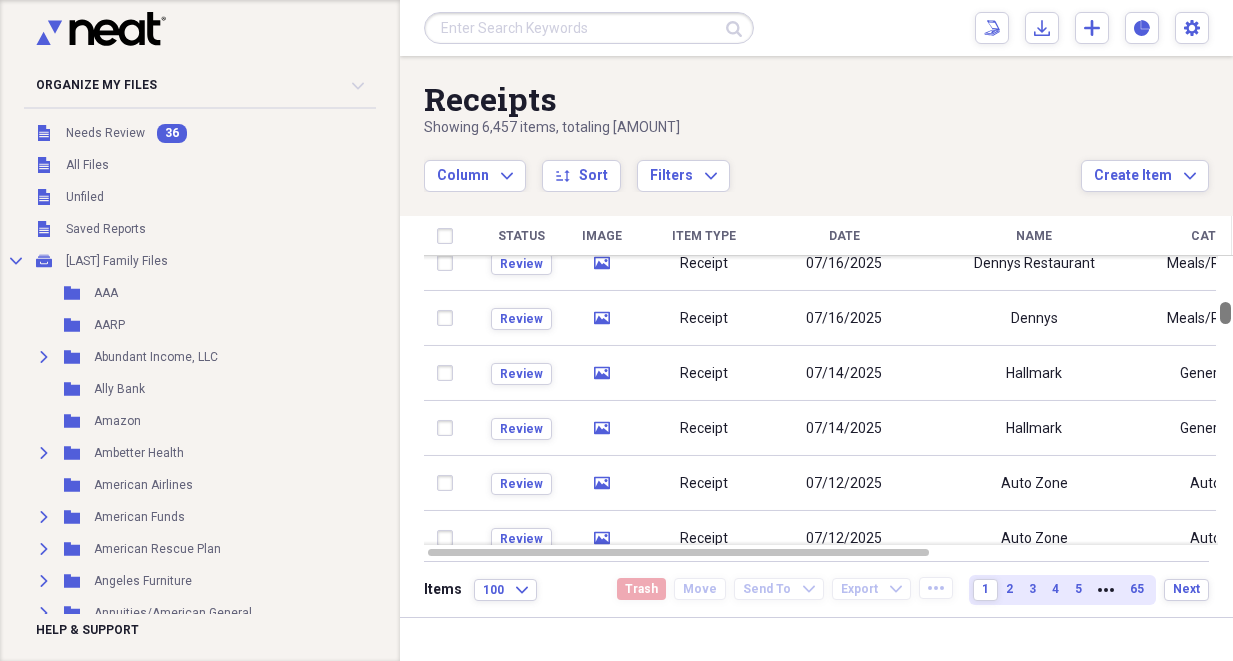 drag, startPoint x: 1225, startPoint y: 295, endPoint x: 1230, endPoint y: 310, distance: 15.811388 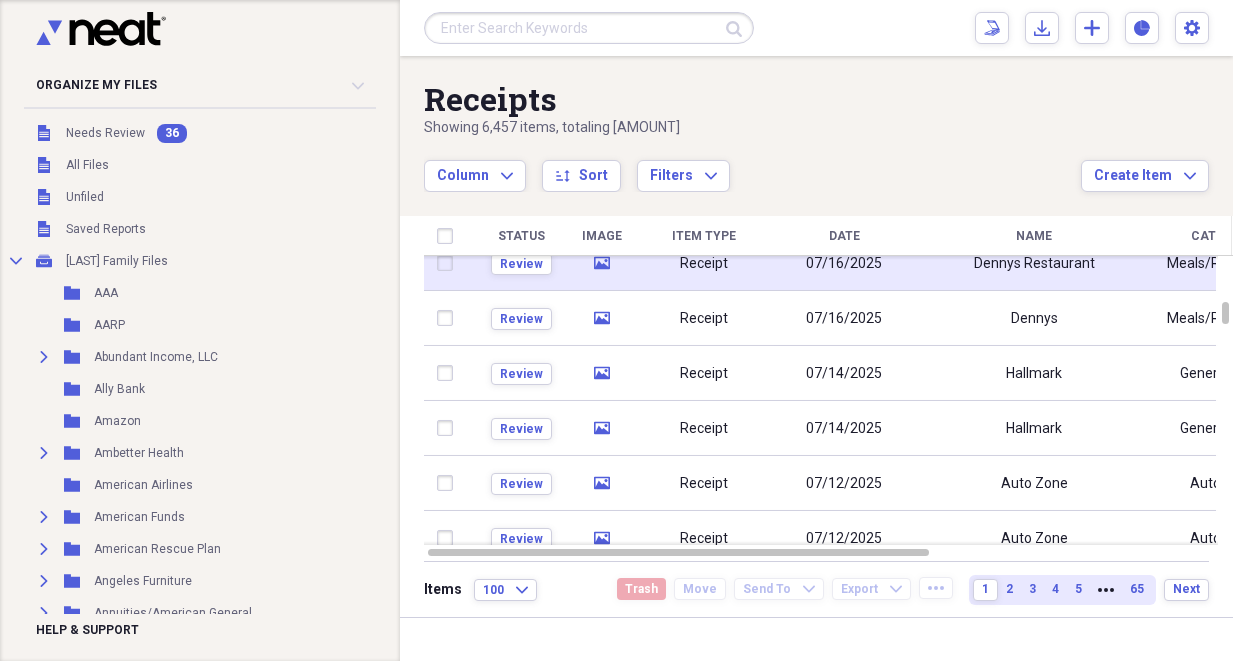 click on "Dennys Restaurant" at bounding box center [1034, 263] 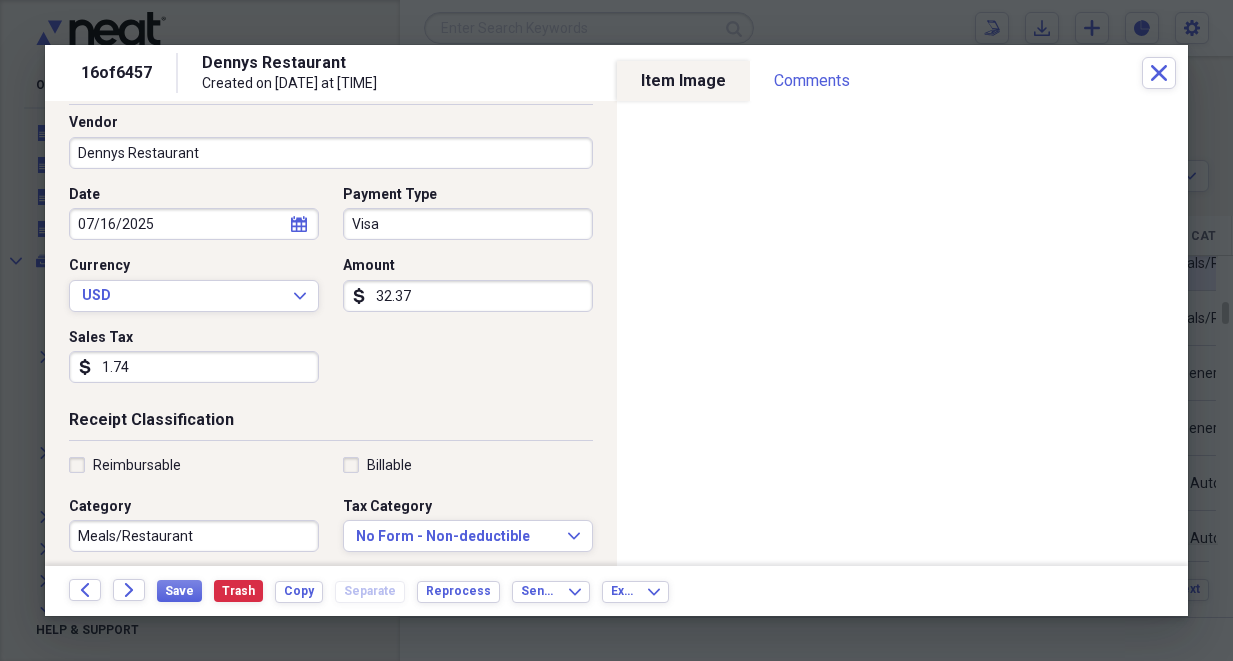 scroll, scrollTop: 134, scrollLeft: 0, axis: vertical 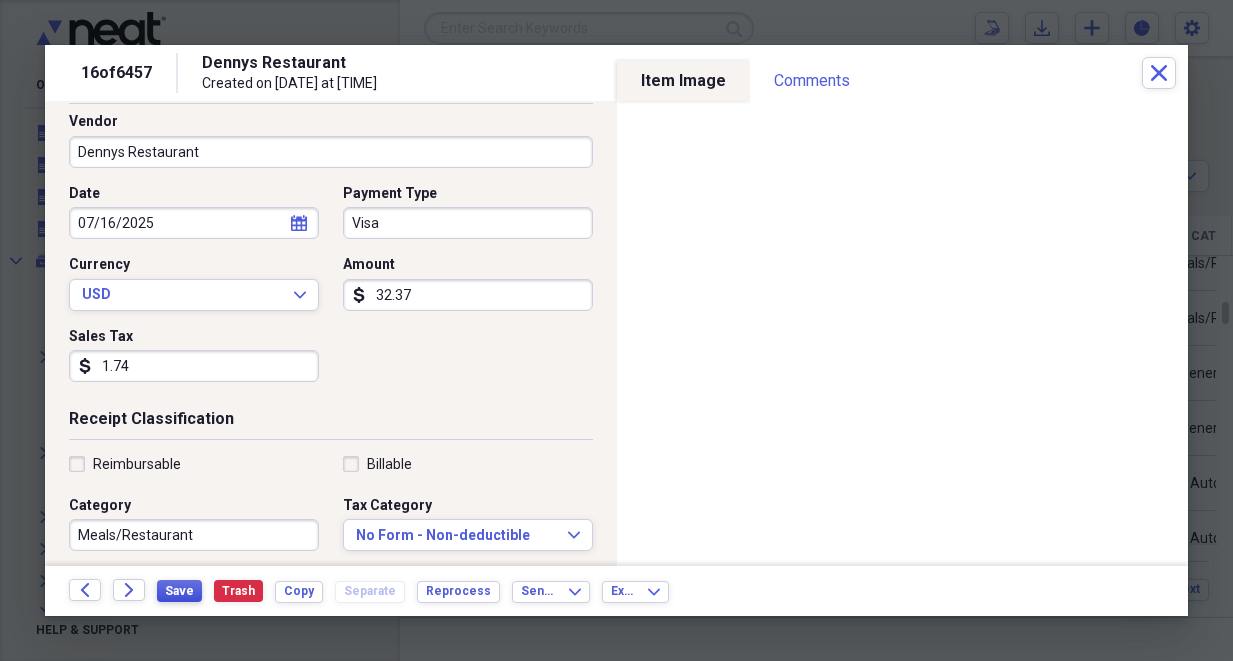 click on "Save" at bounding box center [179, 591] 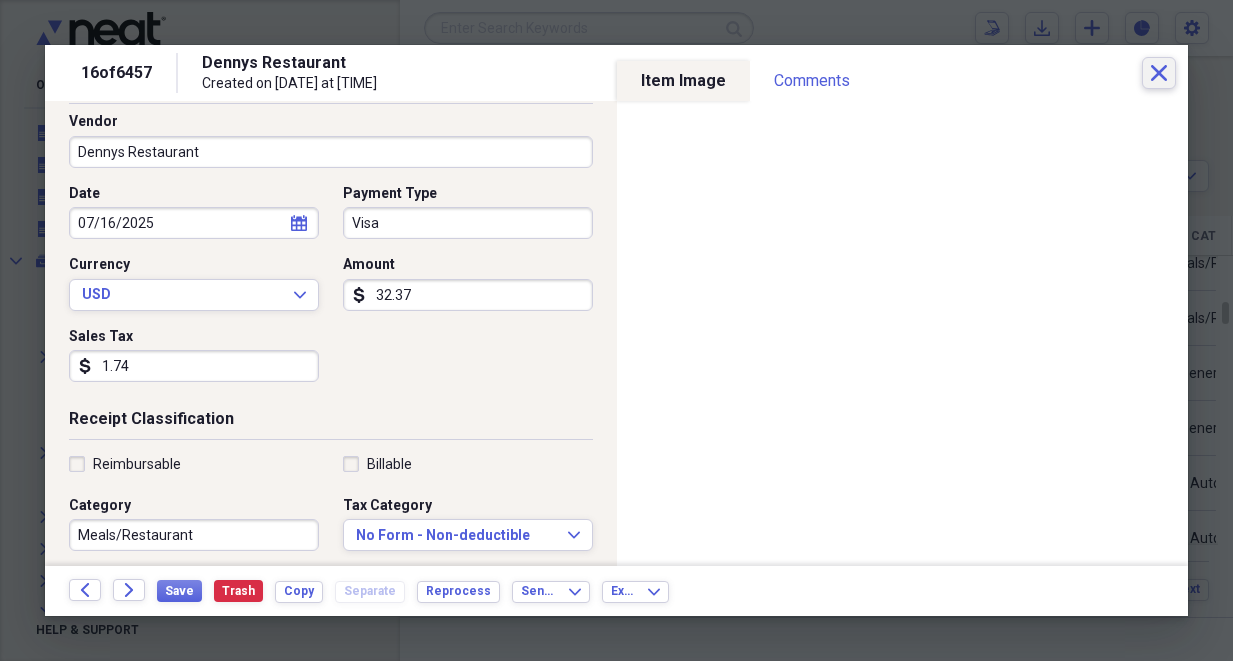 click on "Close" 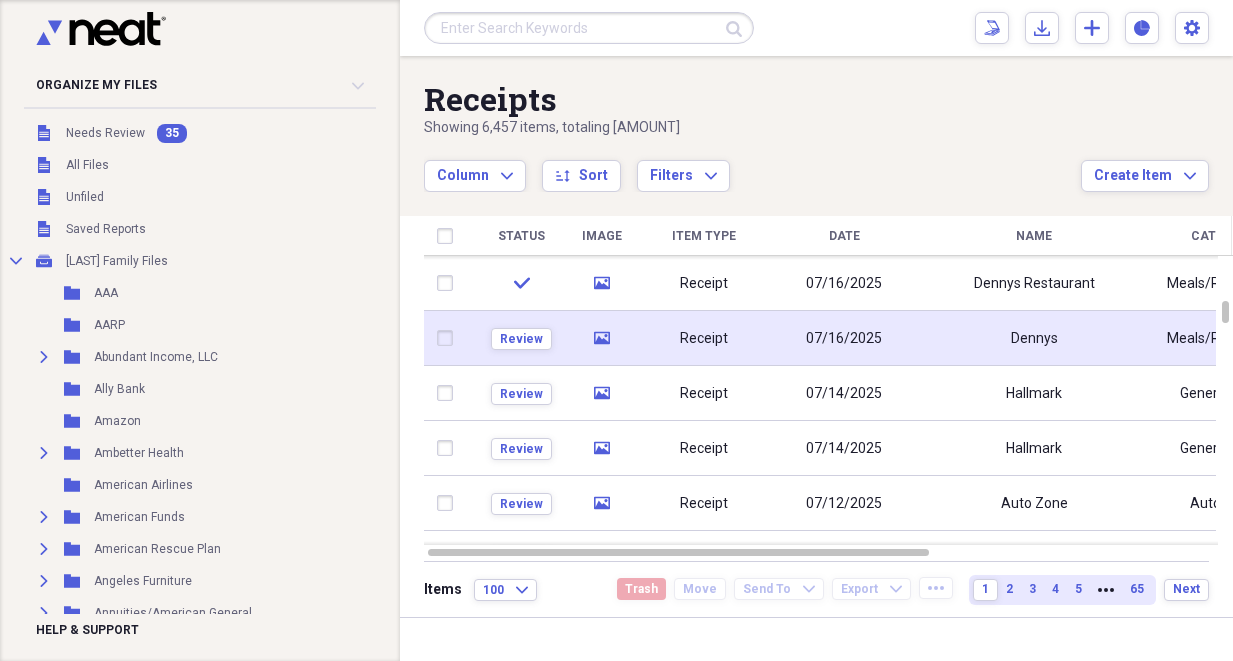 click on "Dennys" at bounding box center (1034, 338) 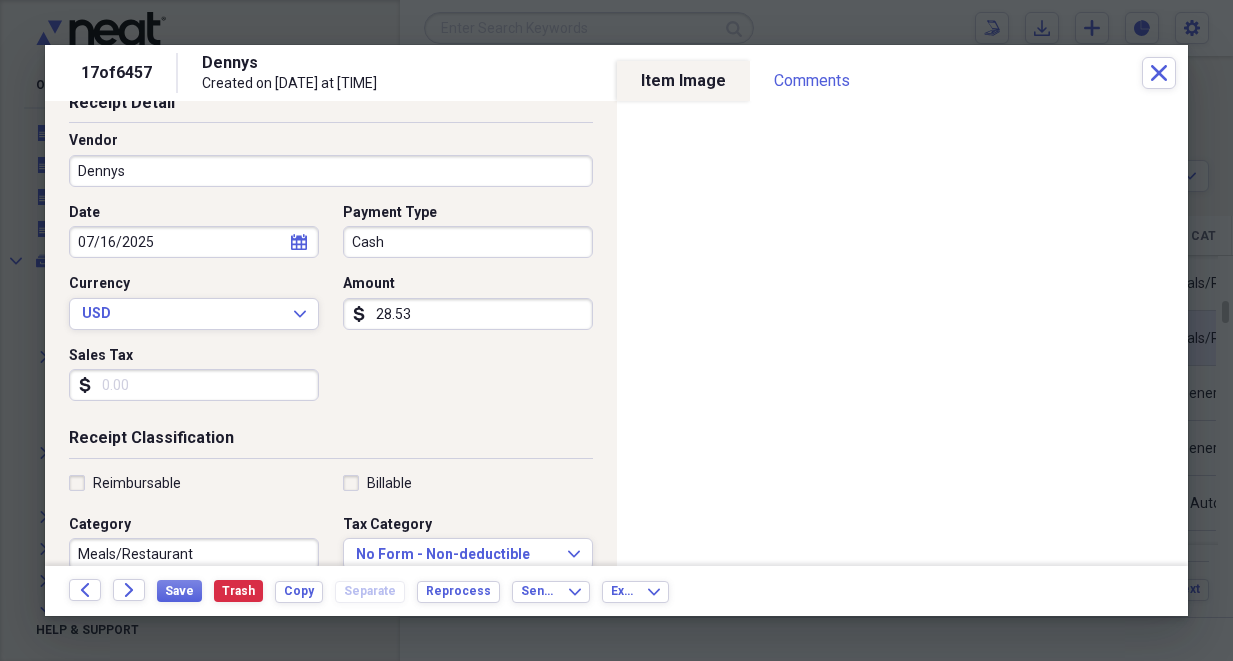 scroll, scrollTop: 117, scrollLeft: 0, axis: vertical 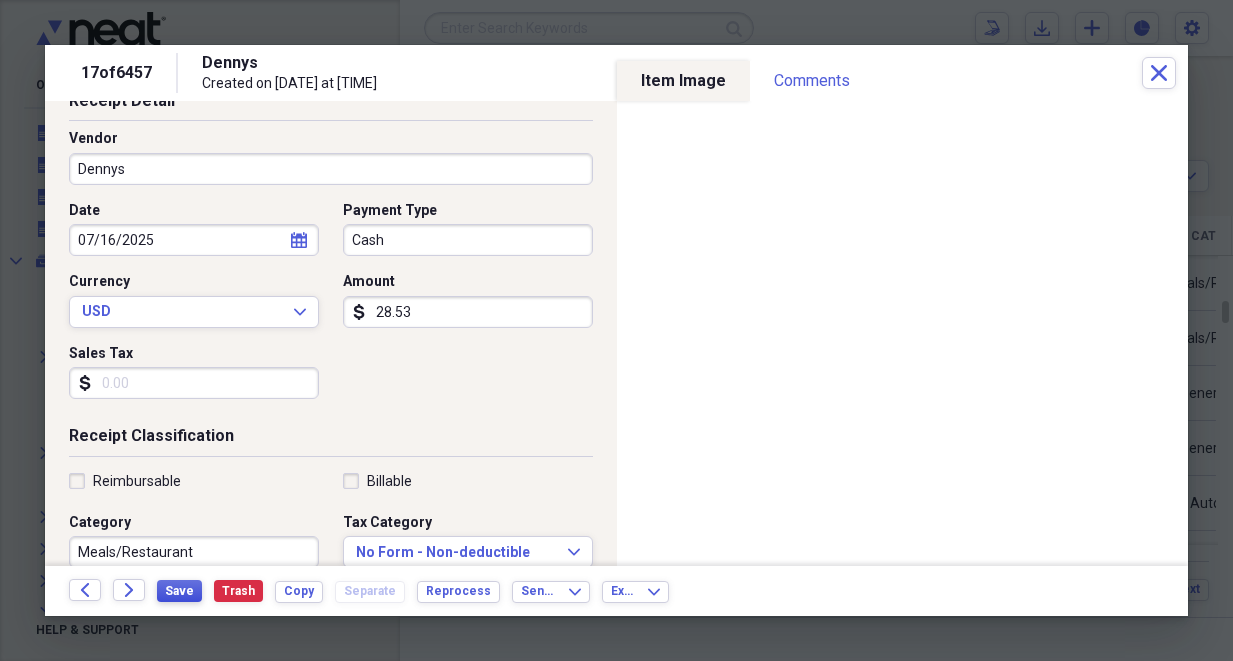 click on "Save" at bounding box center (179, 591) 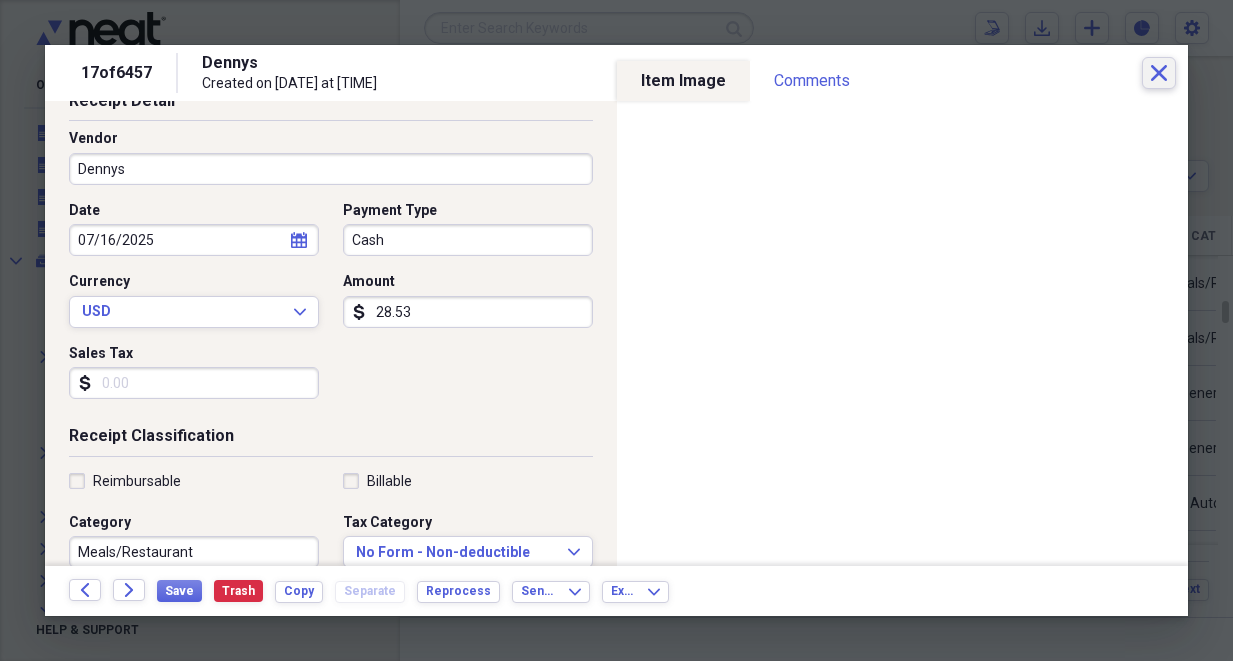 click 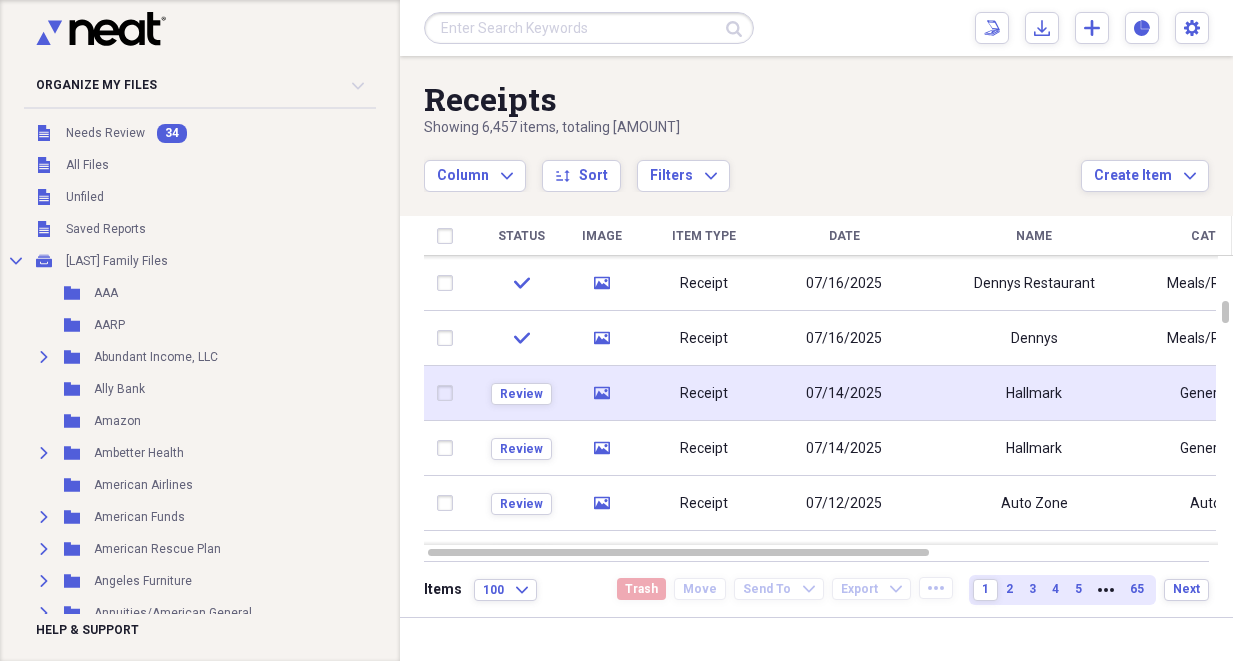 click on "Receipt" at bounding box center (704, 393) 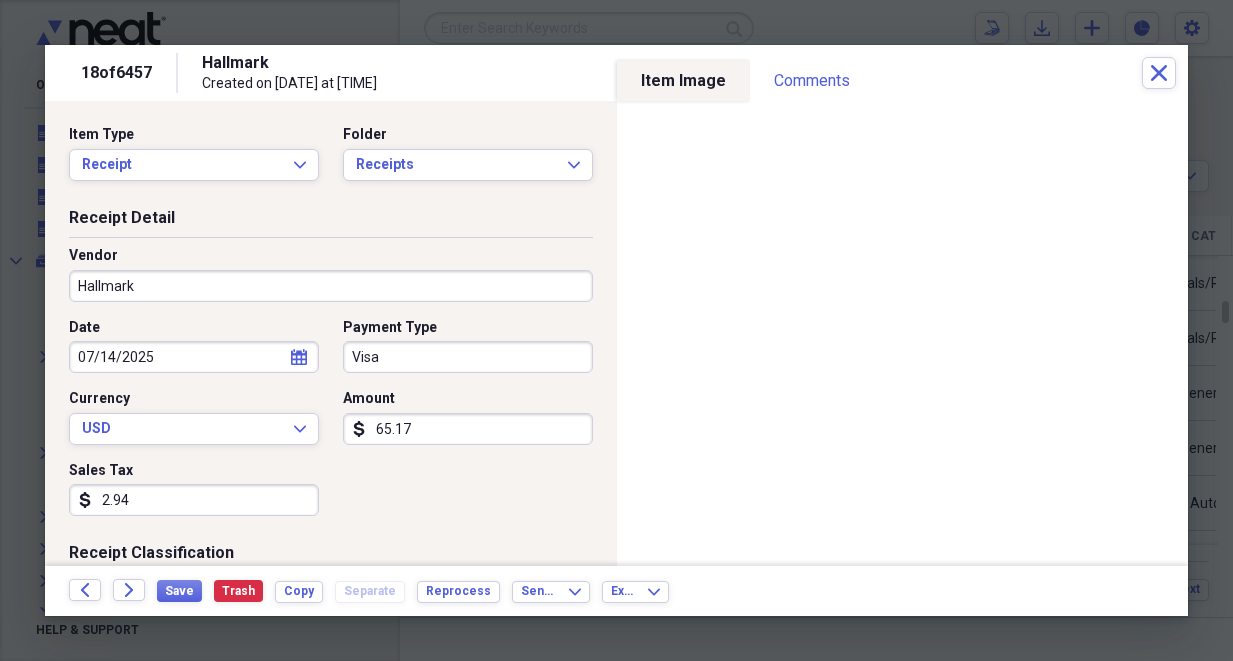 click on "Hallmark" at bounding box center (331, 286) 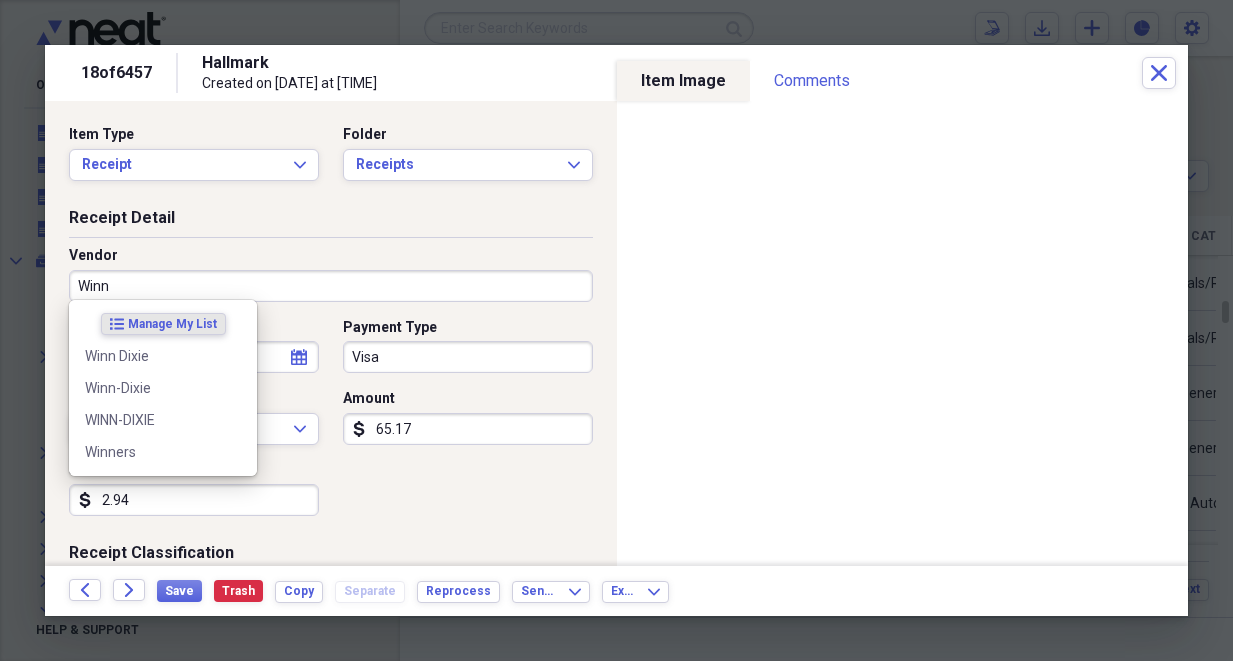 click on "Winn Dixie" at bounding box center (151, 356) 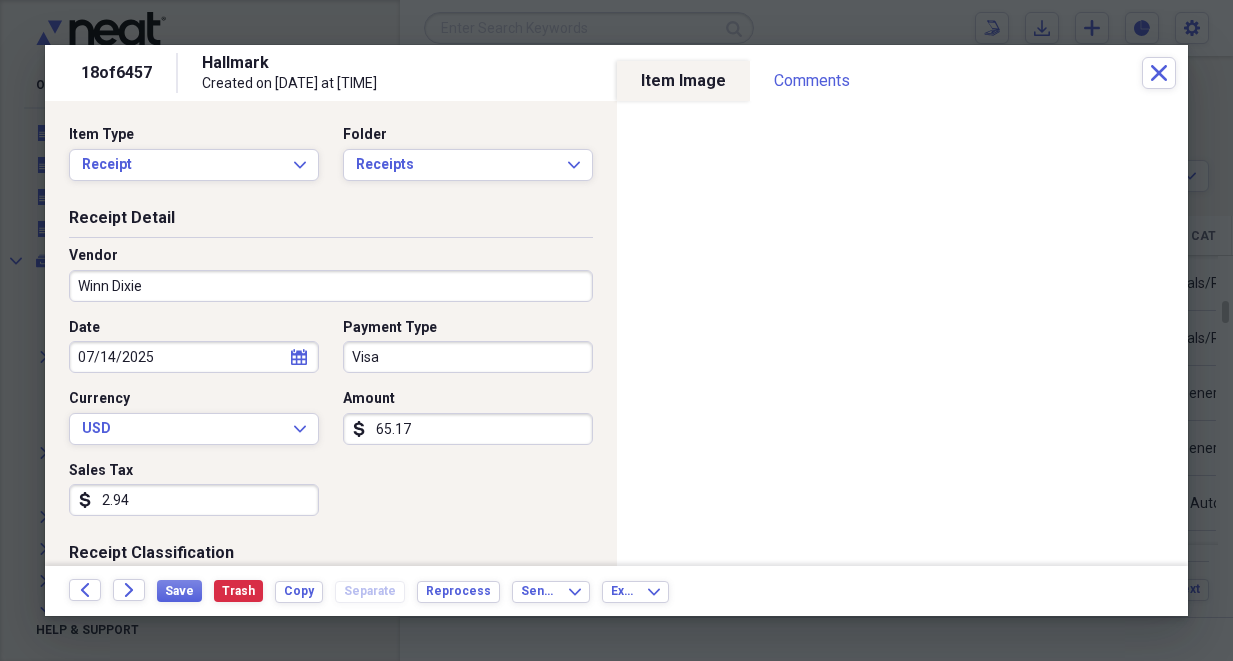type on "Grocery Store" 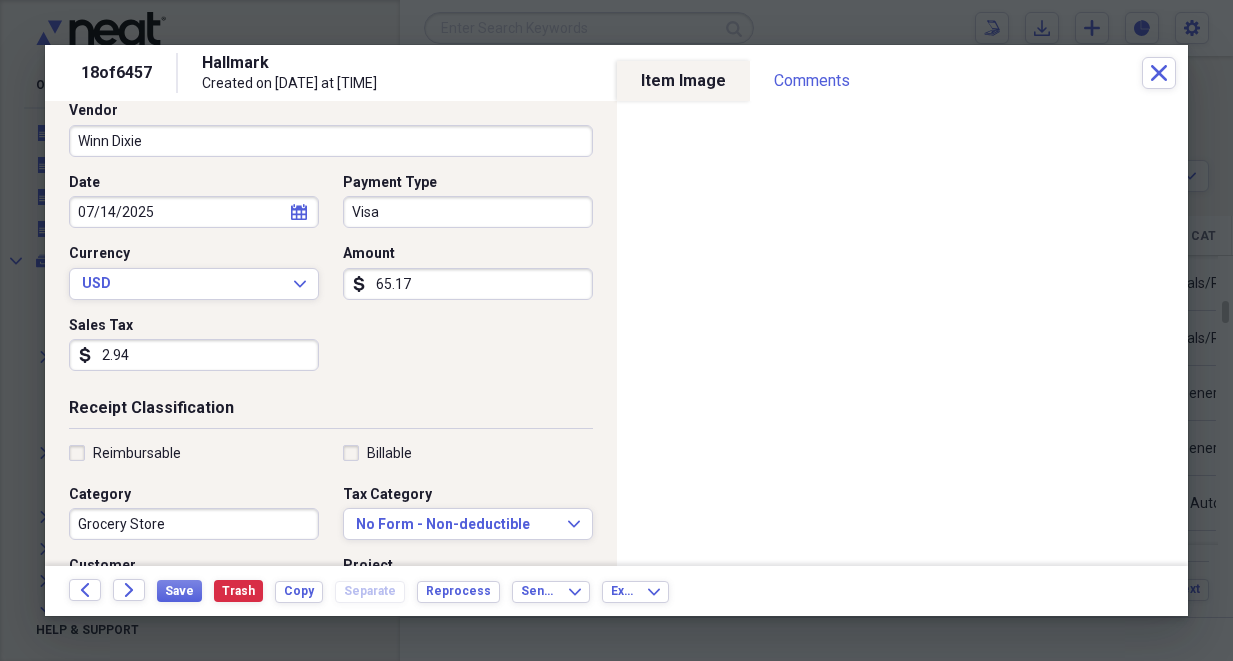 scroll, scrollTop: 146, scrollLeft: 0, axis: vertical 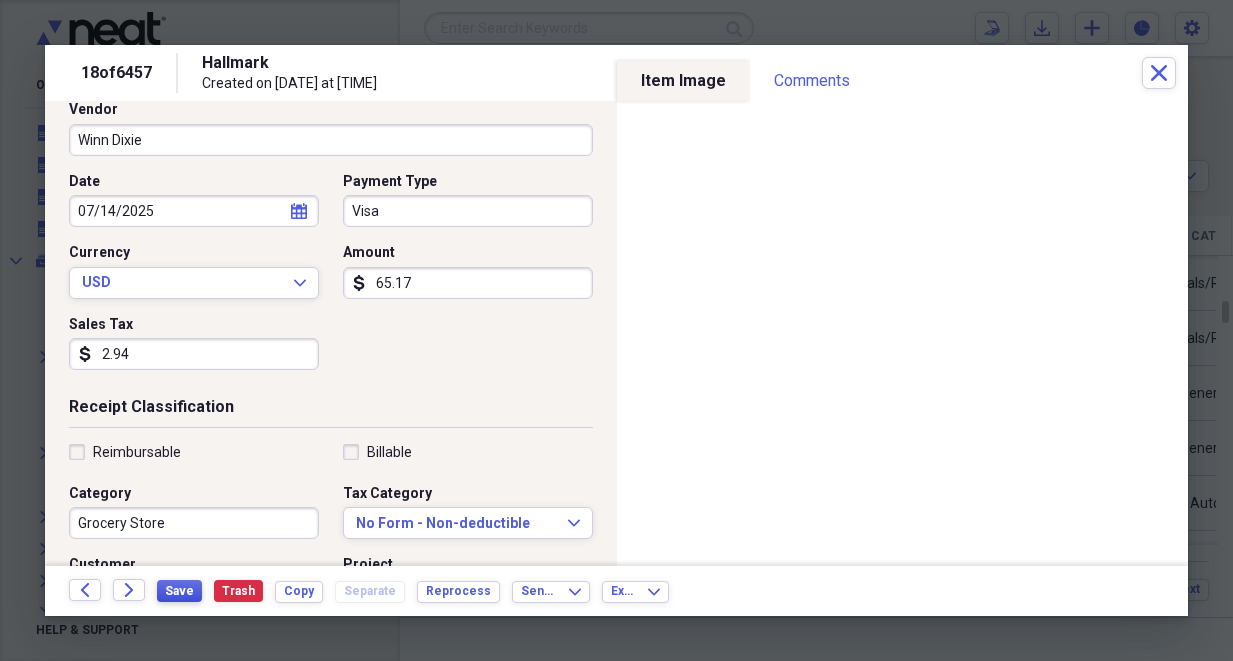 click on "Save" at bounding box center (179, 591) 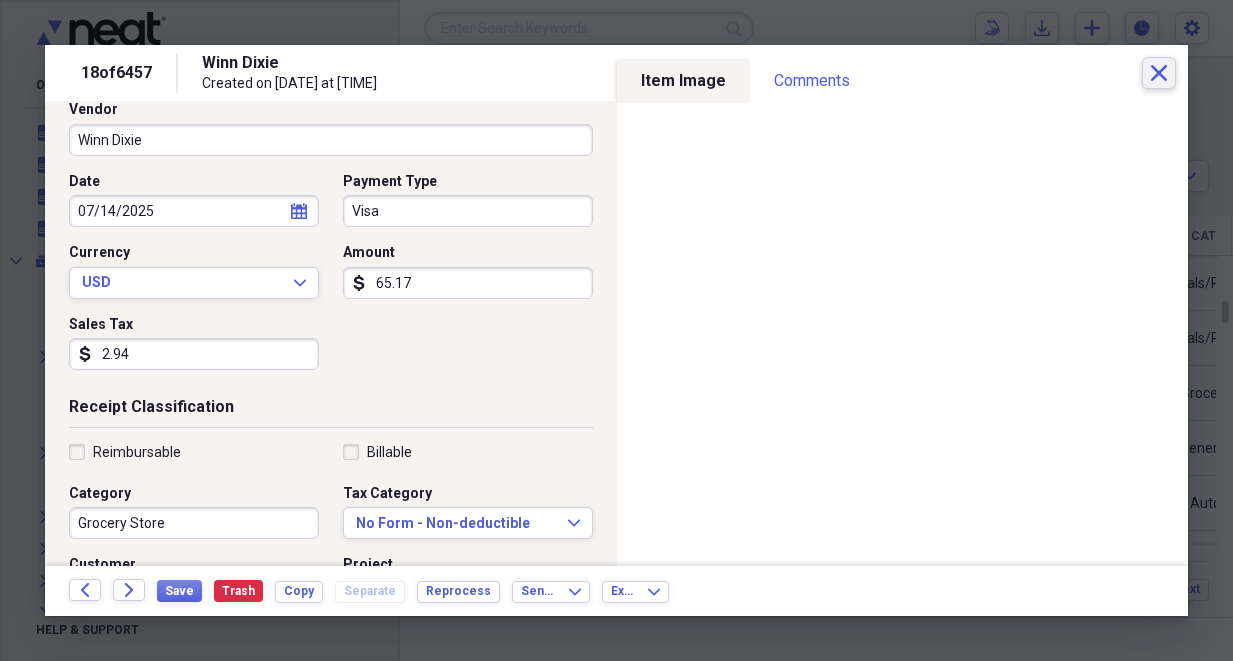 click on "Close" 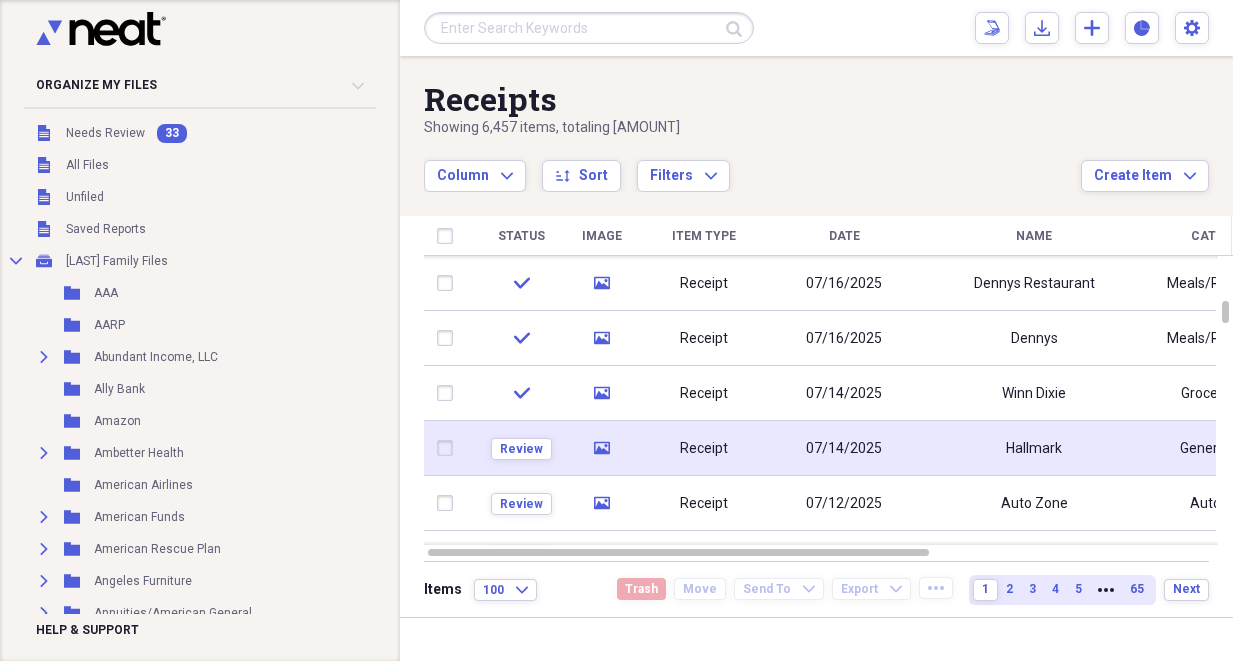 click on "Receipt" at bounding box center (704, 448) 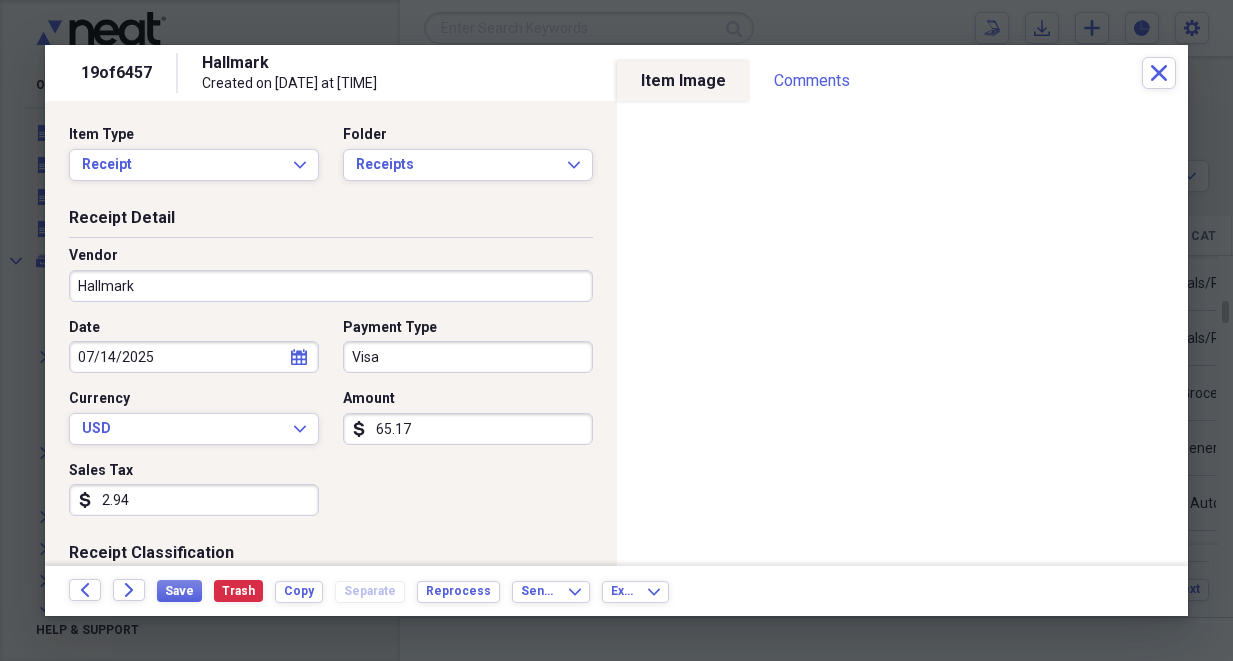 click on "Hallmark" at bounding box center (331, 286) 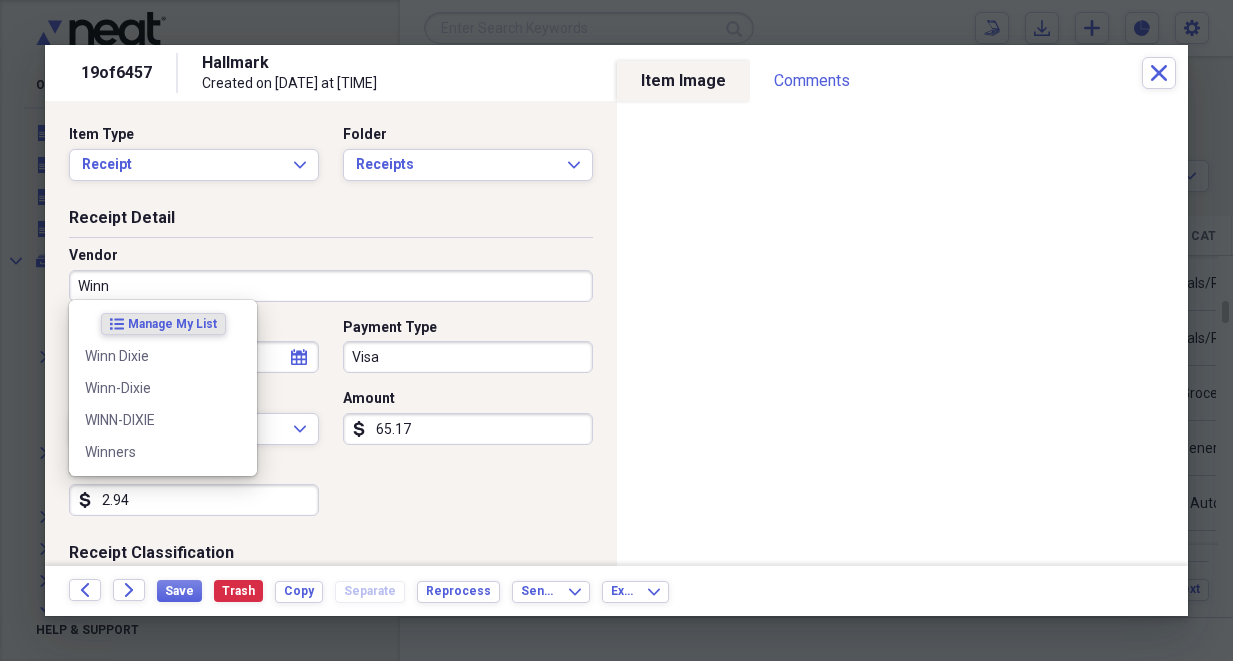 click on "Winn Dixie" at bounding box center (151, 356) 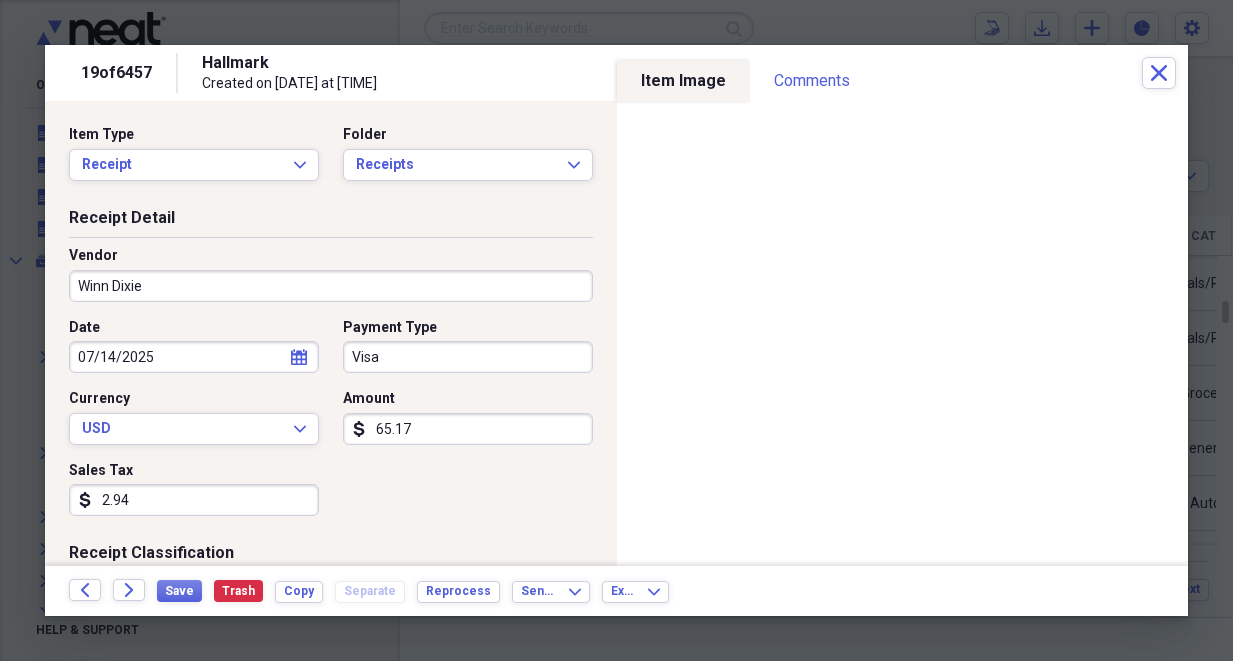 type on "Grocery Store" 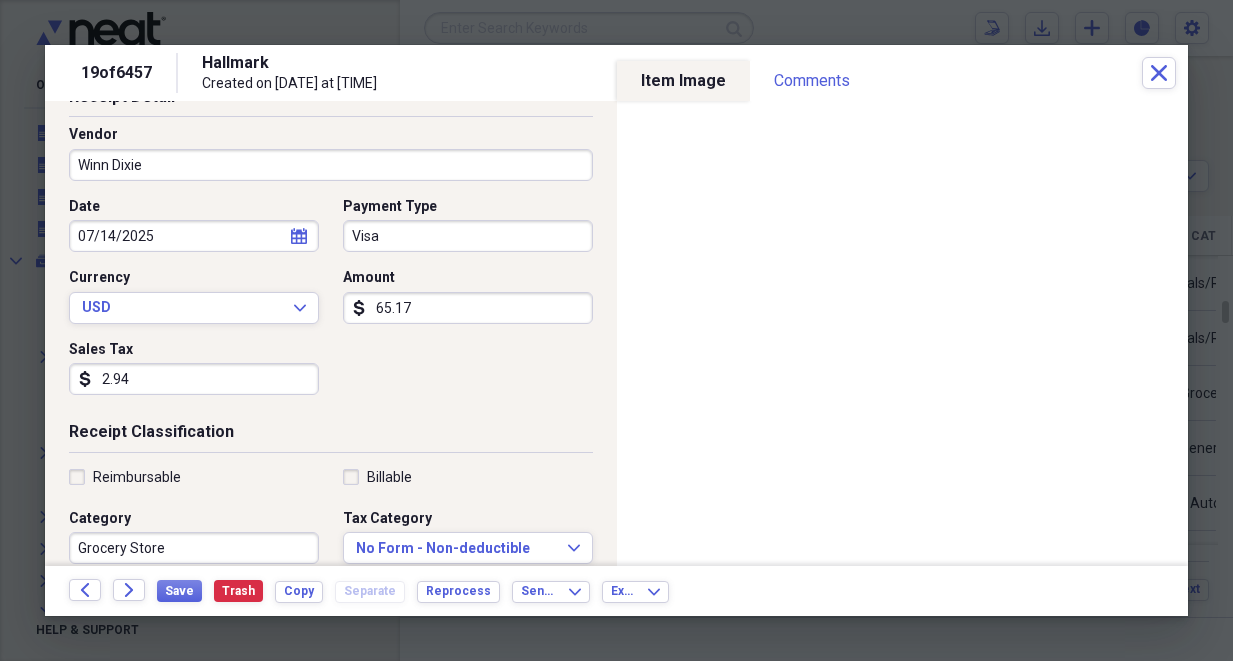 scroll, scrollTop: 124, scrollLeft: 0, axis: vertical 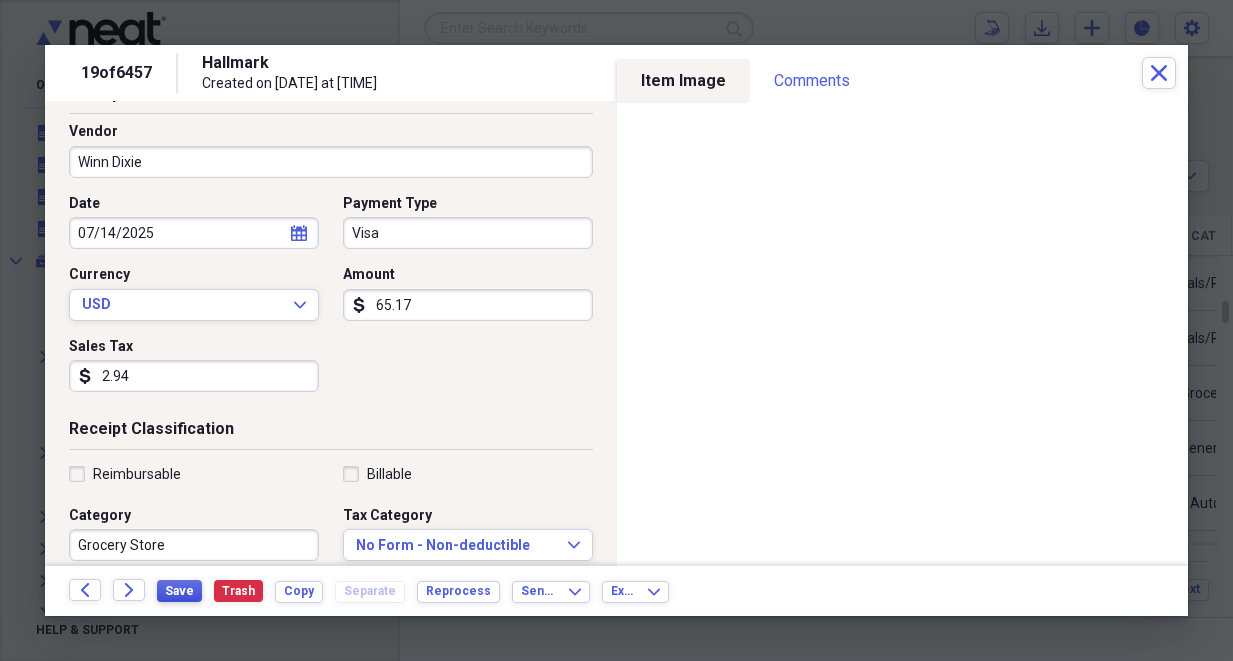 click on "Save" at bounding box center [179, 591] 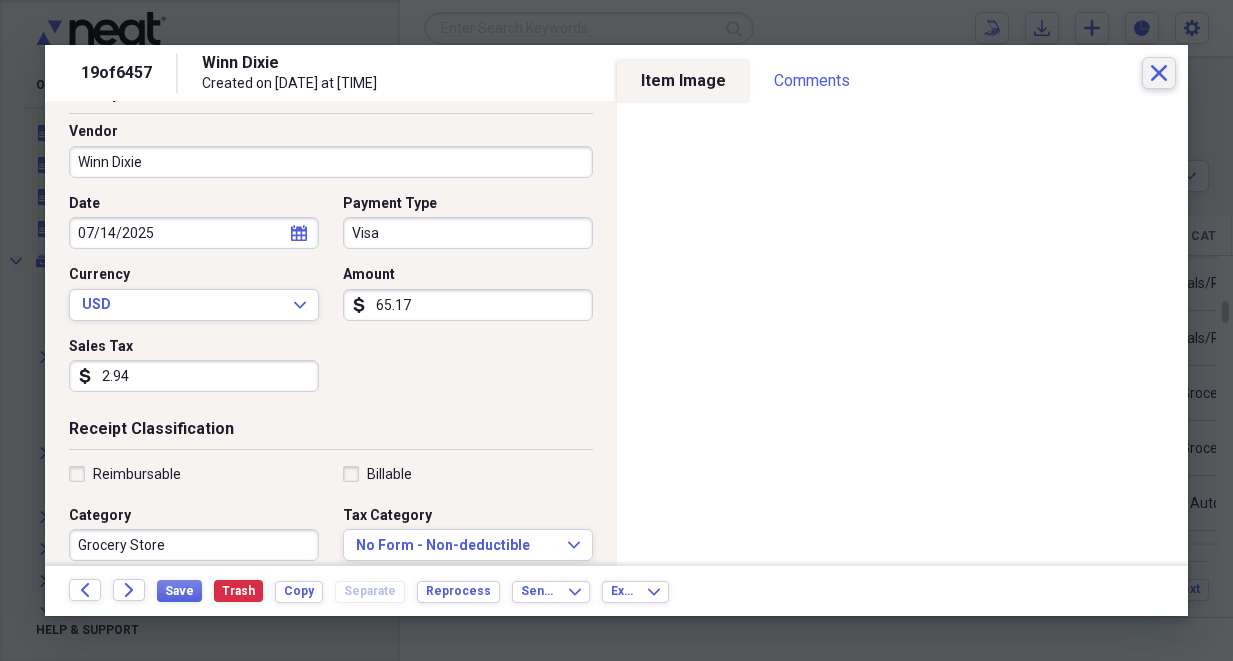 click on "Close" 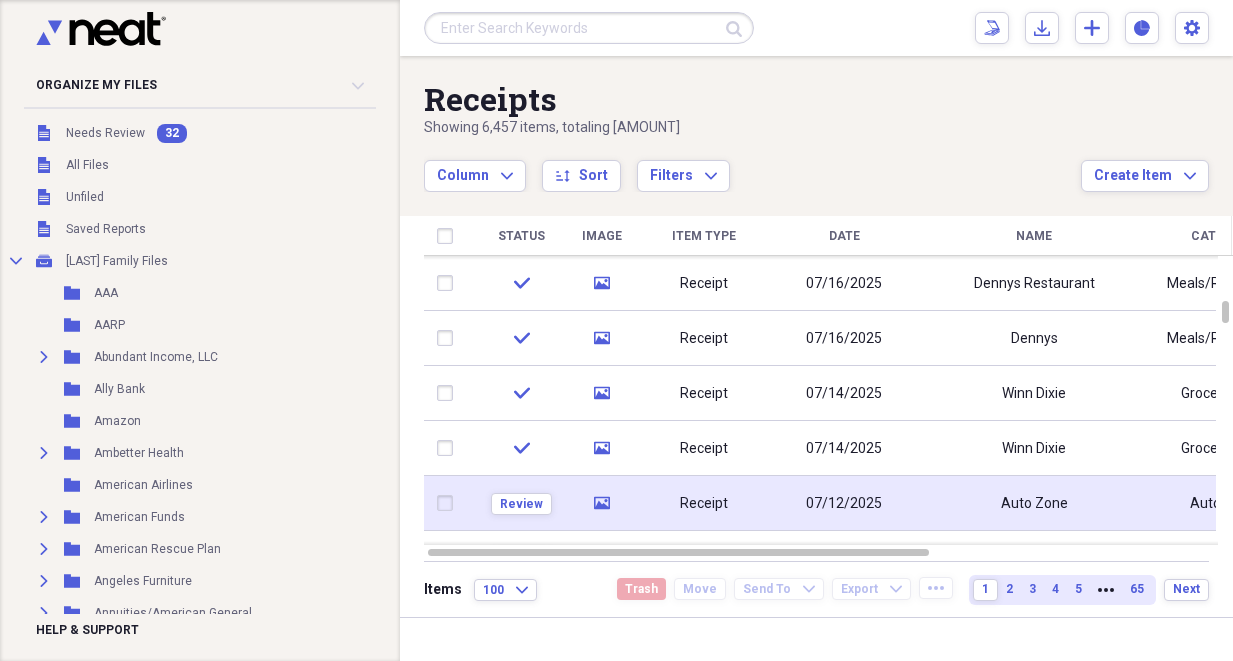 click on "07/12/2025" at bounding box center [844, 503] 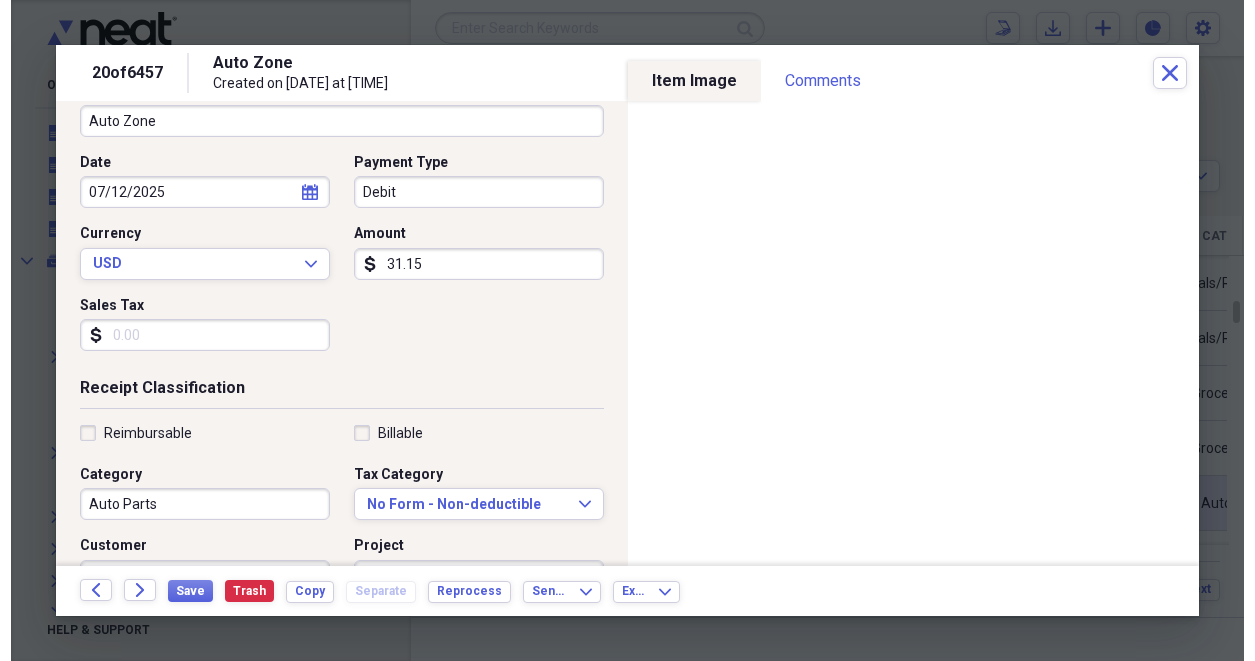 scroll, scrollTop: 168, scrollLeft: 0, axis: vertical 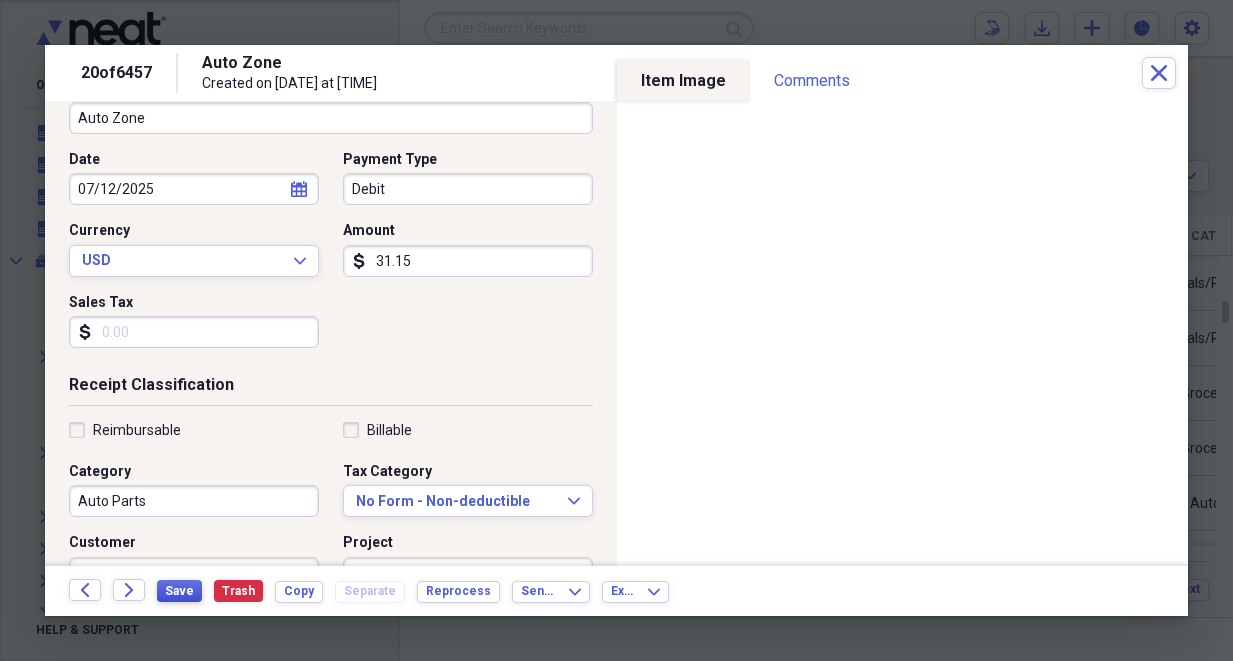 click on "Save" at bounding box center (179, 591) 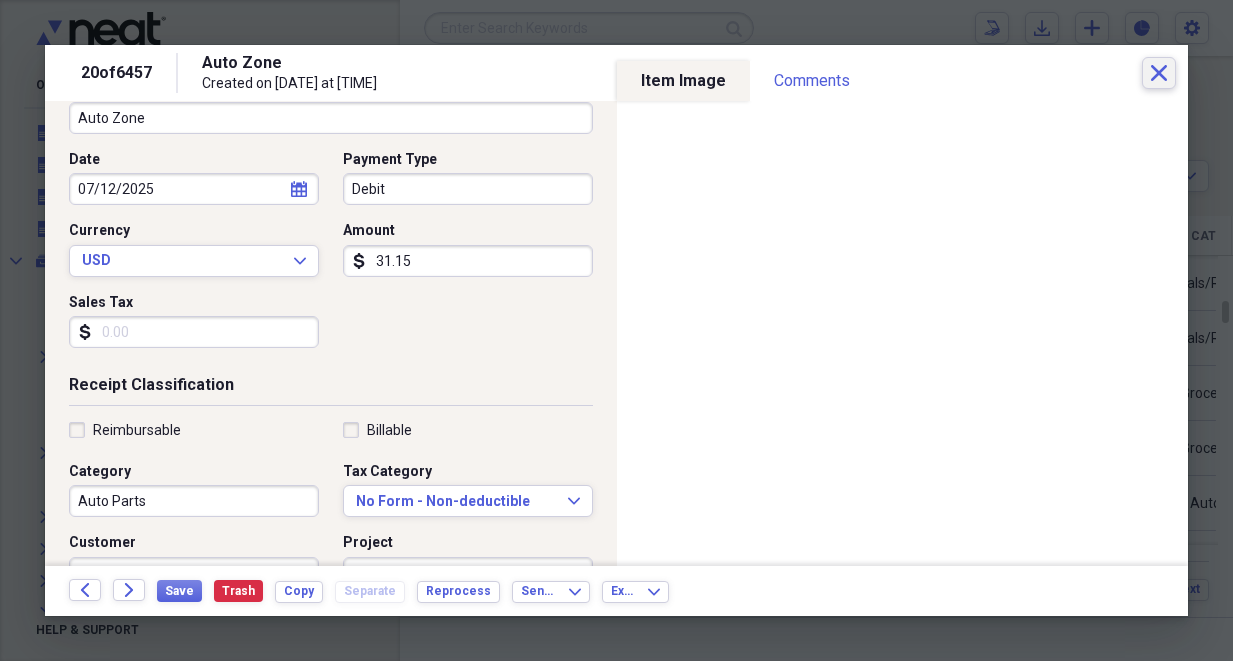 click on "Close" 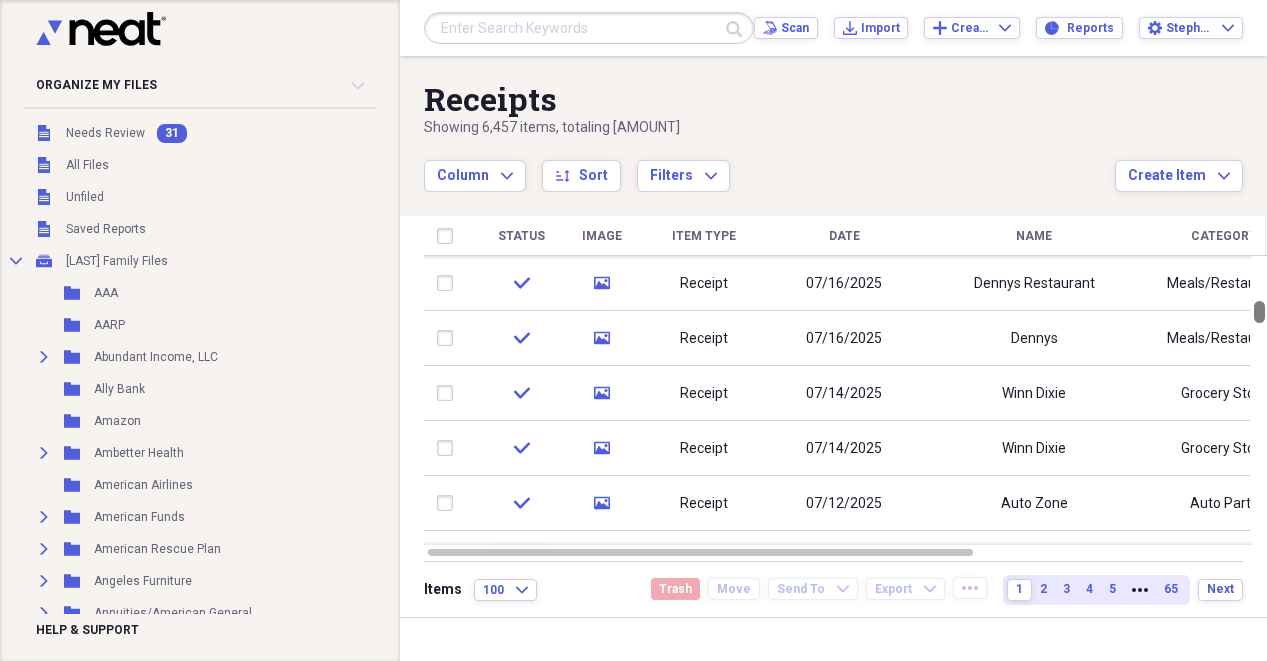 click at bounding box center [1259, 312] 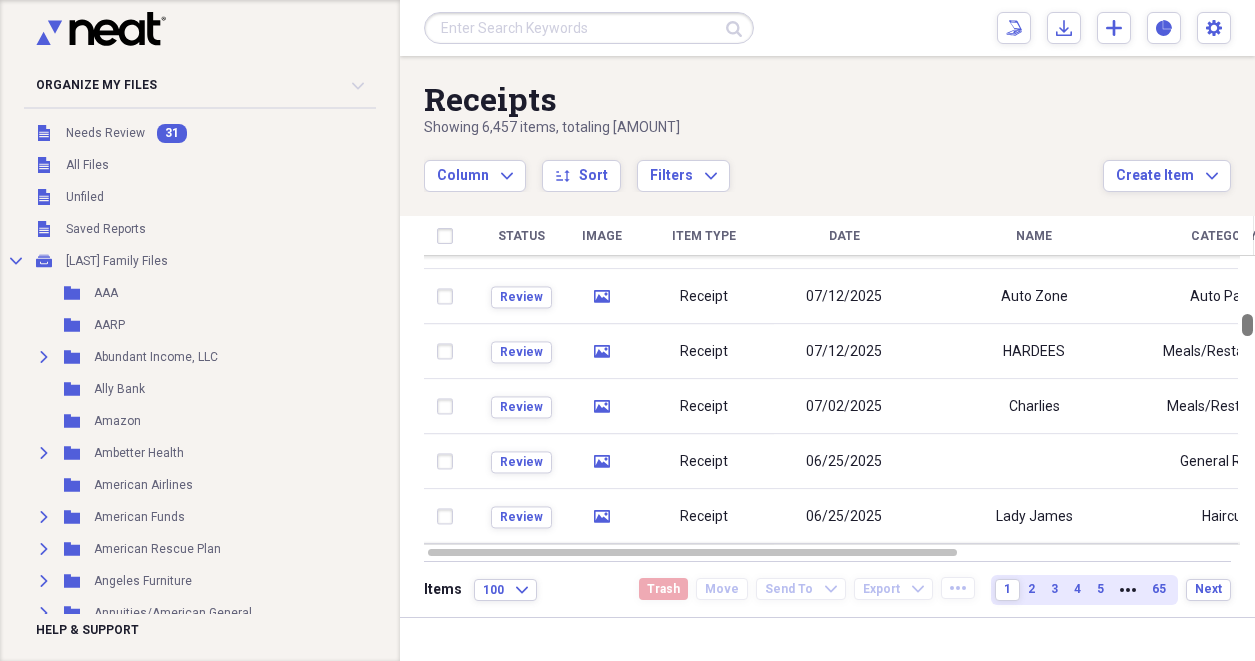 drag, startPoint x: 1248, startPoint y: 304, endPoint x: 1247, endPoint y: 318, distance: 14.035668 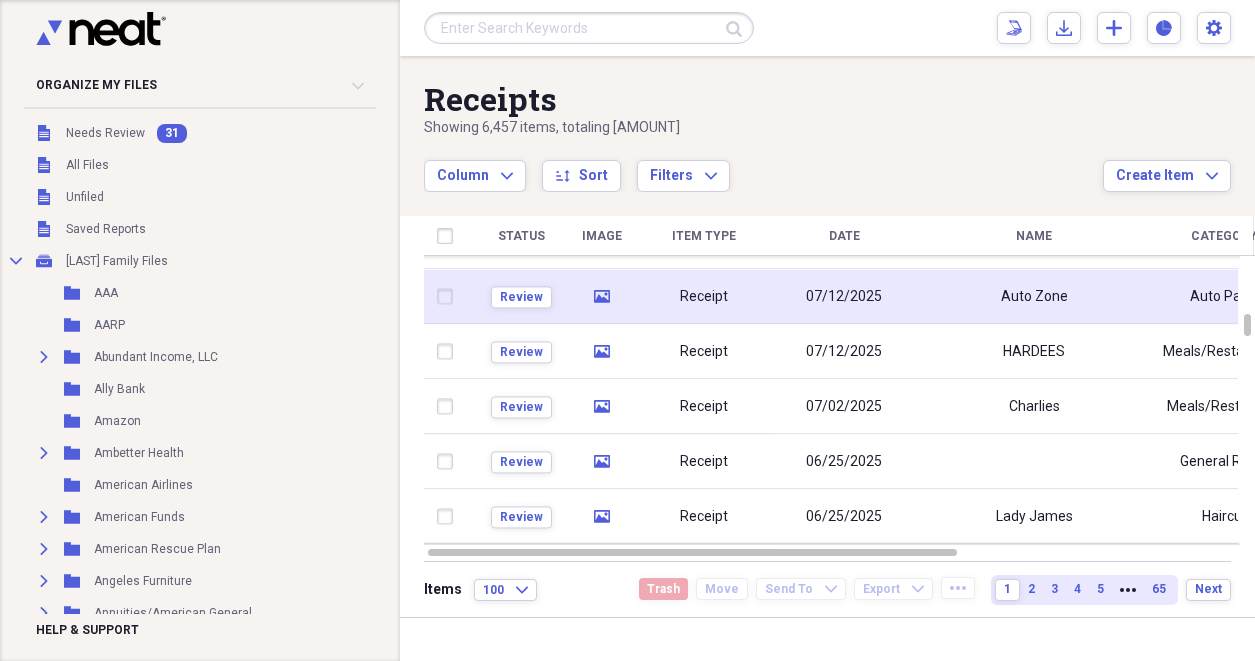 click on "Auto Zone" at bounding box center [1034, 296] 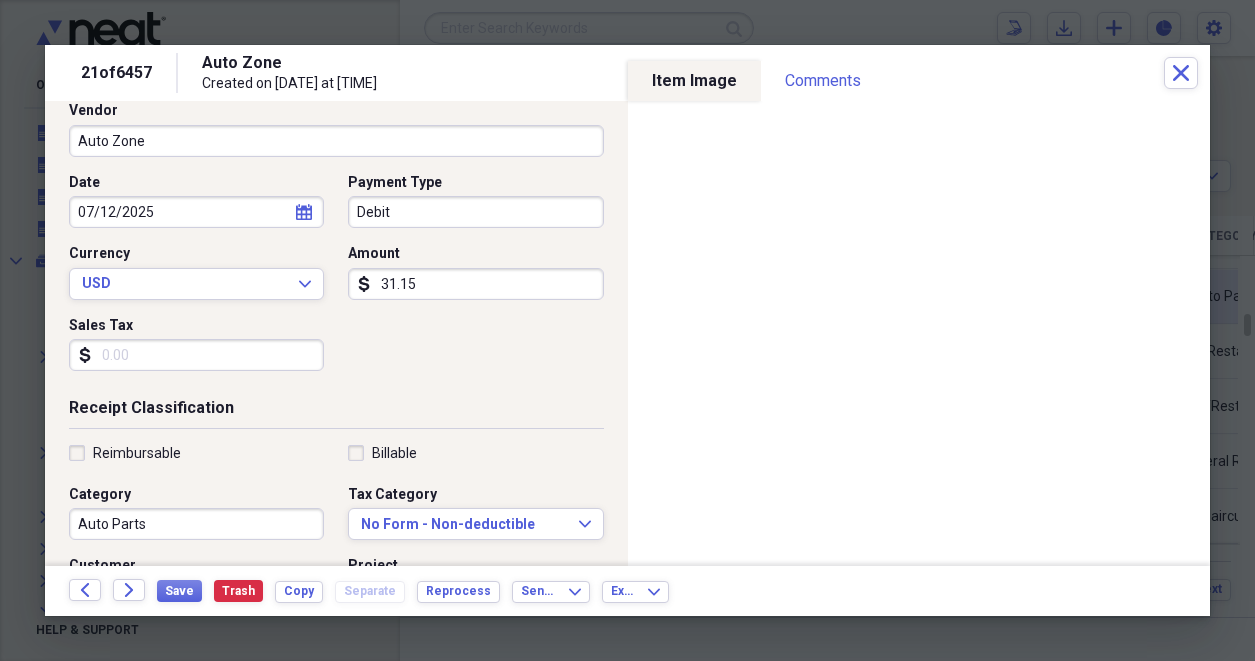 scroll, scrollTop: 148, scrollLeft: 0, axis: vertical 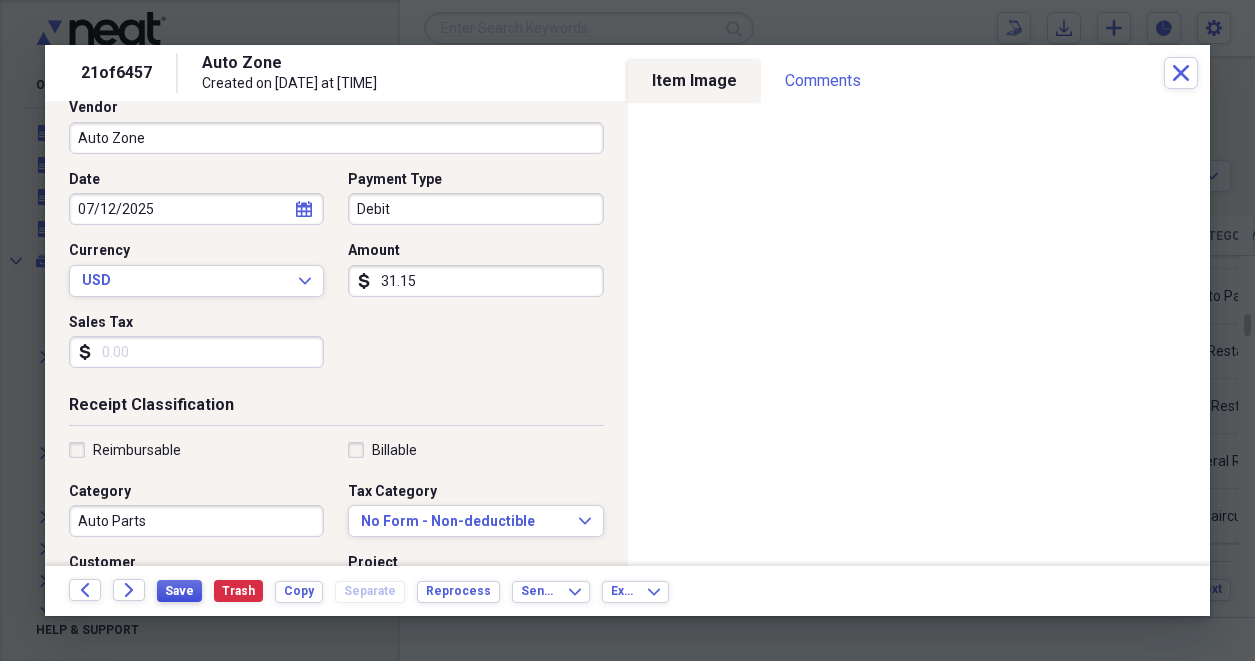 click on "Save" at bounding box center (179, 591) 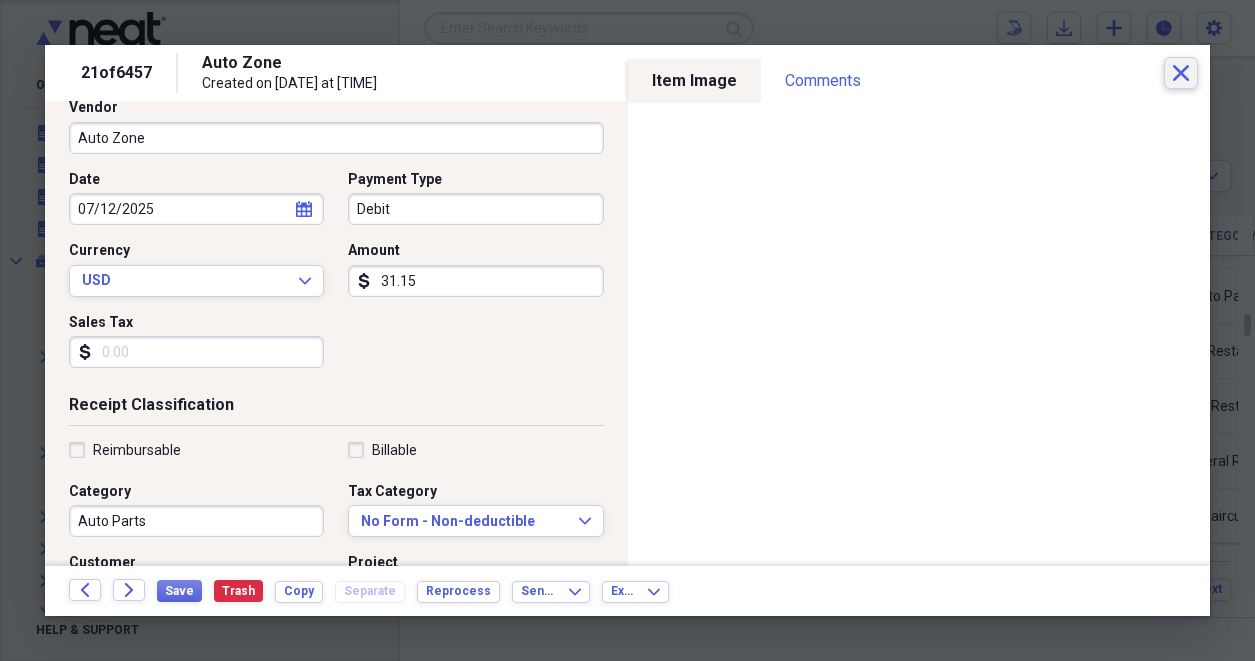 click 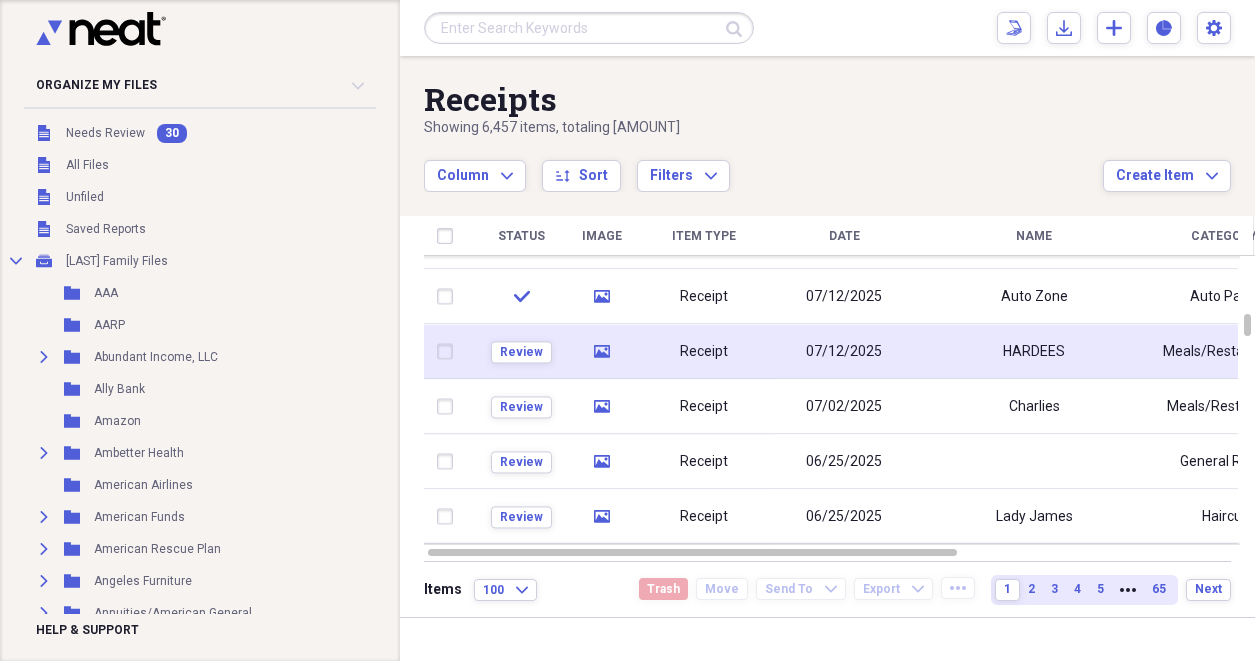 click on "07/12/2025" at bounding box center [844, 352] 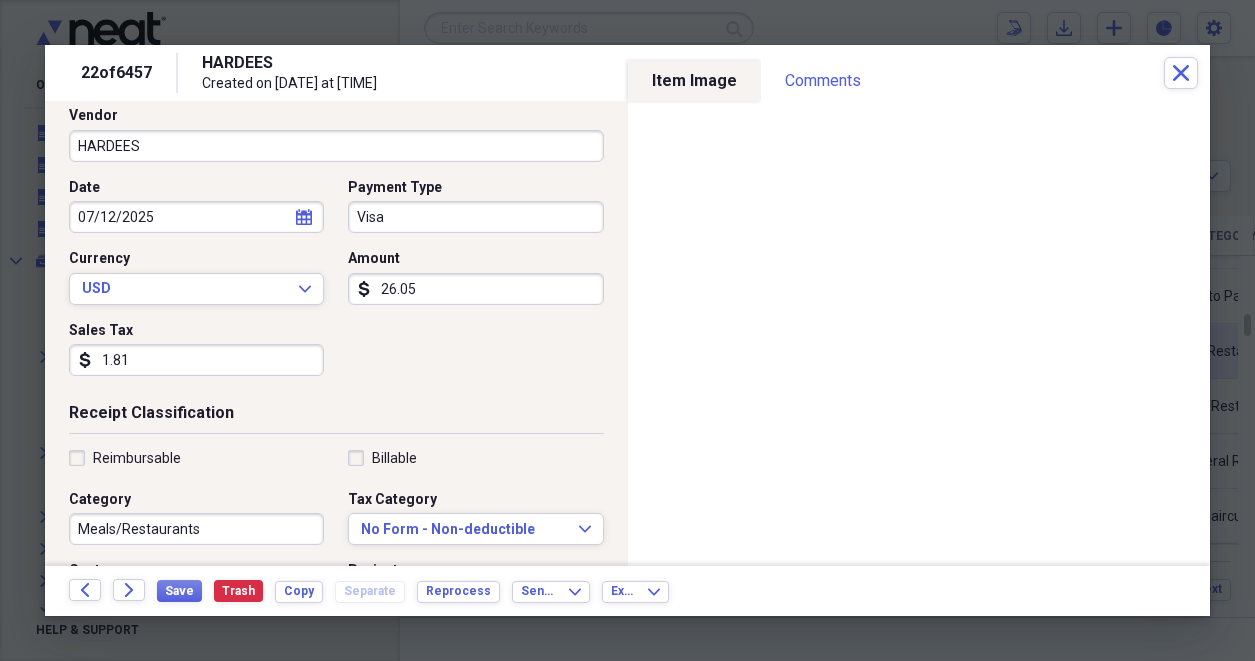 scroll, scrollTop: 153, scrollLeft: 0, axis: vertical 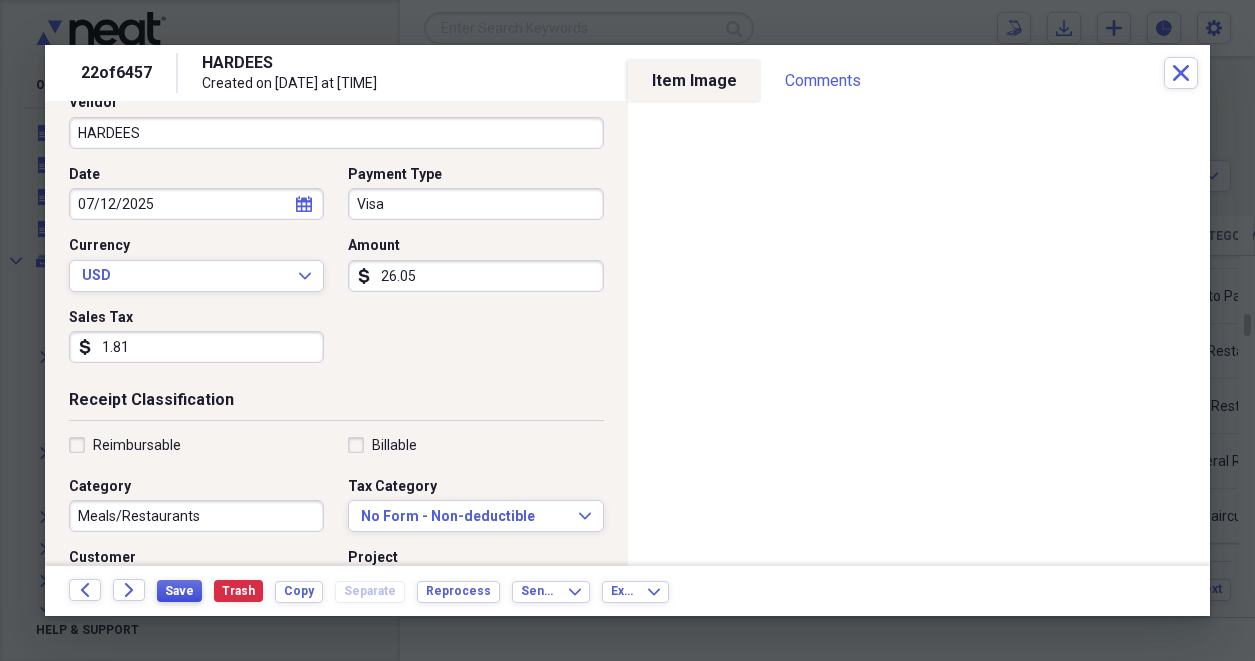 click on "Save" at bounding box center (179, 591) 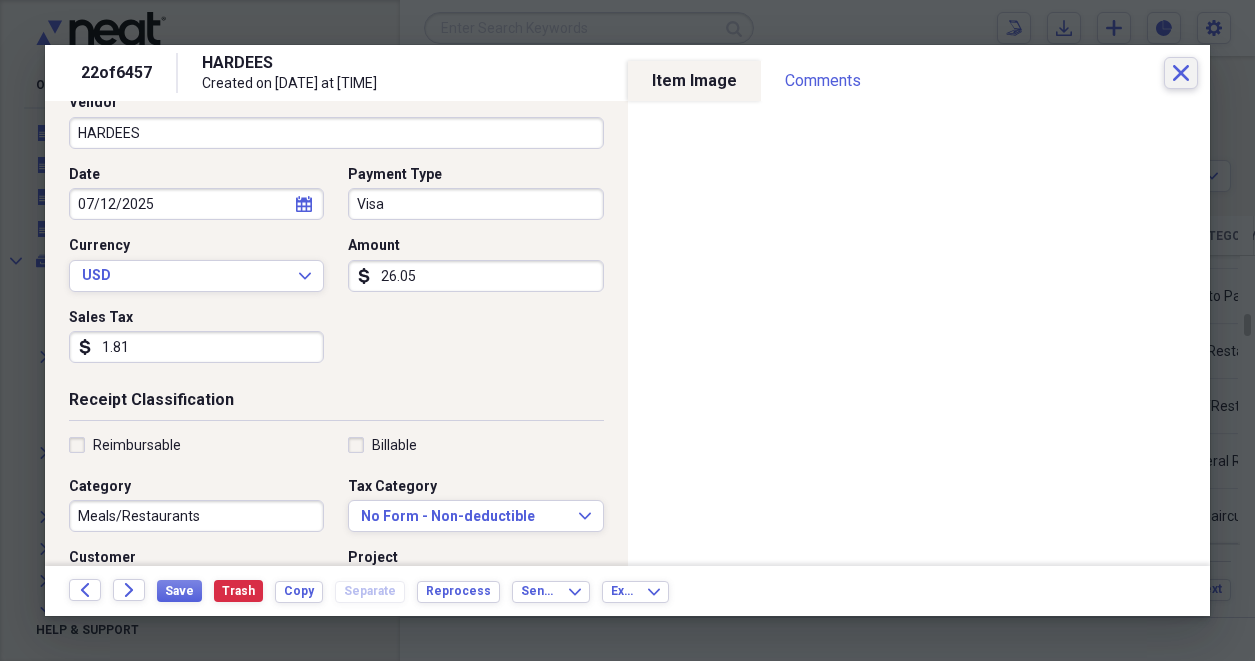 click on "Close" 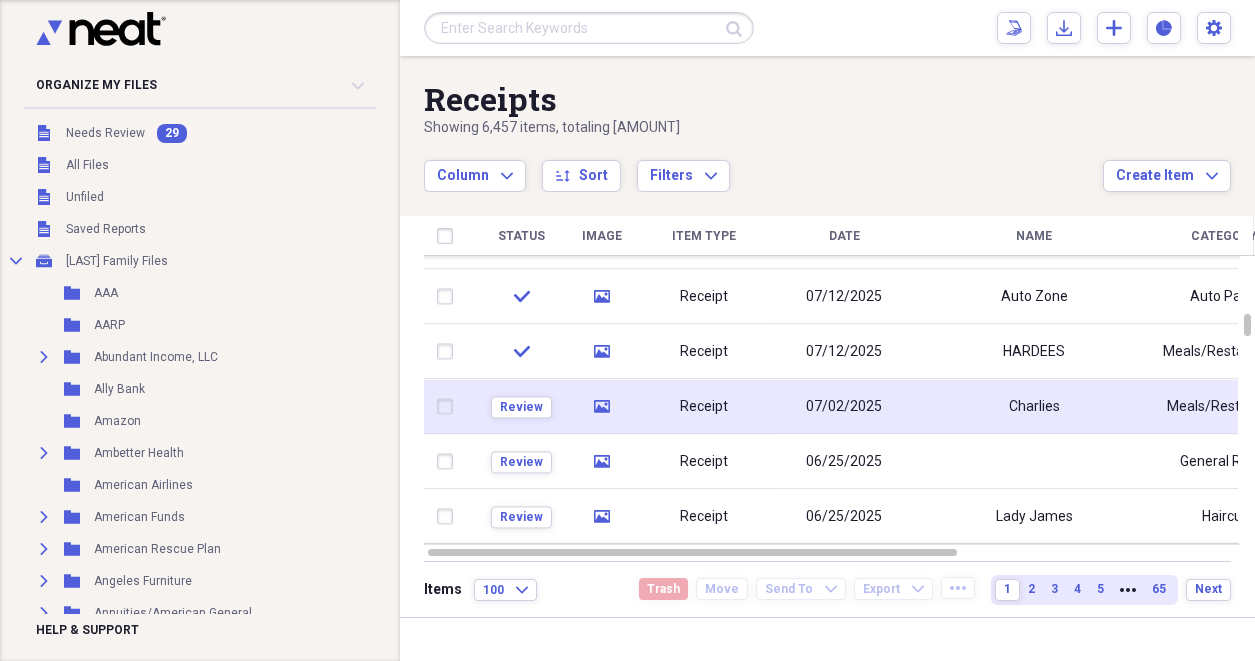 click on "07/02/2025" at bounding box center (844, 407) 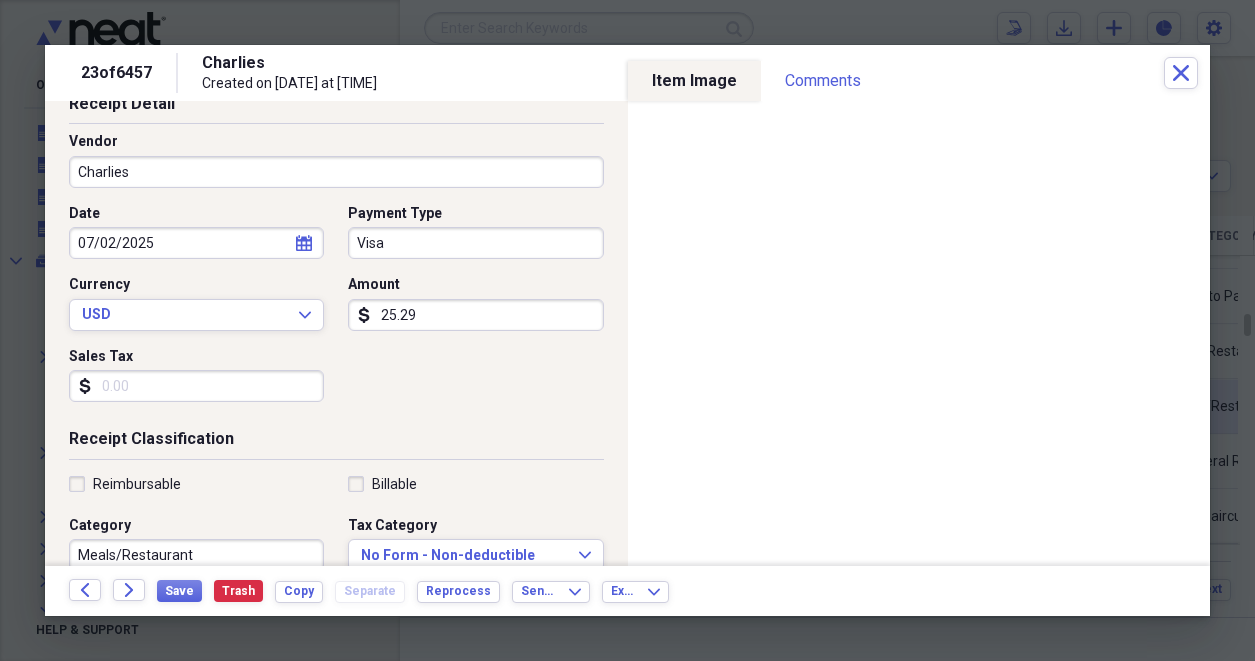 scroll, scrollTop: 115, scrollLeft: 0, axis: vertical 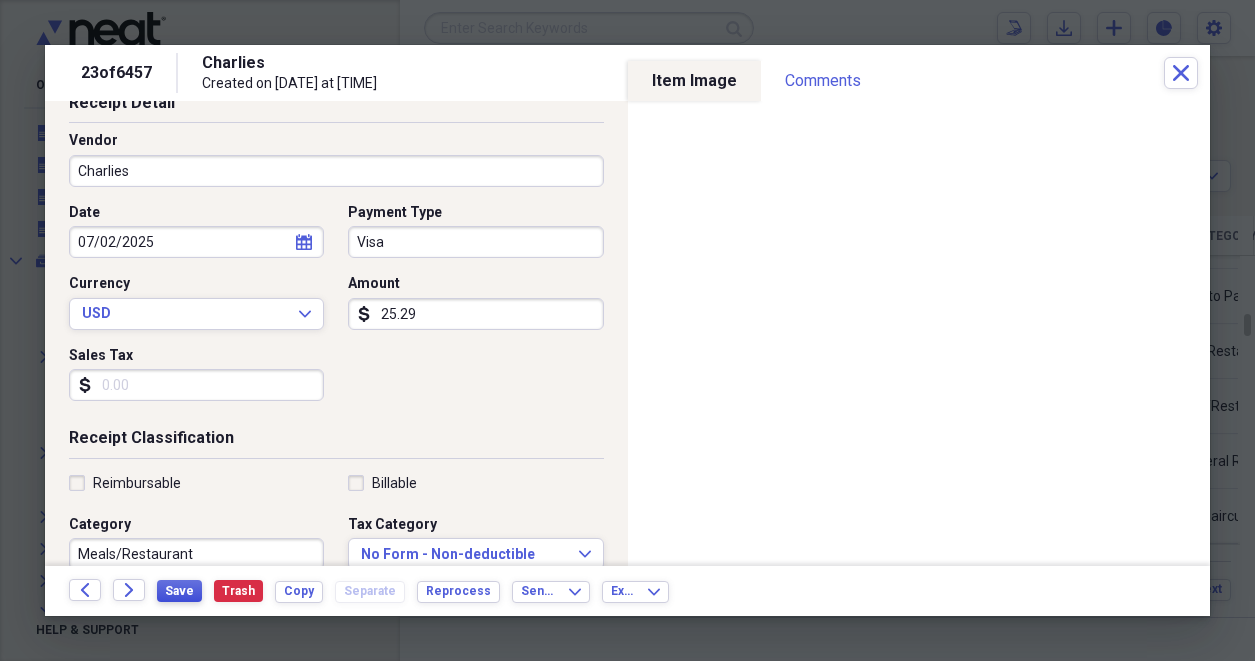 click on "Save" at bounding box center (179, 591) 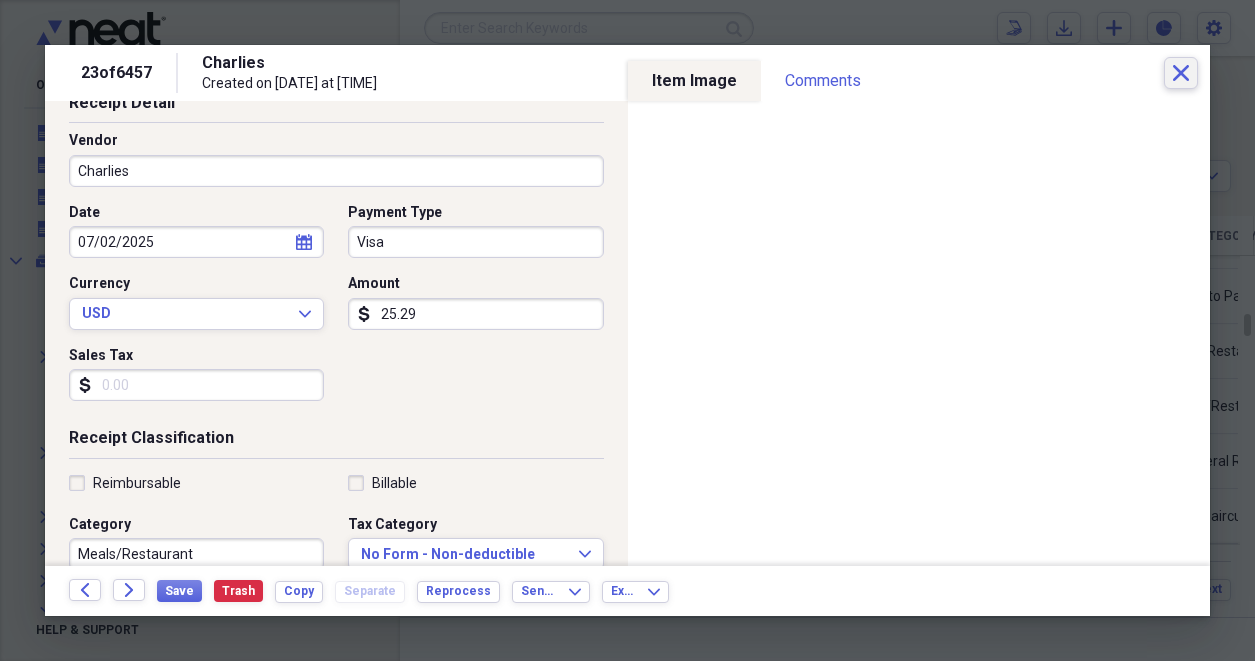 click on "Close" 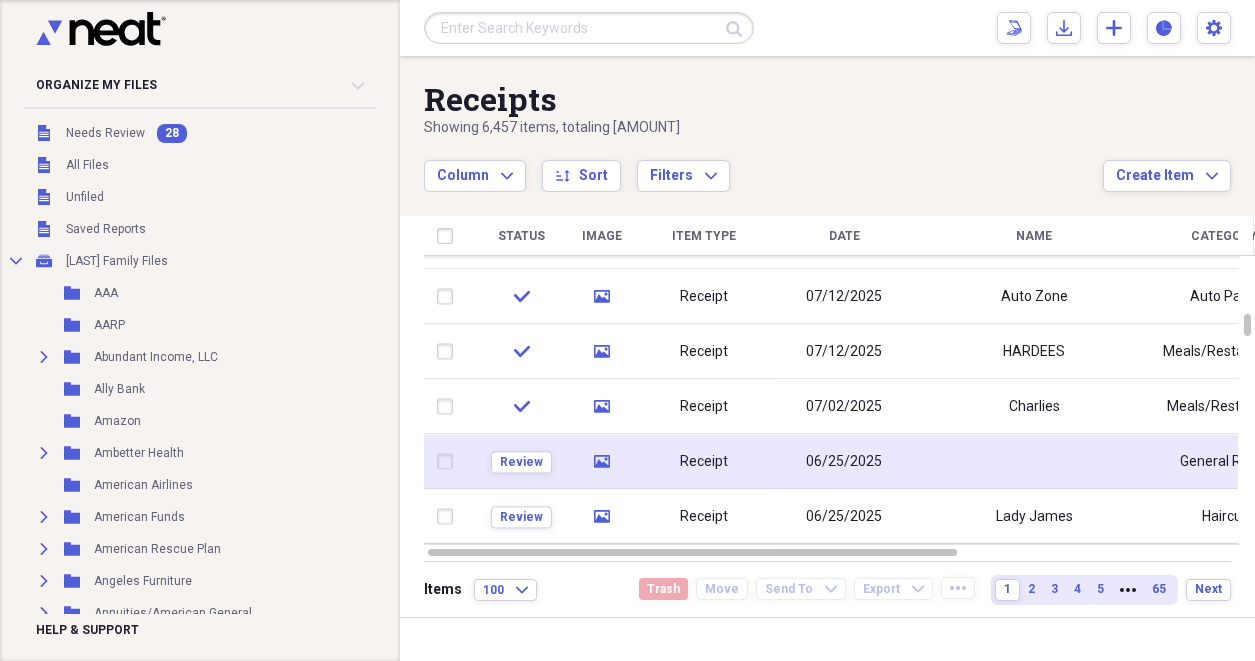 click on "06/25/2025" at bounding box center [844, 462] 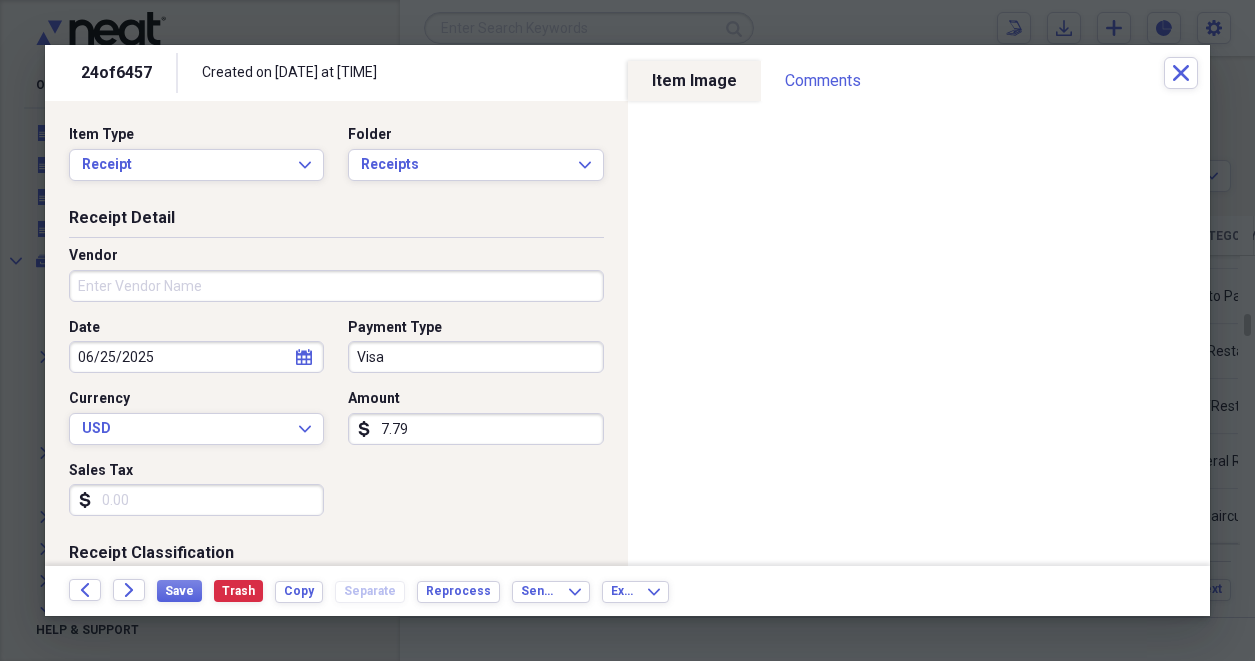 click on "Vendor" at bounding box center [336, 286] 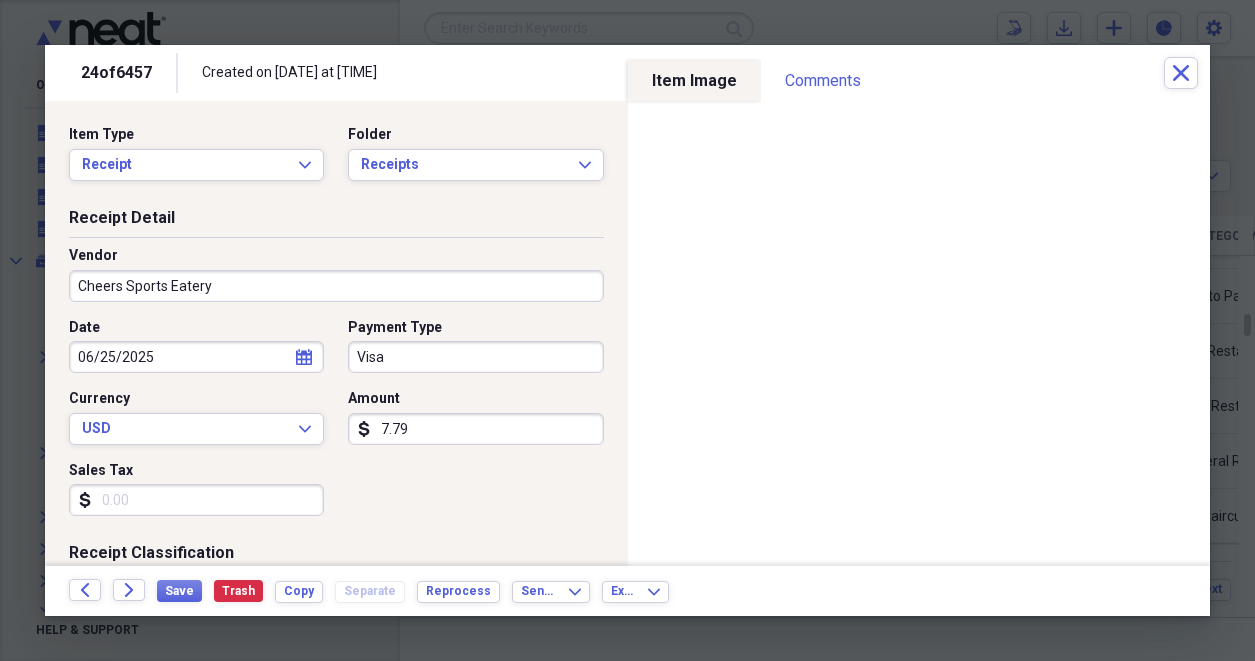 type on "Cheers Sports Eatery" 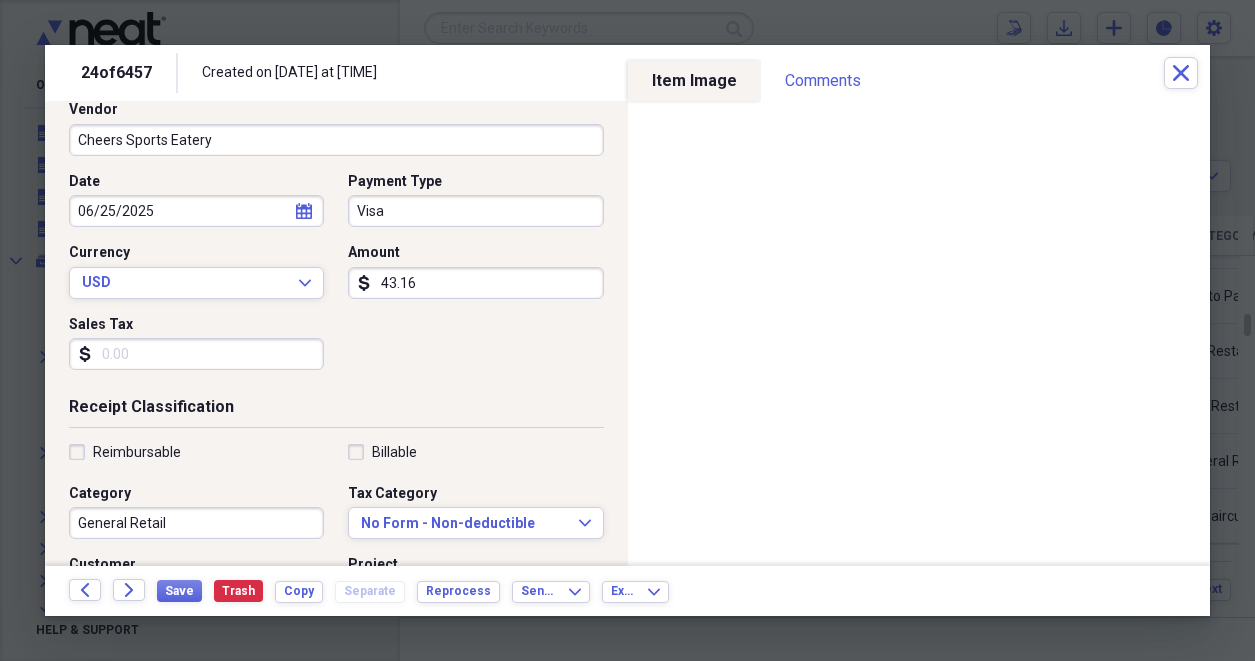 scroll, scrollTop: 147, scrollLeft: 0, axis: vertical 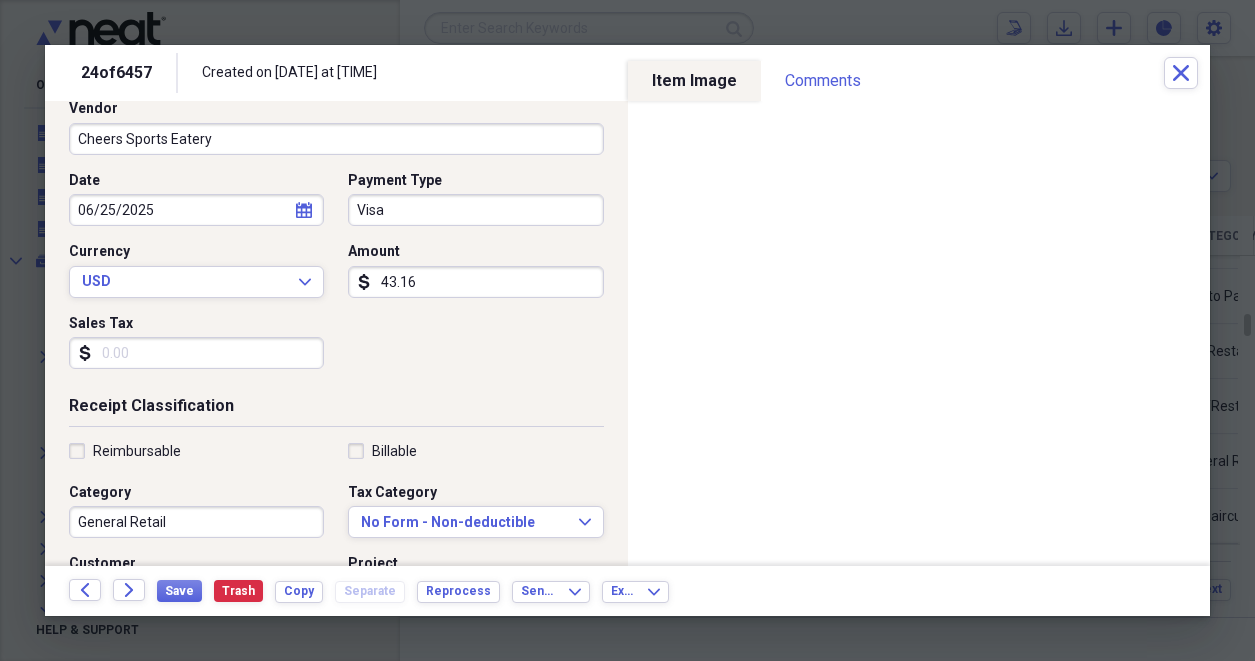 type on "43.16" 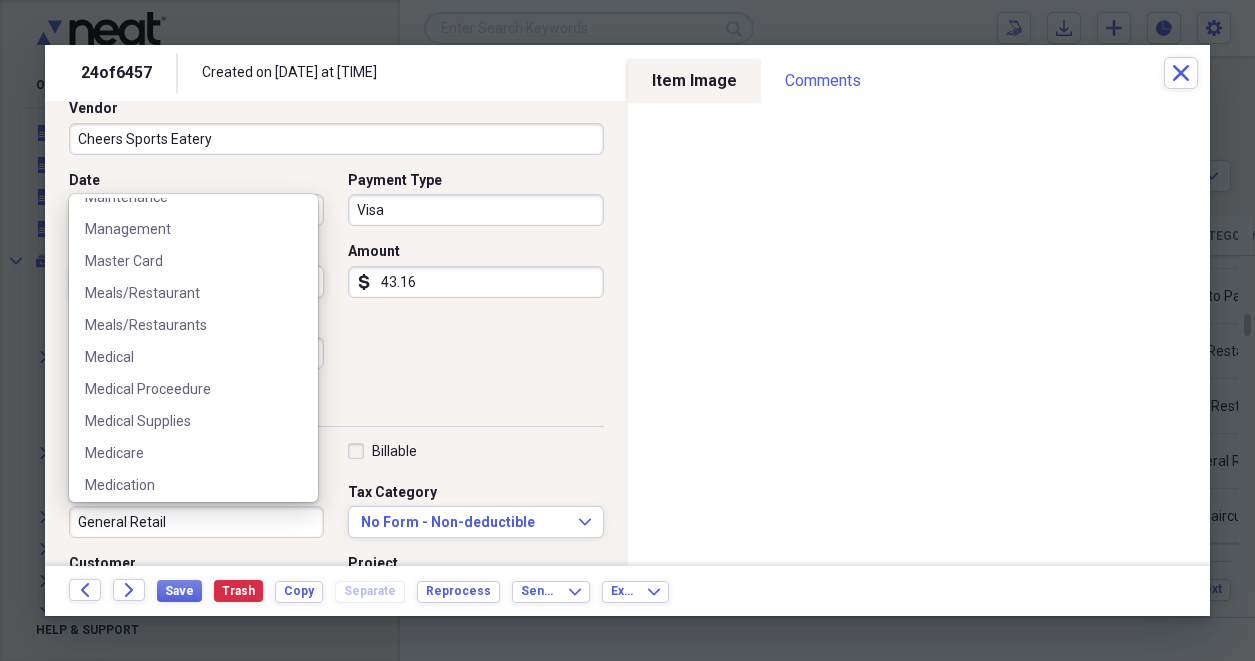scroll, scrollTop: 4504, scrollLeft: 0, axis: vertical 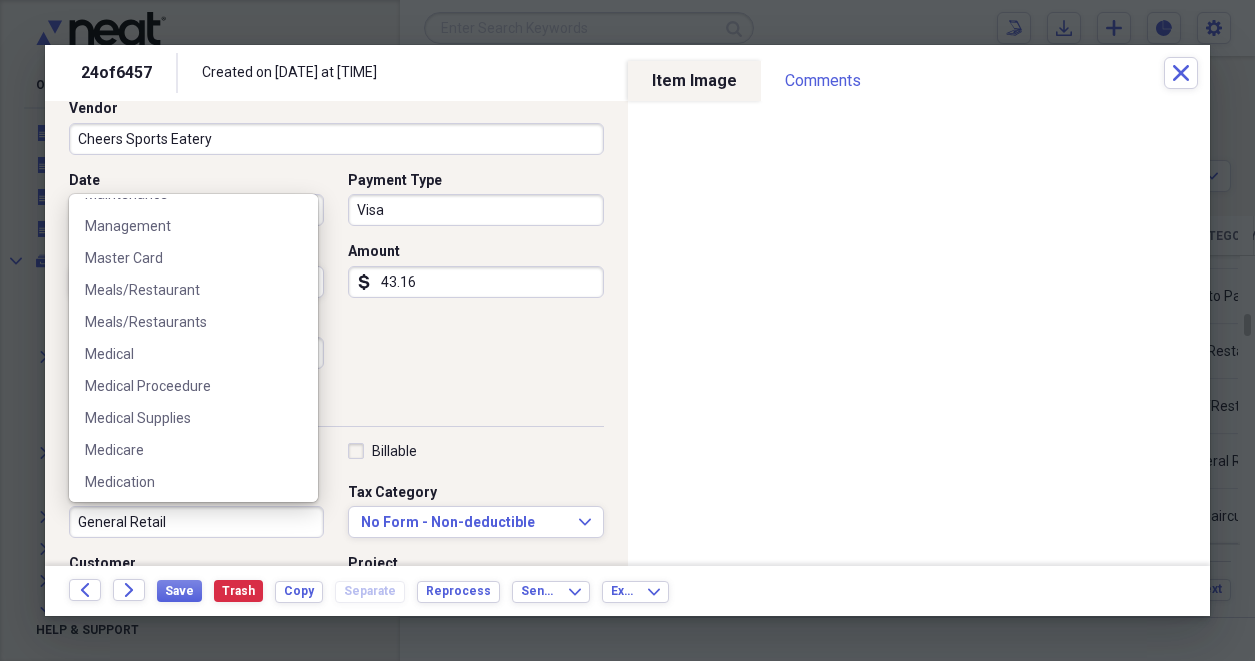 click on "Meals/Restaurant" at bounding box center (181, 290) 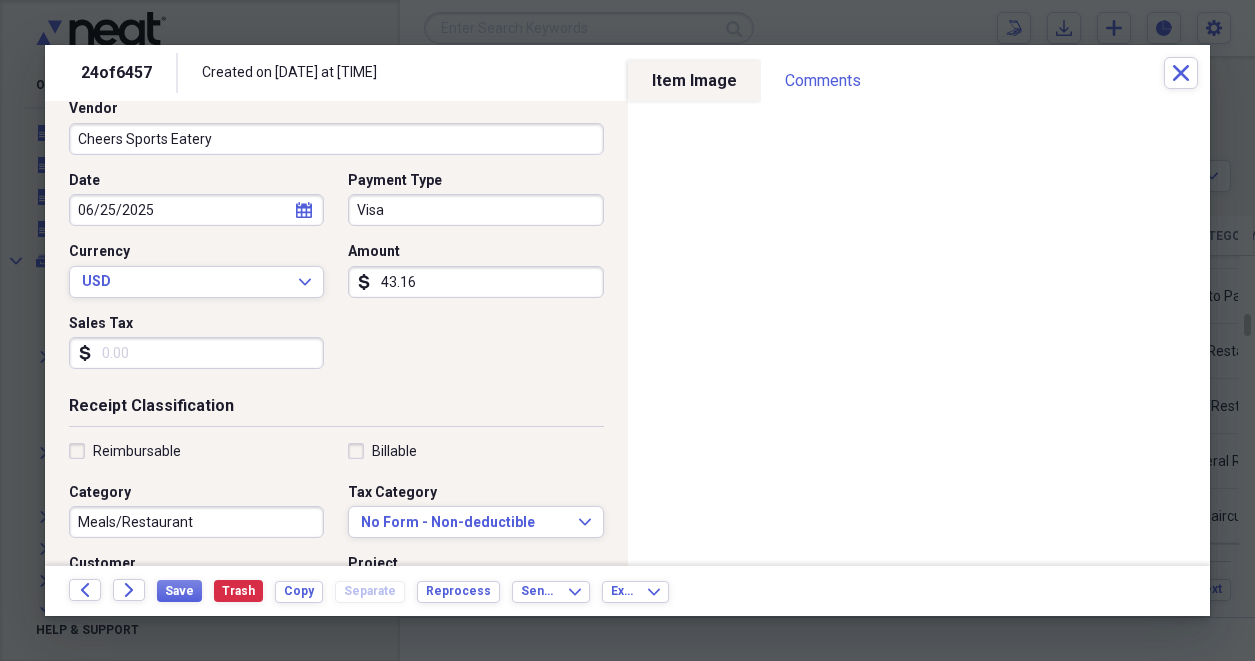 type on "Meals/Restaurant" 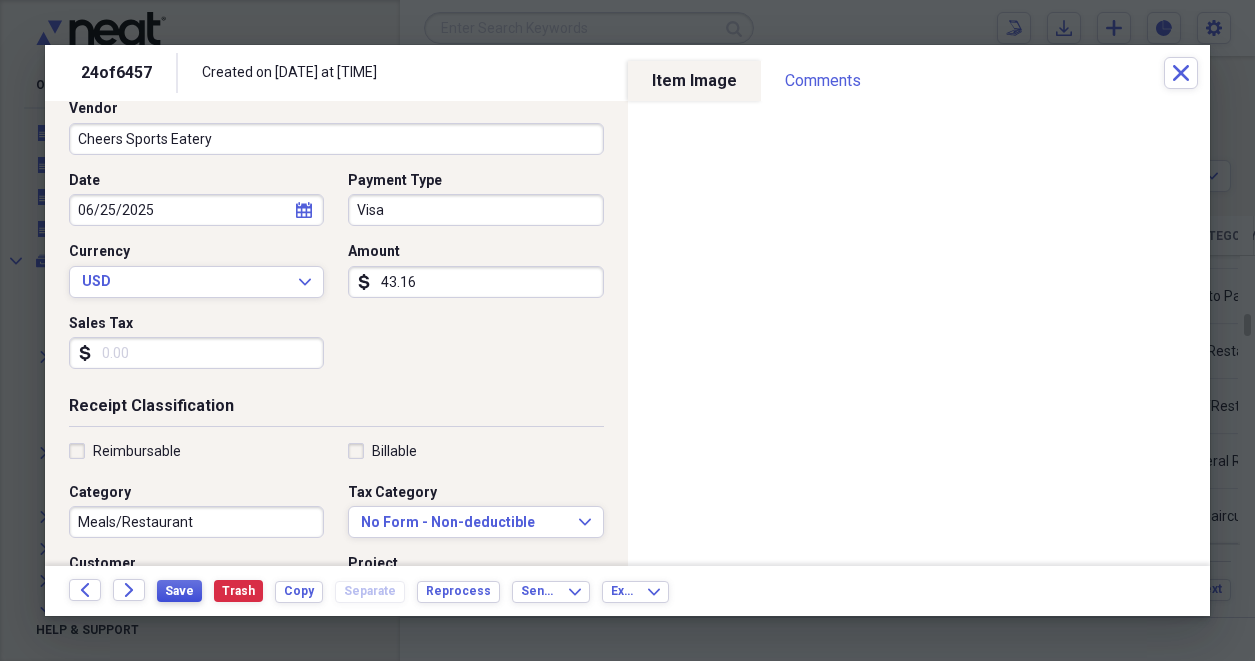 click on "Save" at bounding box center [179, 591] 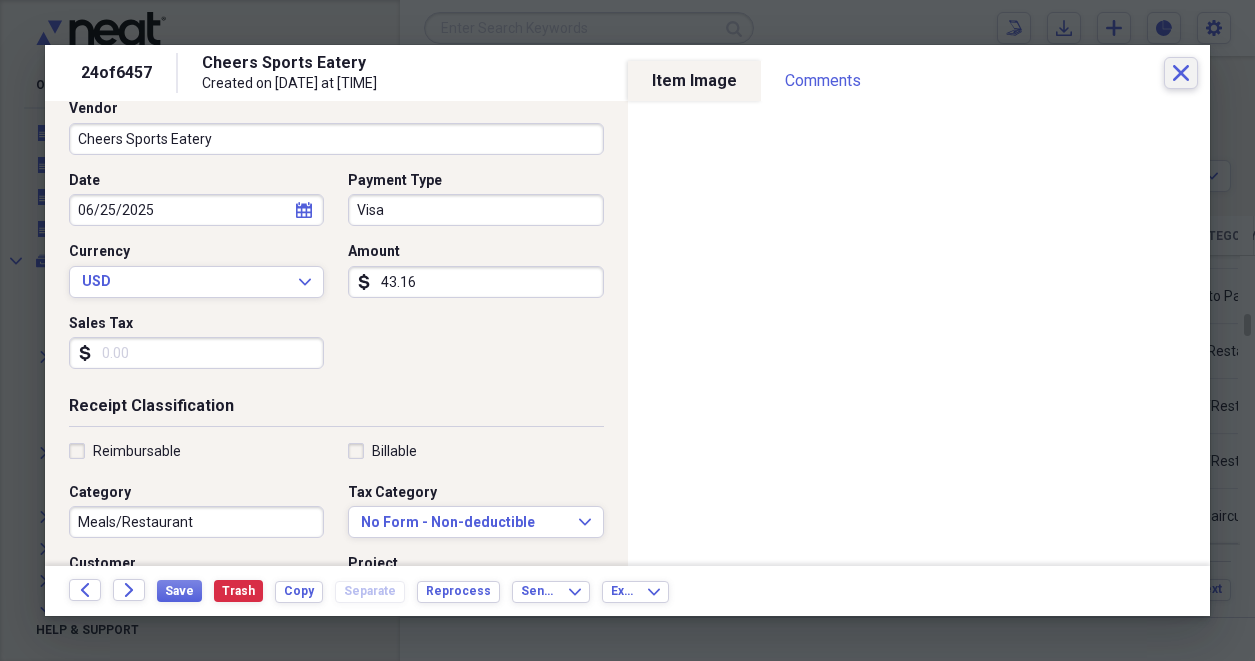 click on "Close" 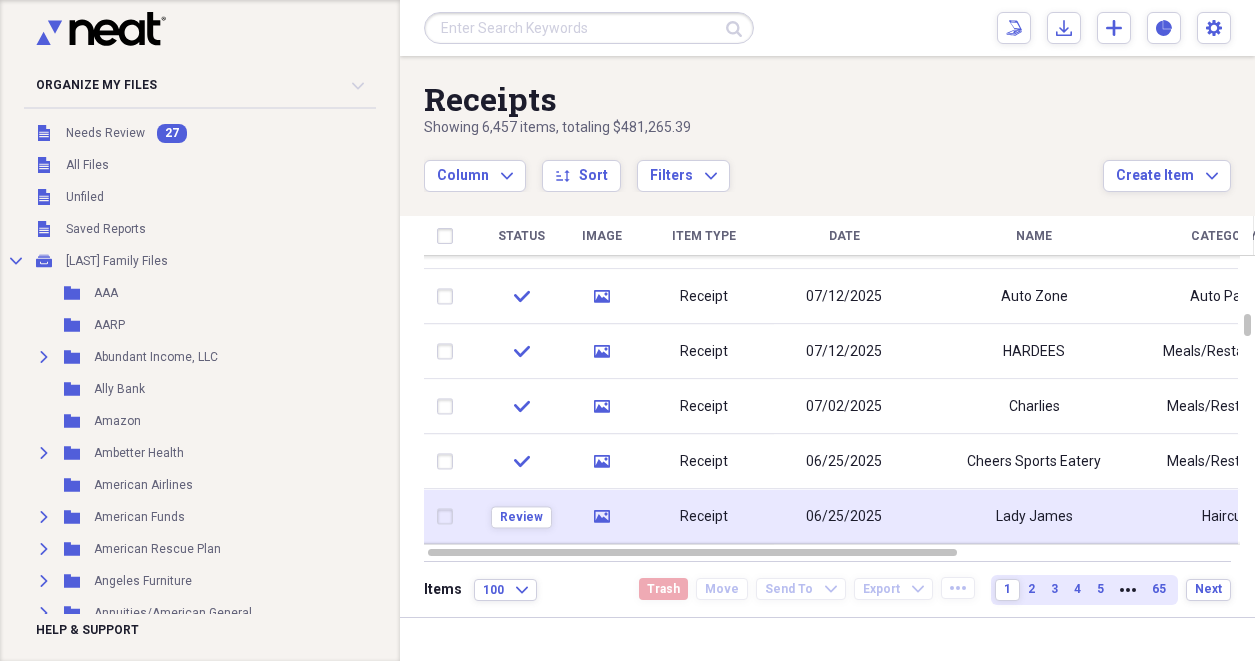 click on "06/25/2025" at bounding box center [844, 516] 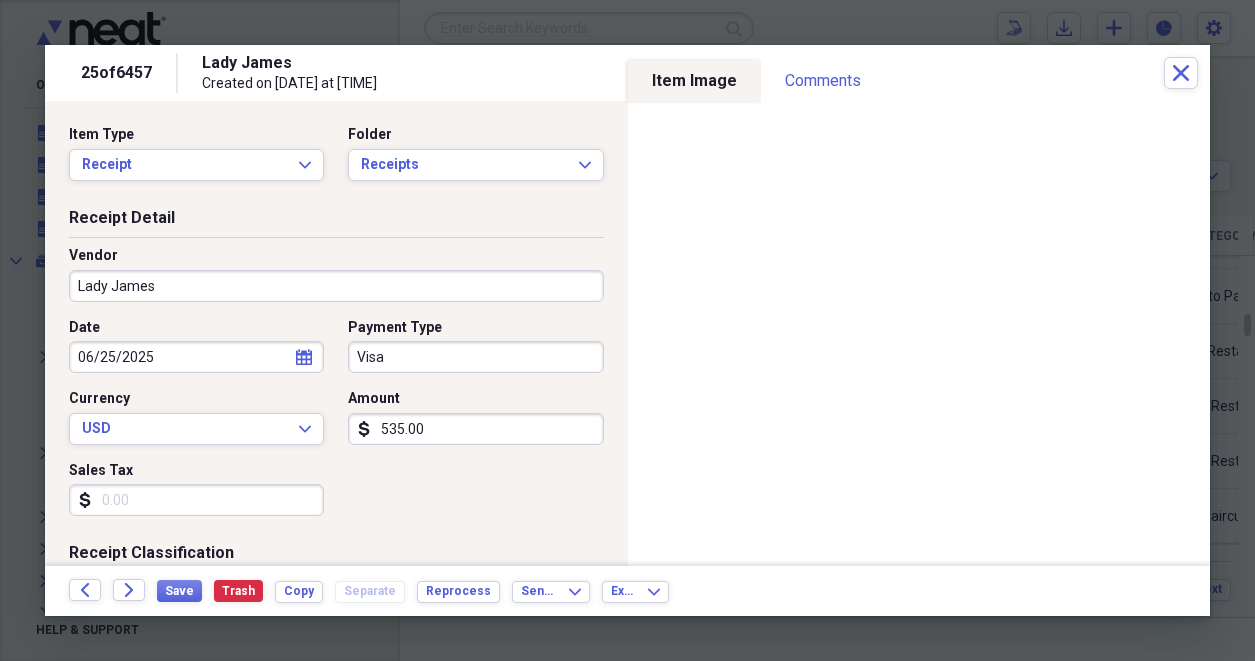 click on "535.00" at bounding box center (475, 429) 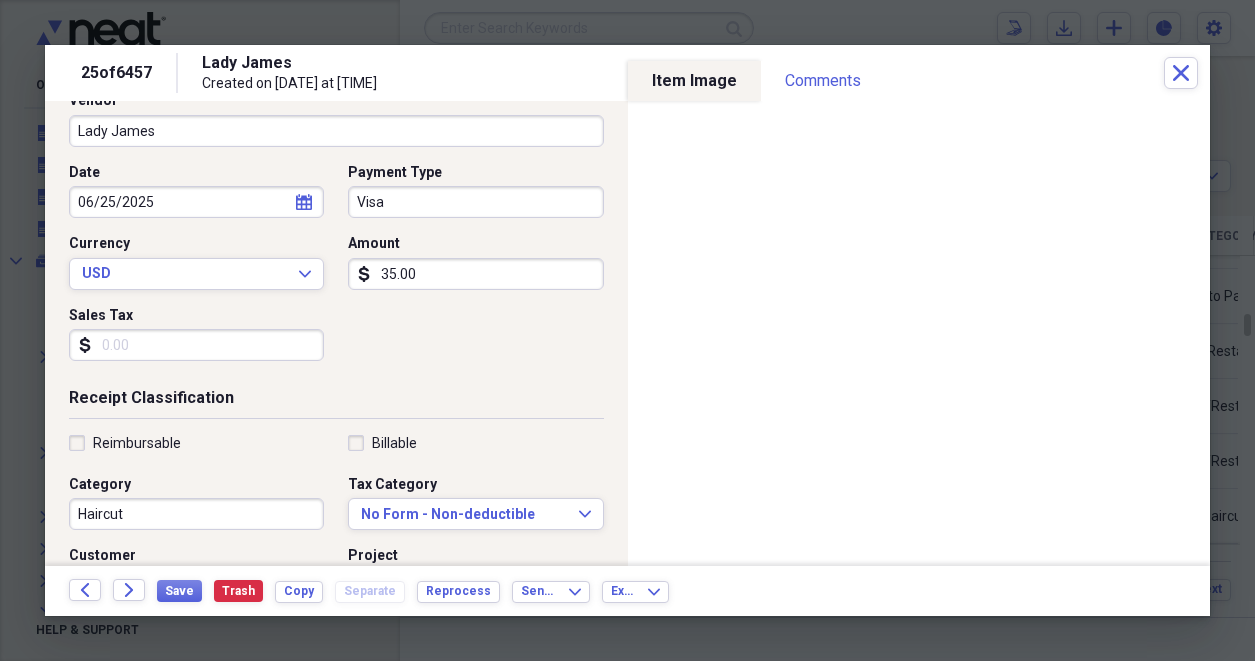 scroll, scrollTop: 157, scrollLeft: 0, axis: vertical 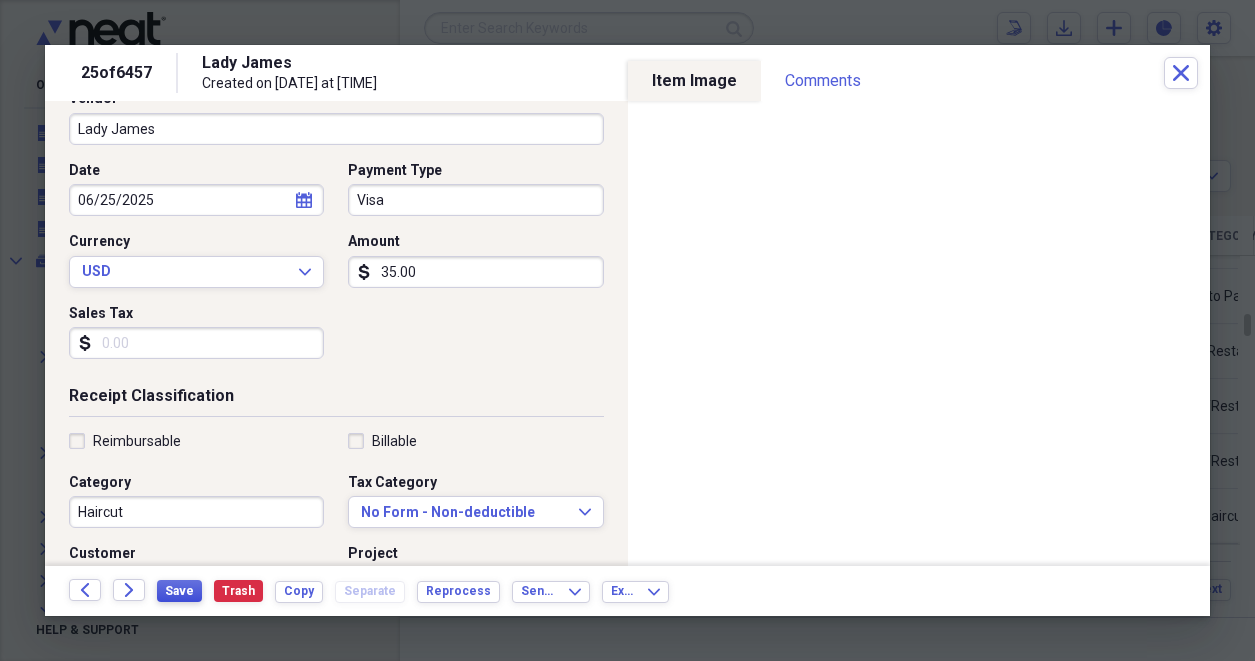 type on "35.00" 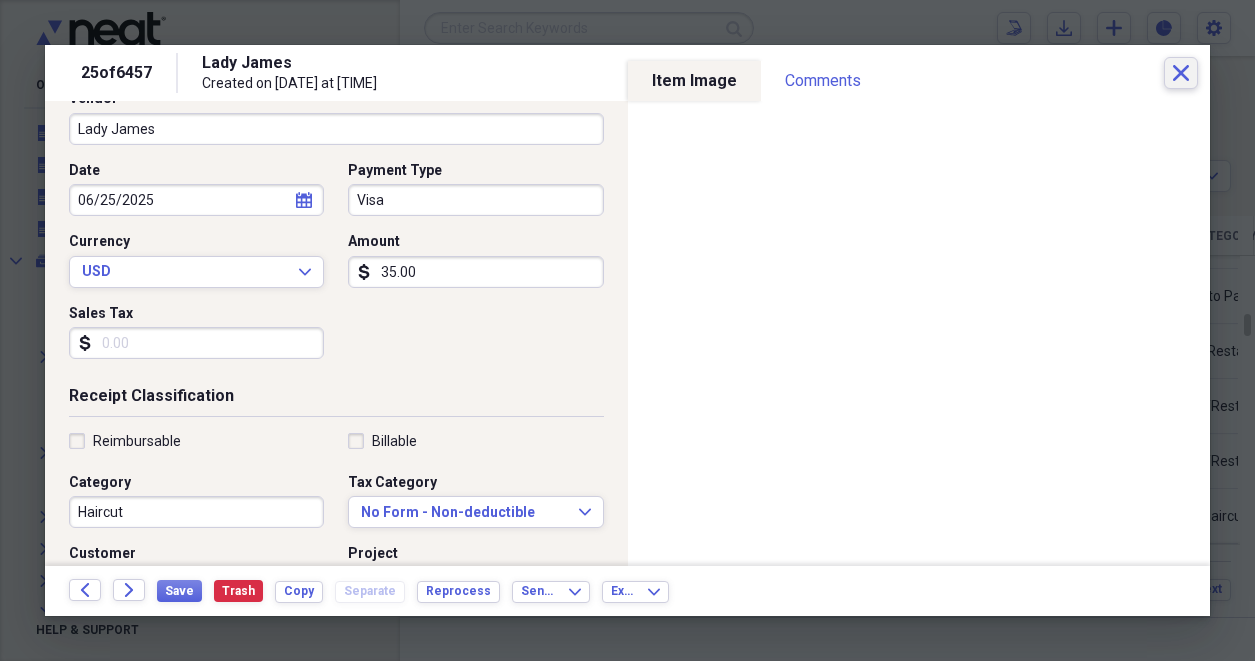 click on "Close" 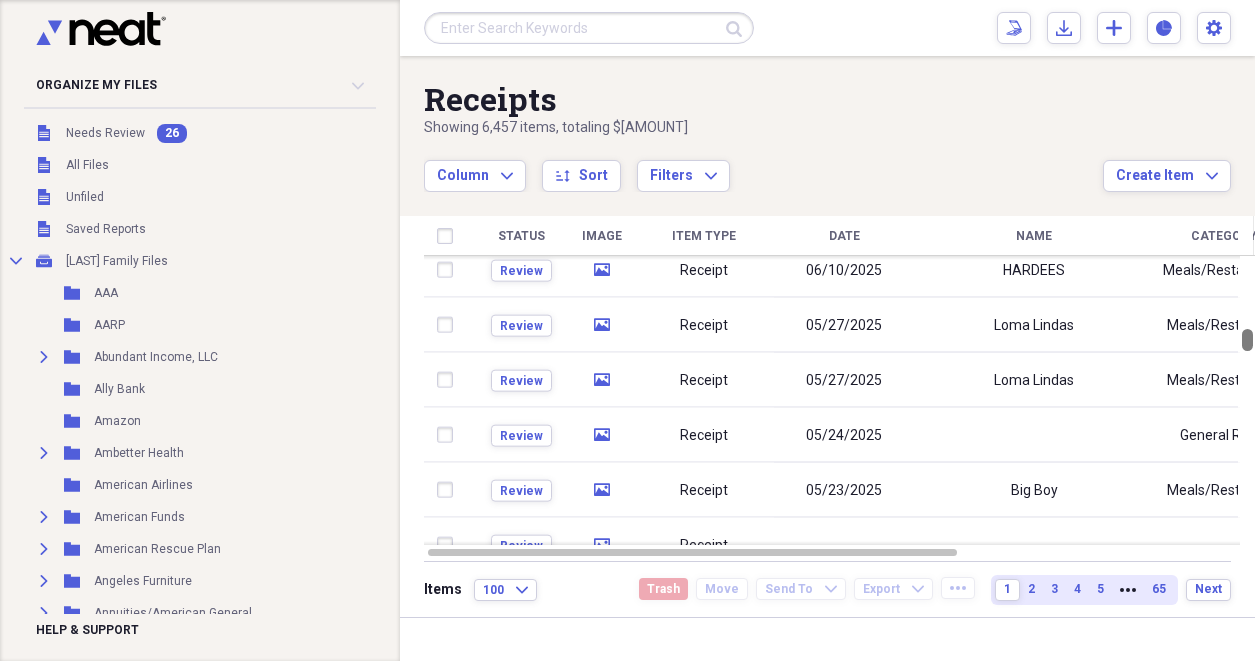 drag, startPoint x: 1246, startPoint y: 328, endPoint x: 1247, endPoint y: 343, distance: 15.033297 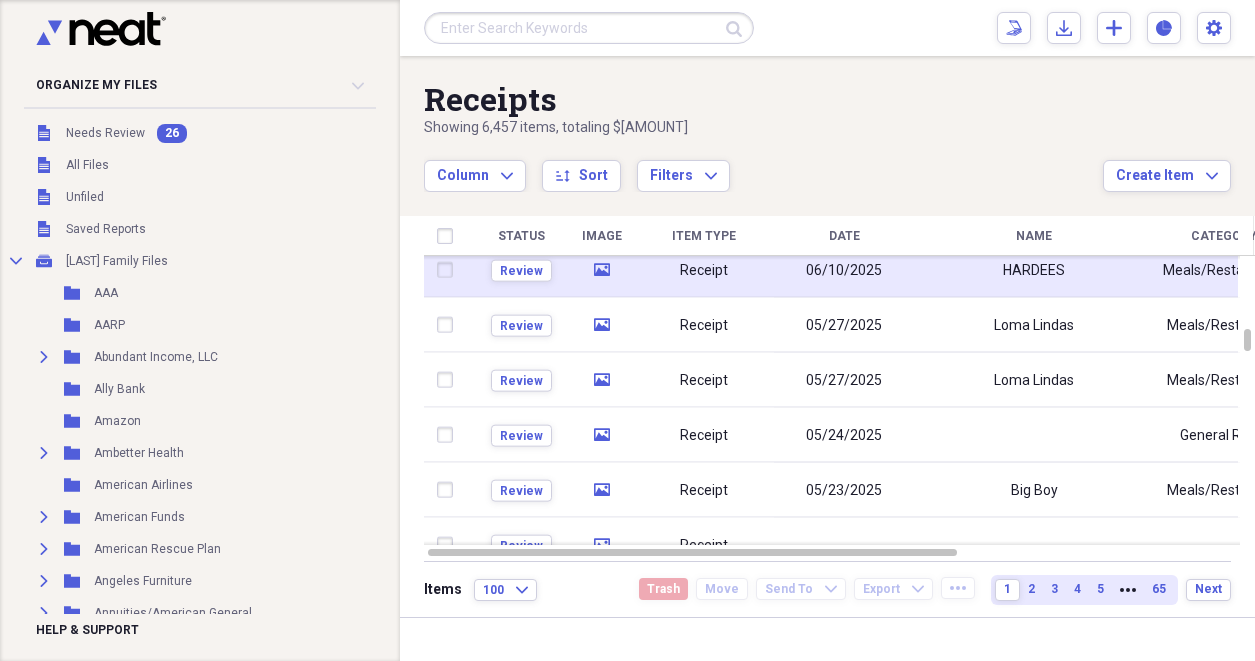 click on "HARDEES" at bounding box center [1034, 270] 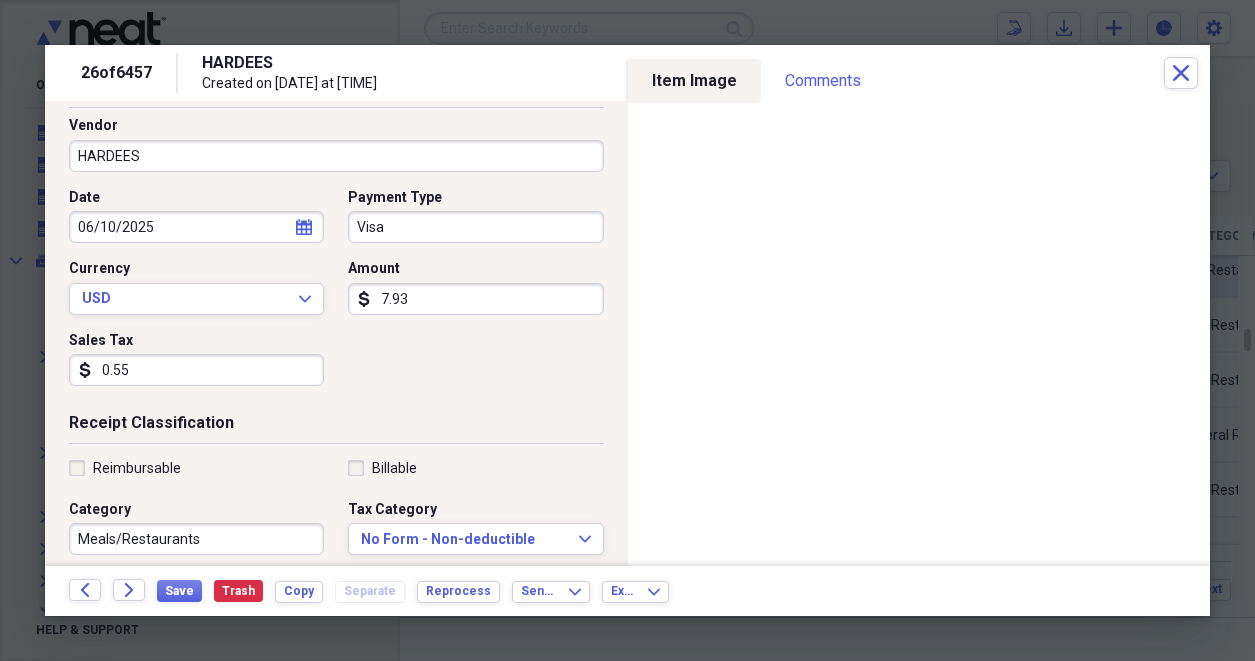 scroll, scrollTop: 133, scrollLeft: 0, axis: vertical 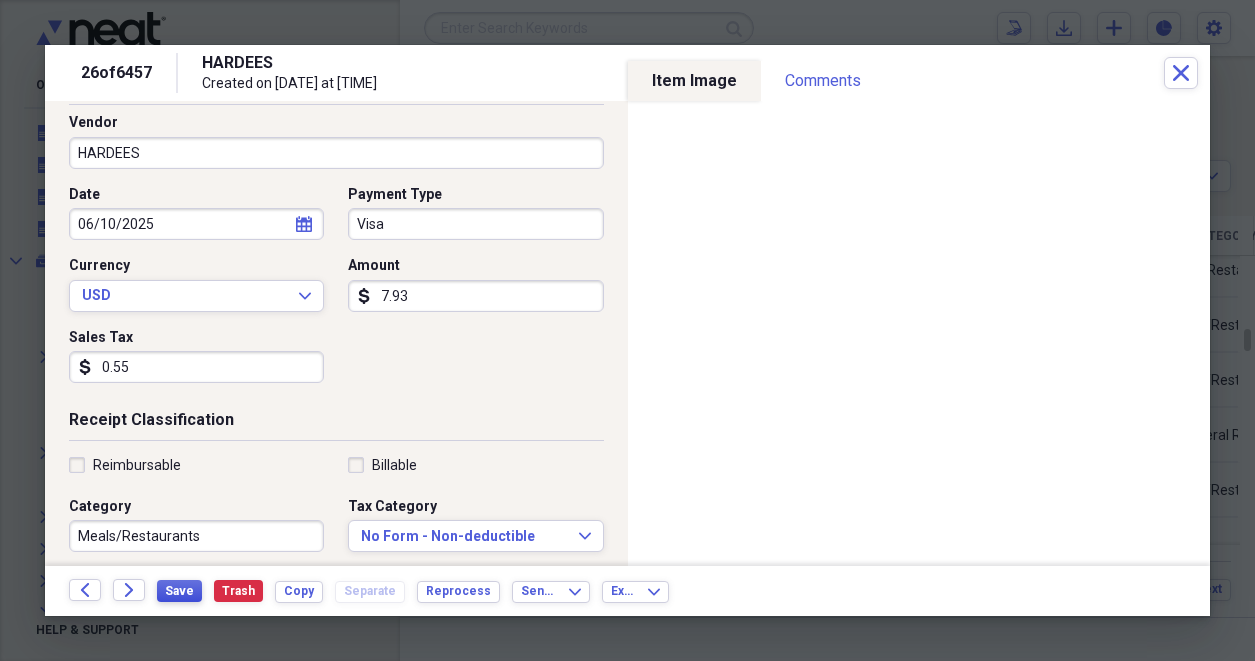 click on "Save" at bounding box center (179, 591) 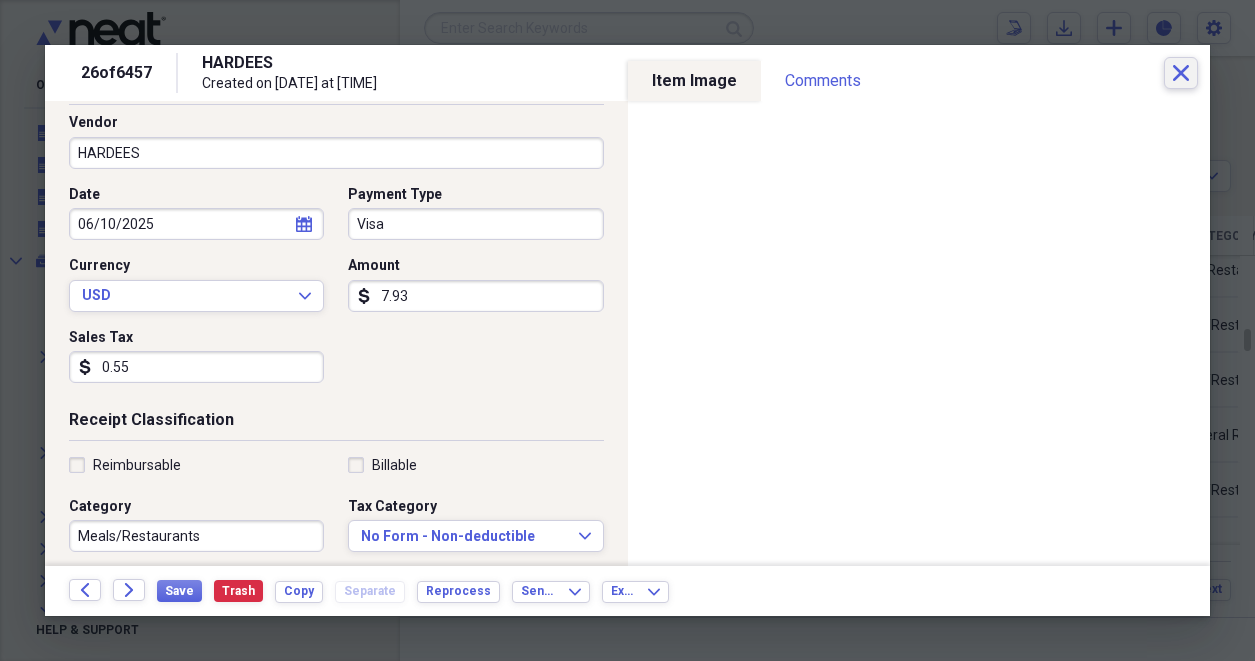 click 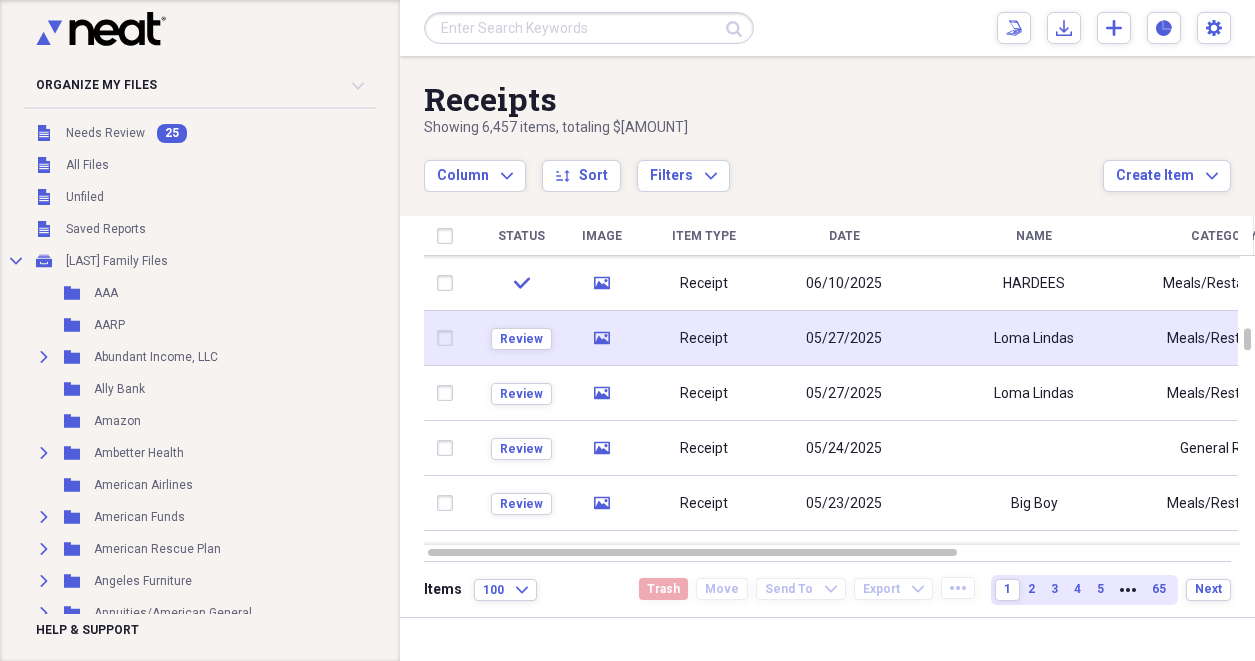 click on "05/27/2025" at bounding box center [844, 339] 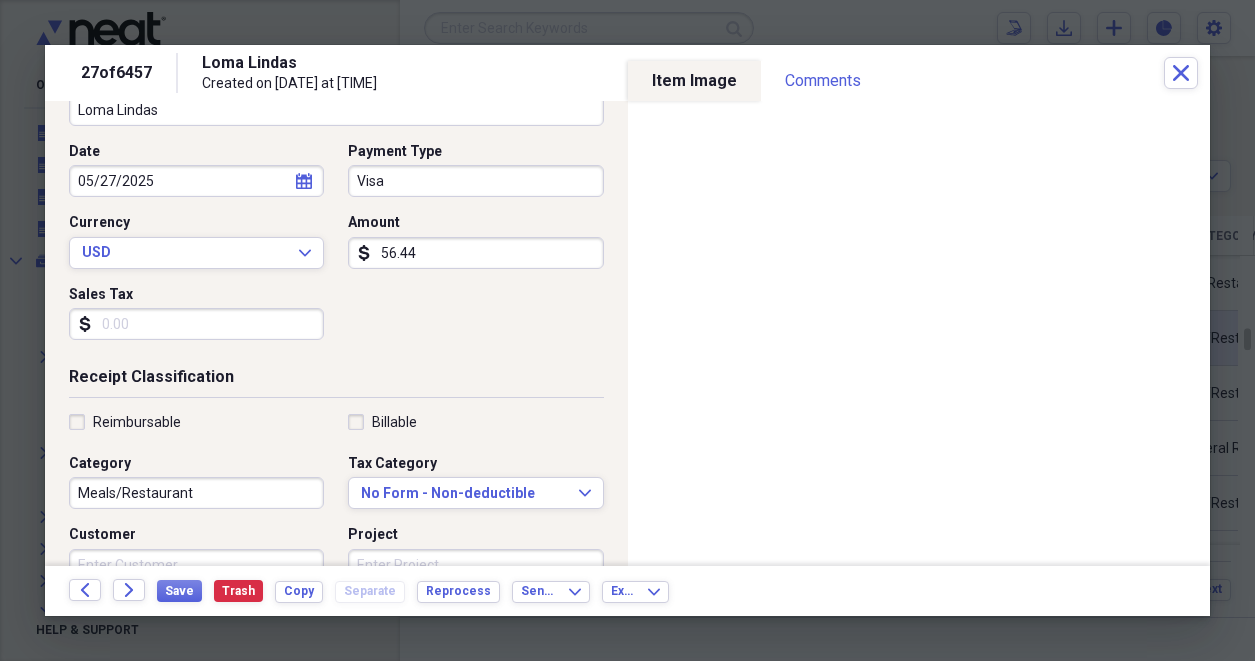 scroll, scrollTop: 181, scrollLeft: 0, axis: vertical 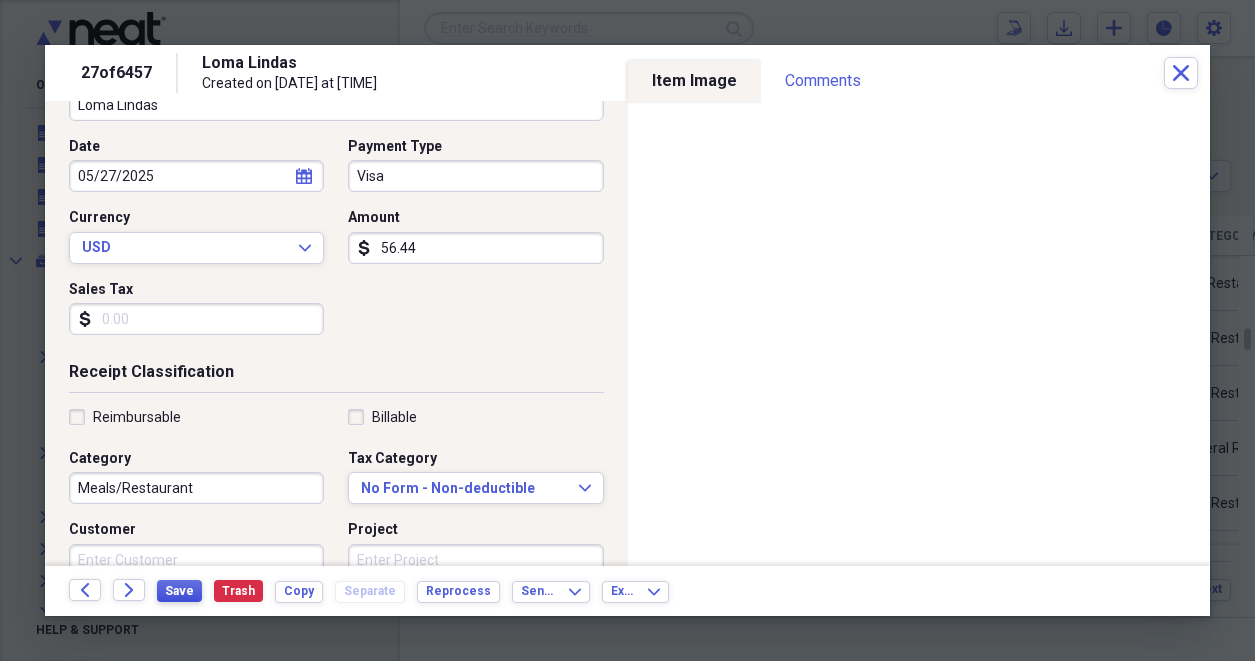 click on "Save" at bounding box center (179, 591) 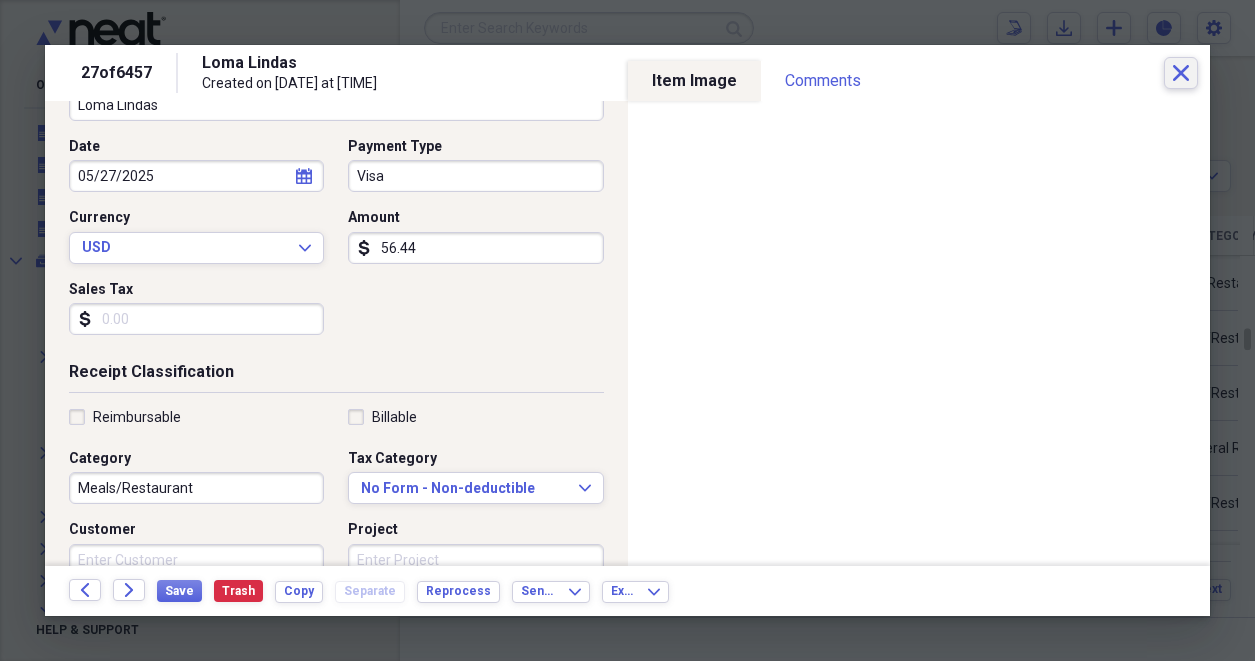 click 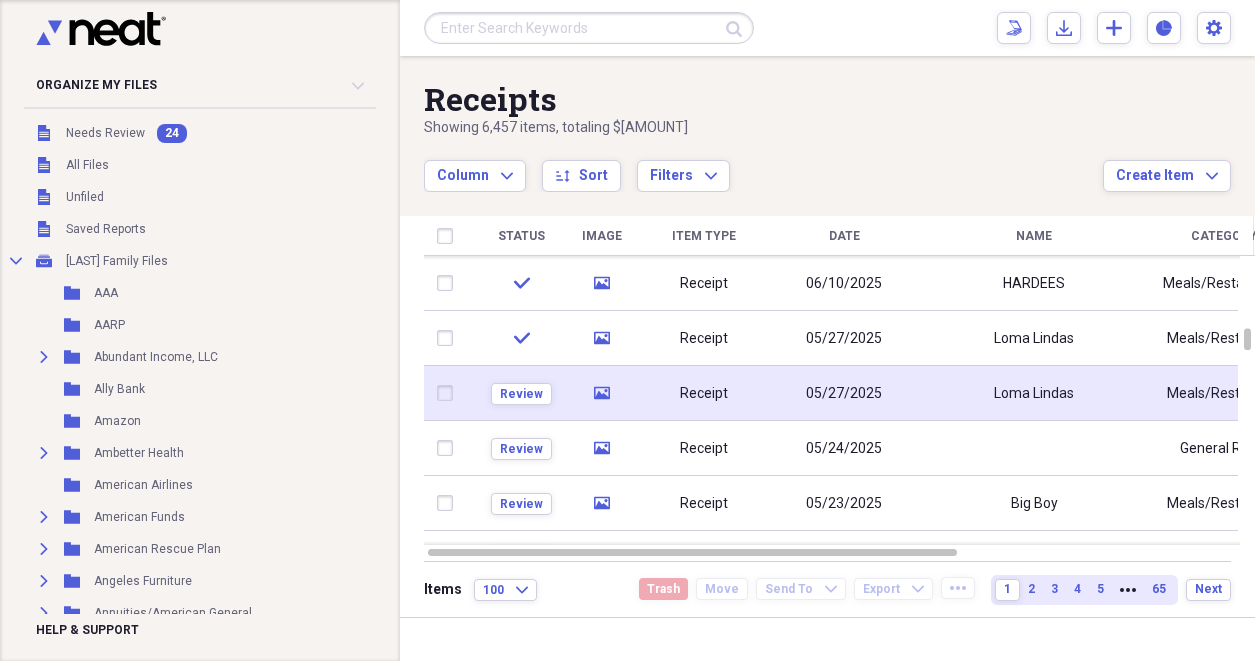 click on "05/27/2025" at bounding box center (844, 394) 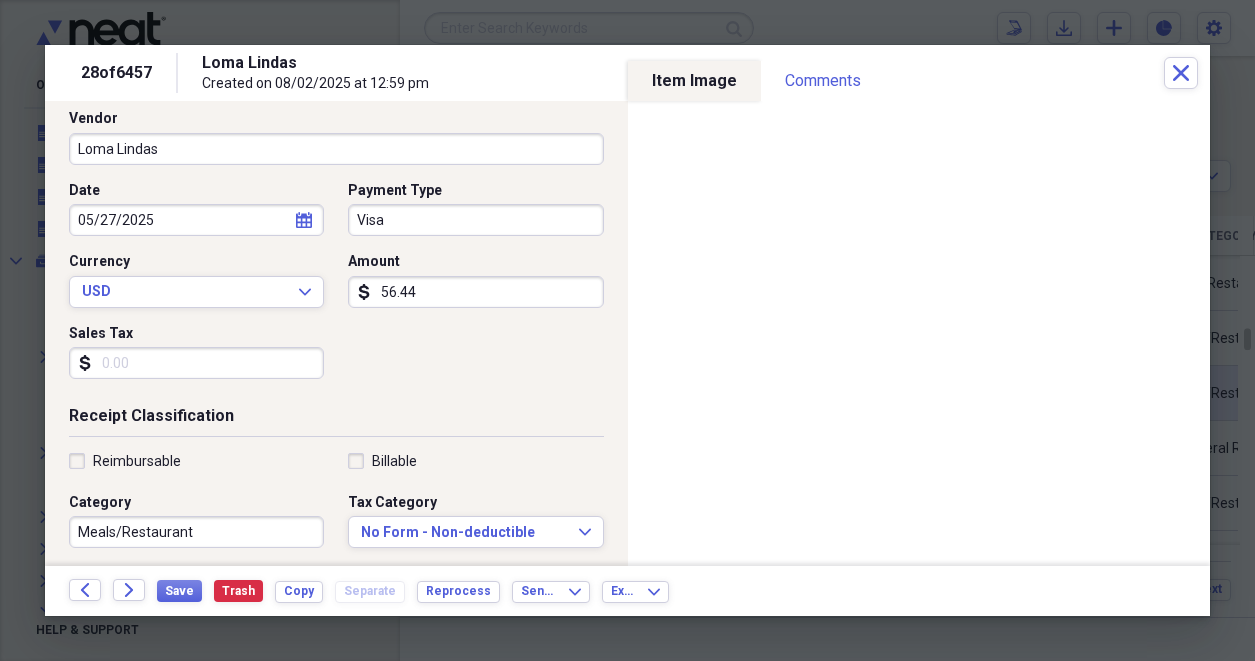 scroll, scrollTop: 142, scrollLeft: 0, axis: vertical 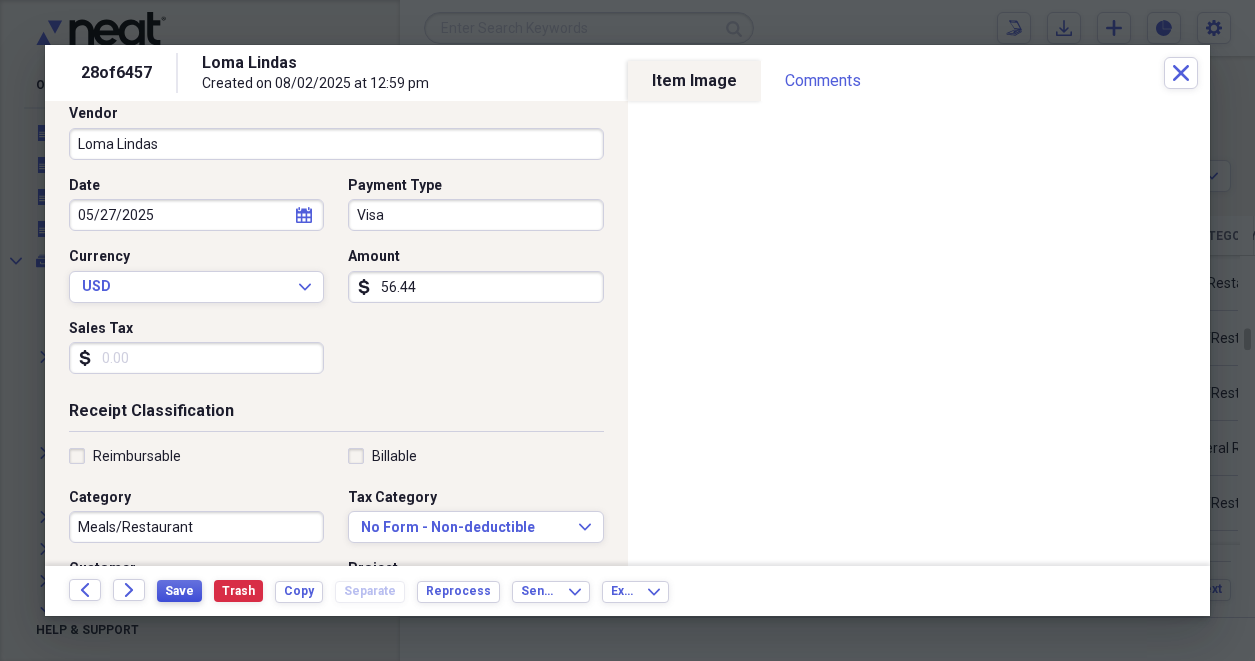 click on "Save" at bounding box center (179, 591) 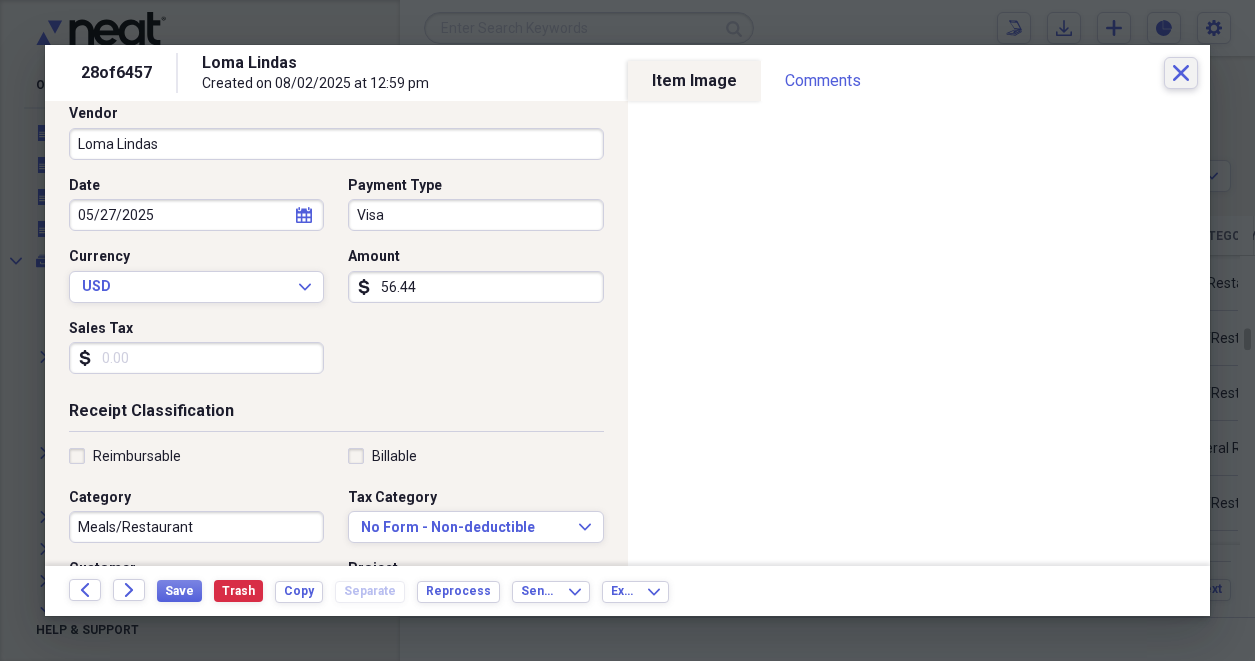 click on "Close" 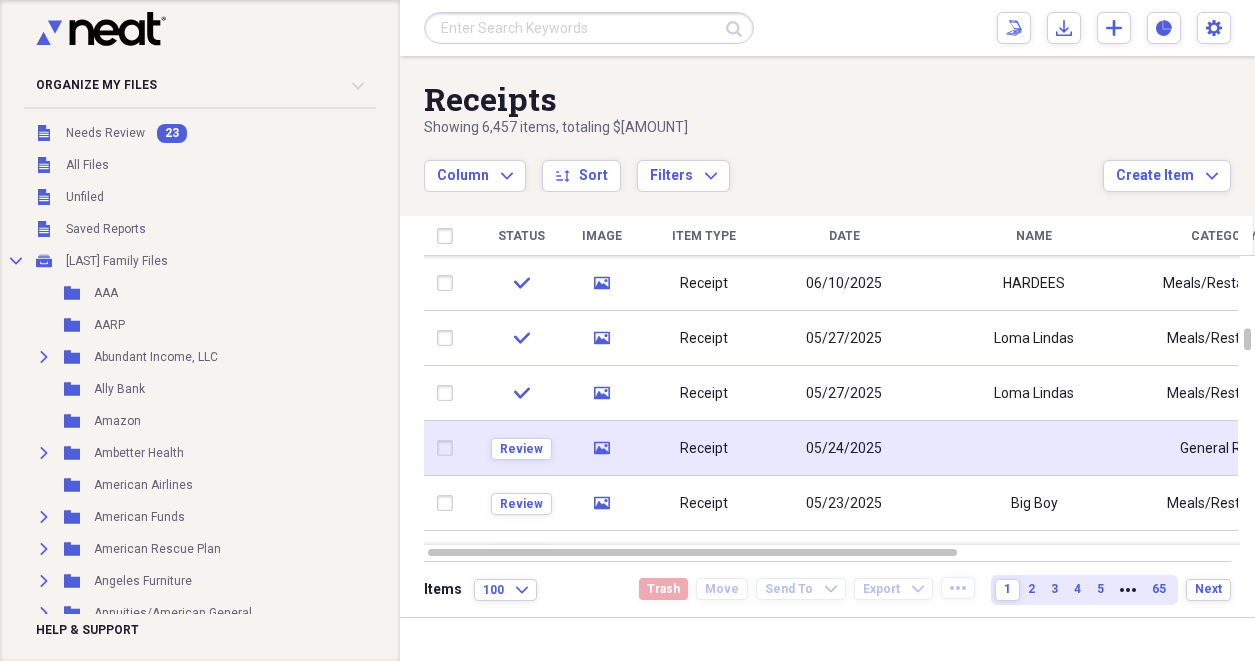 click on "Receipt" at bounding box center [704, 448] 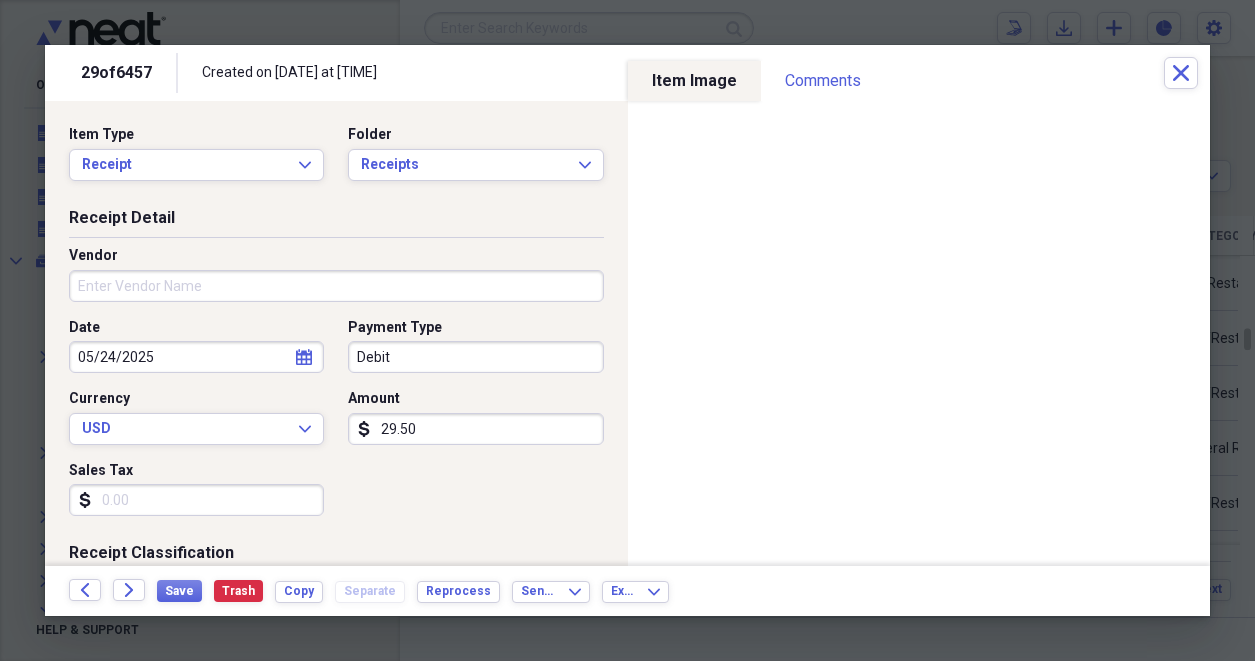 click on "Vendor" at bounding box center [336, 286] 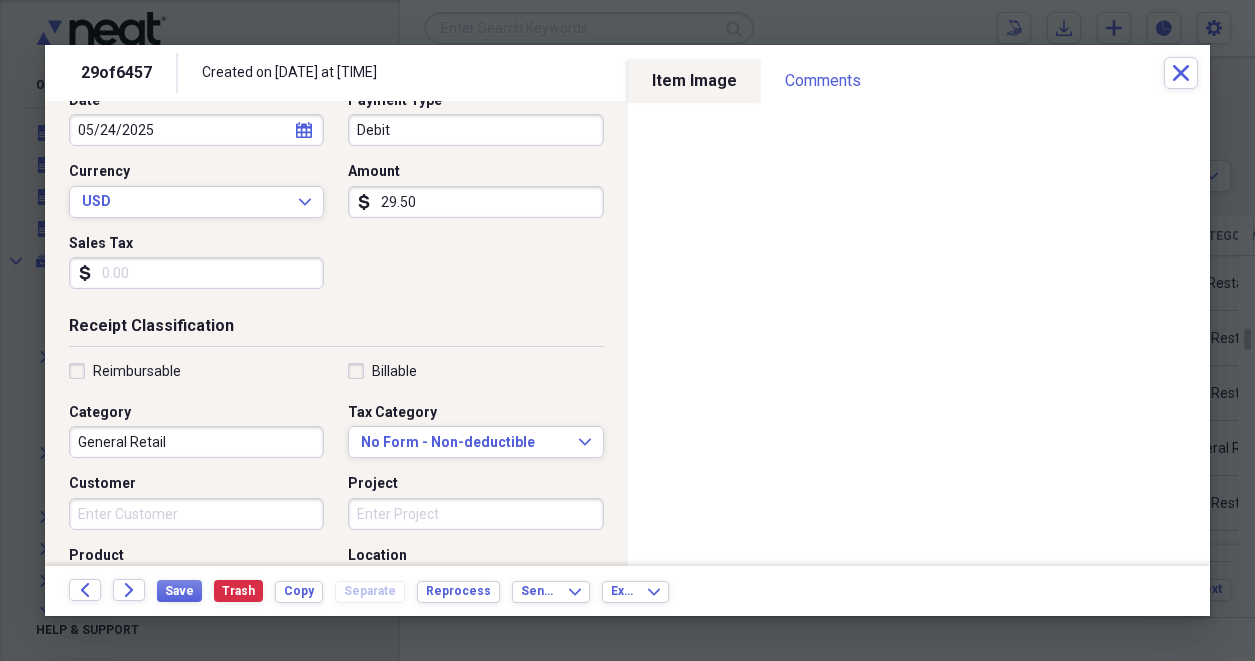 scroll, scrollTop: 232, scrollLeft: 0, axis: vertical 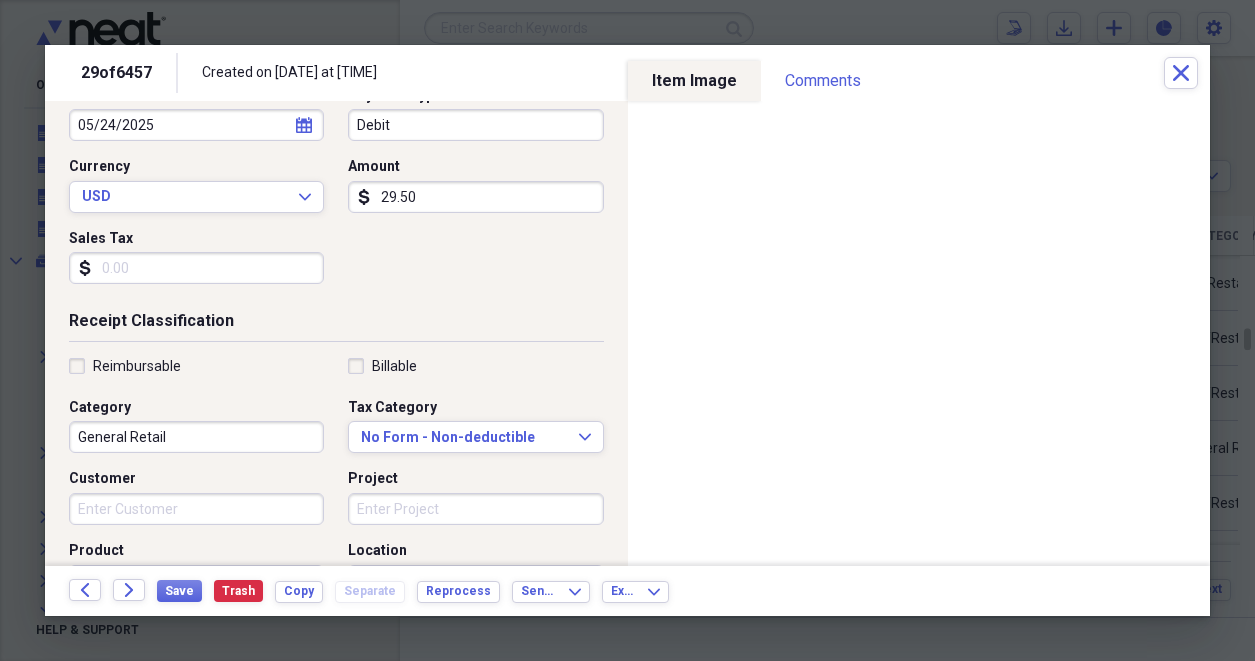 type on "Walt Churchills Market" 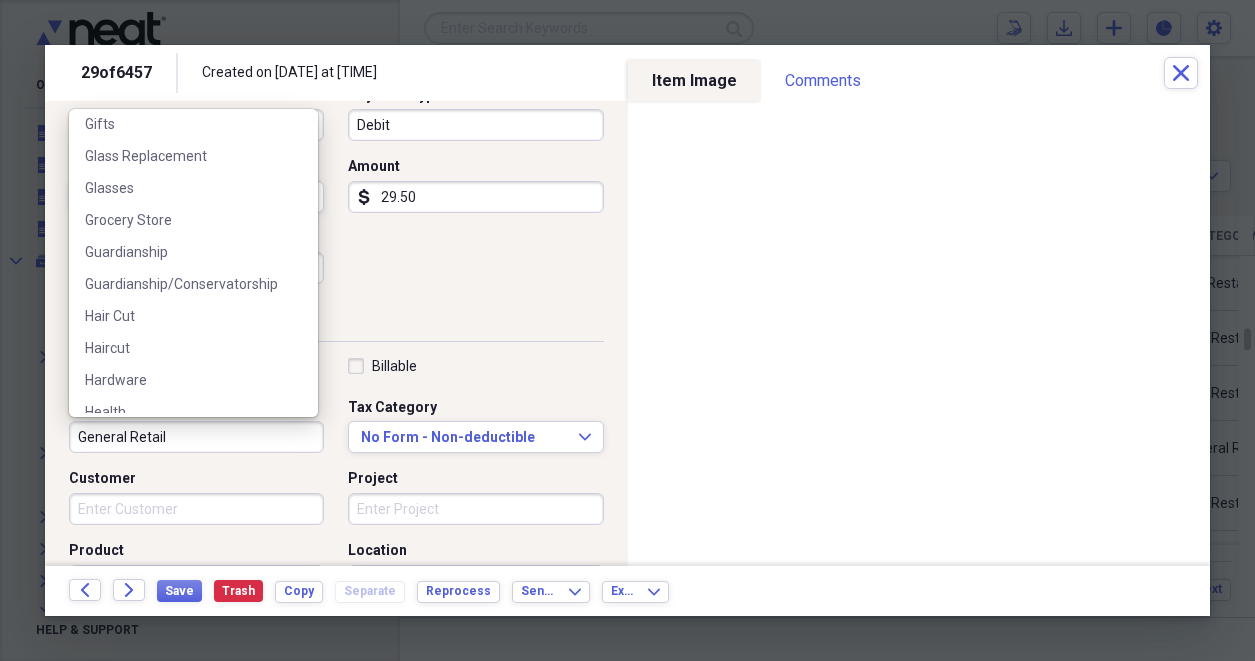 scroll, scrollTop: 2827, scrollLeft: 0, axis: vertical 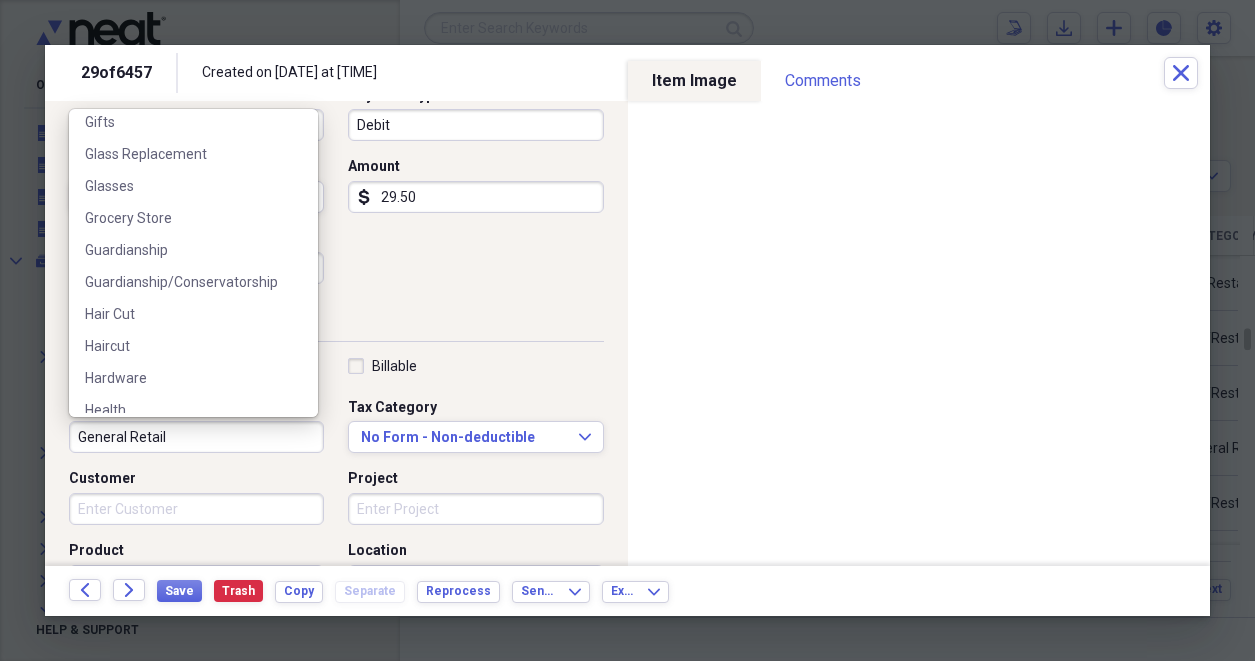 click on "Grocery Store" at bounding box center (181, 218) 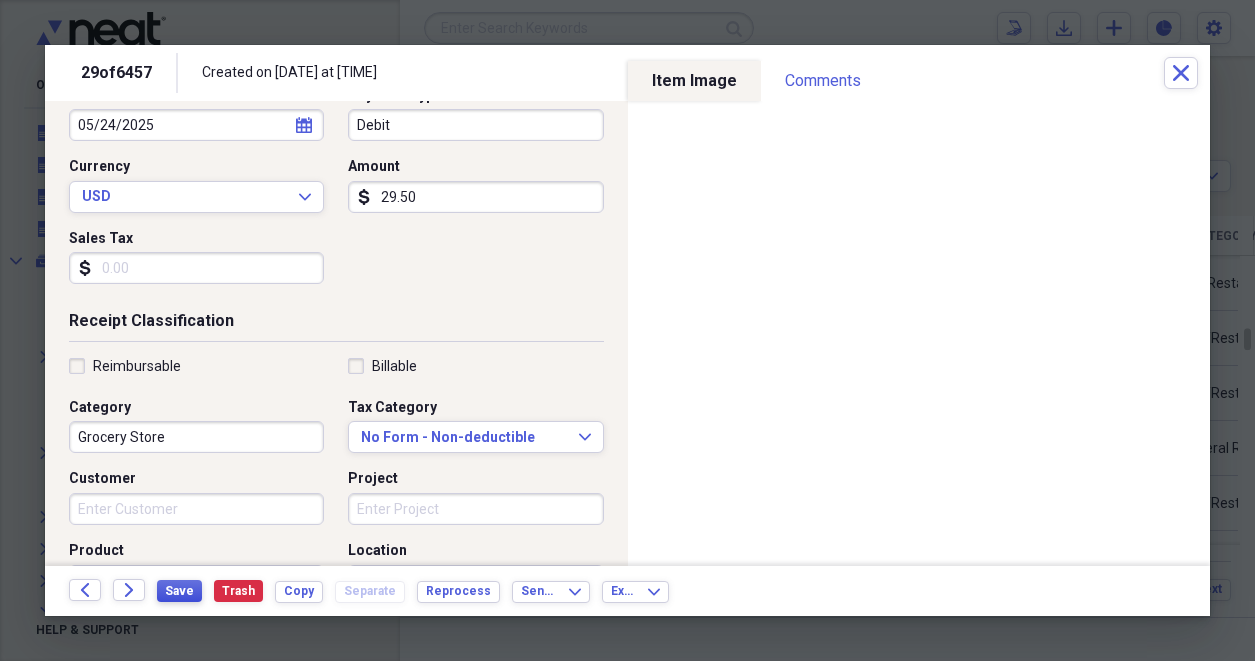 click on "Save" at bounding box center (179, 591) 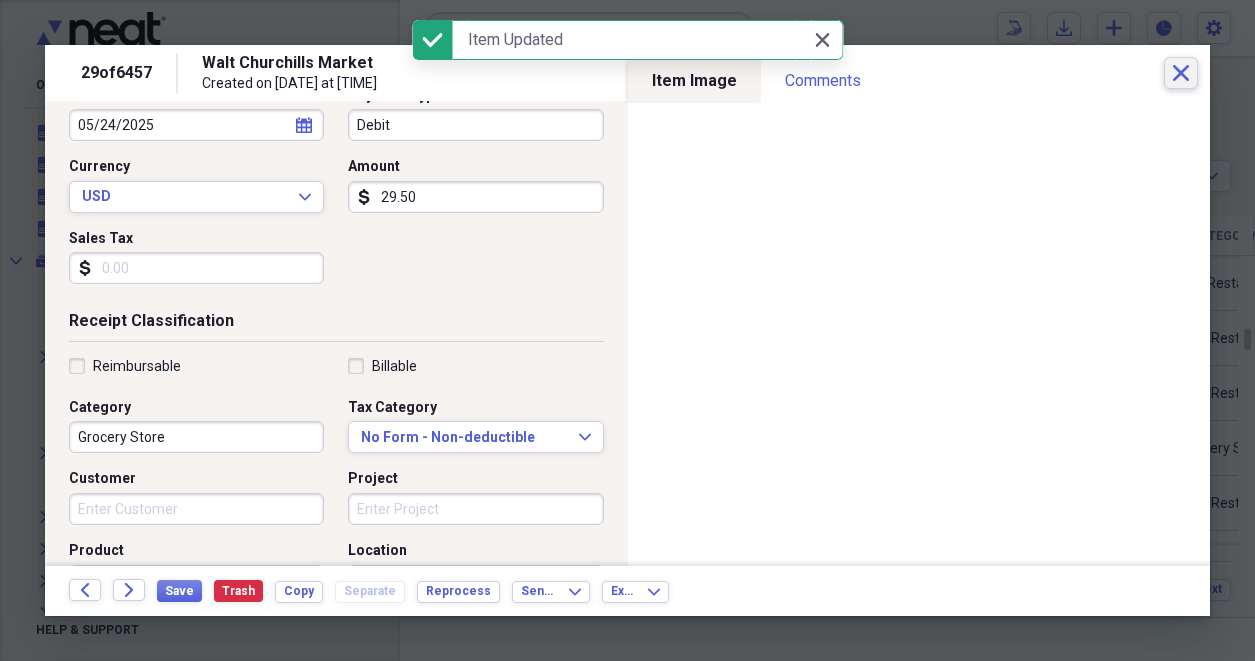 click on "Close" 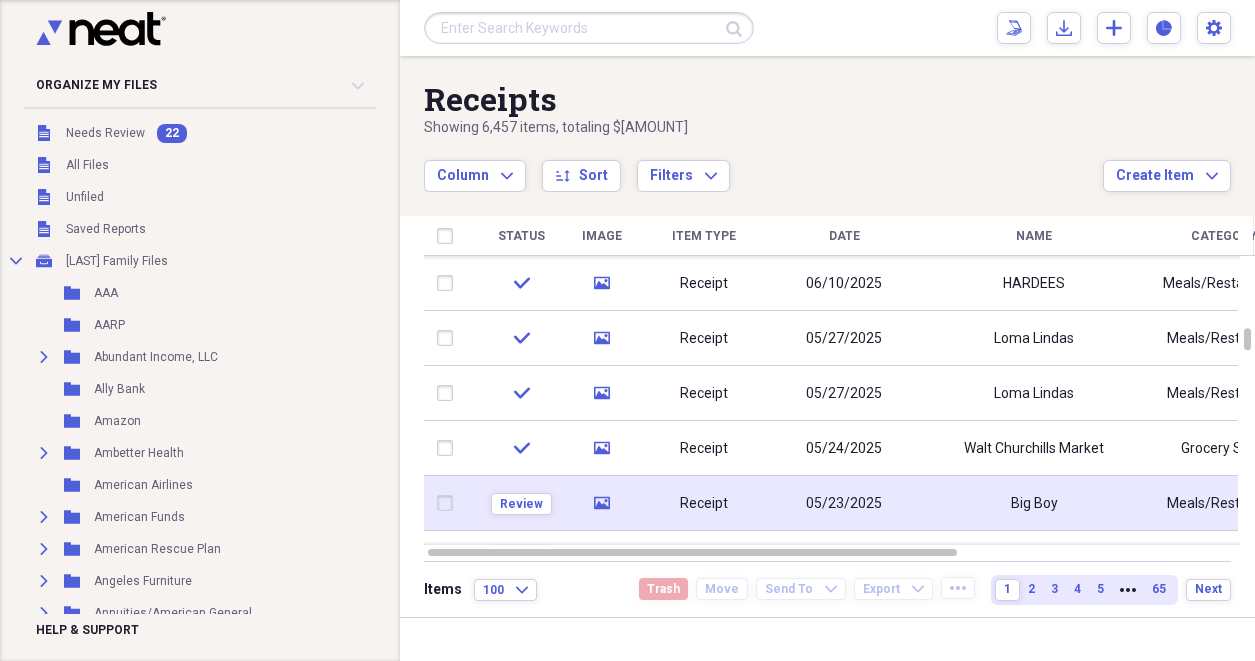 click on "Receipt" at bounding box center [704, 503] 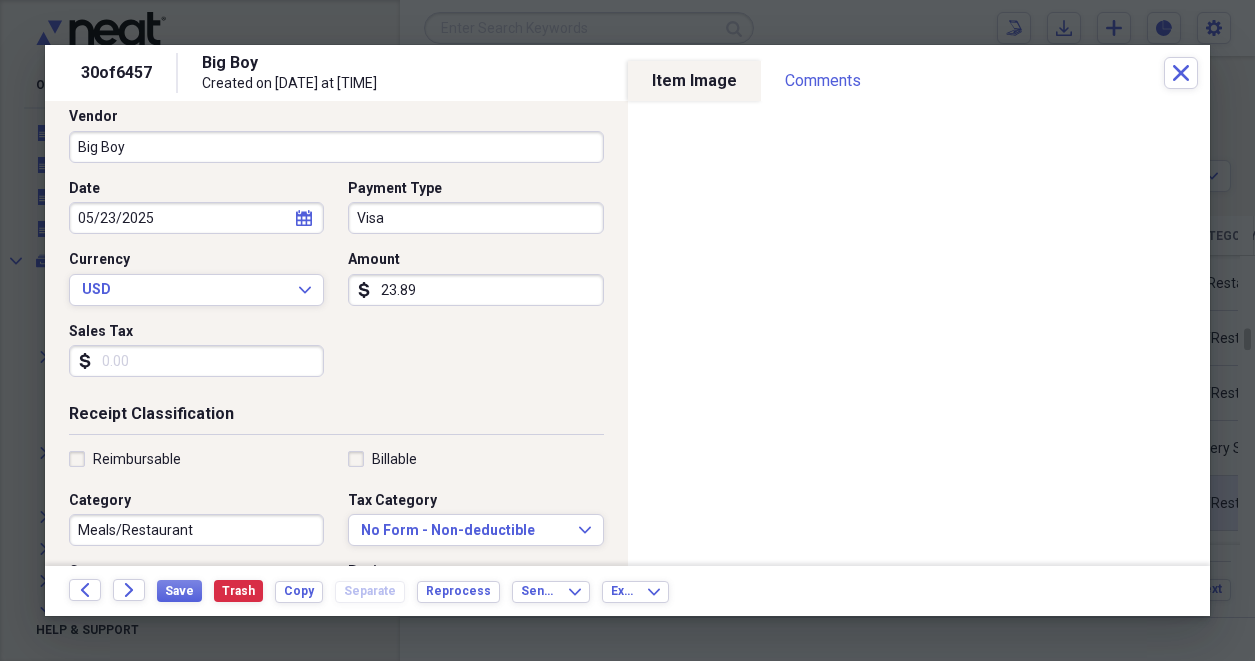 scroll, scrollTop: 142, scrollLeft: 0, axis: vertical 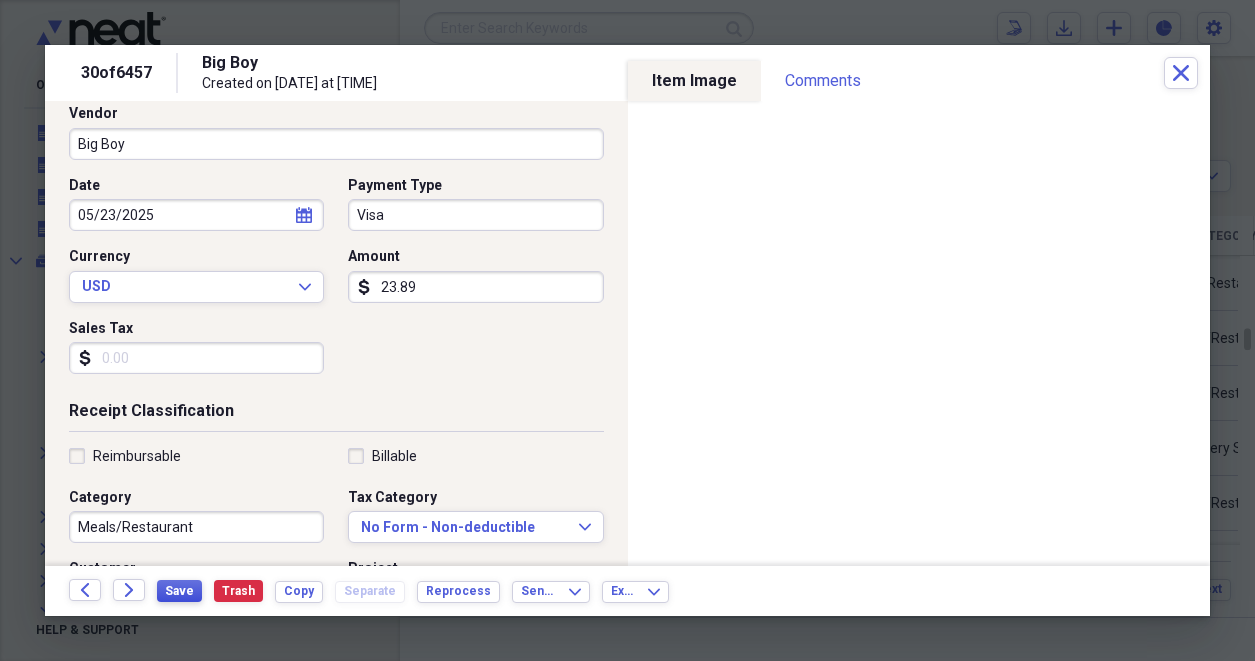 click on "Save" at bounding box center (179, 591) 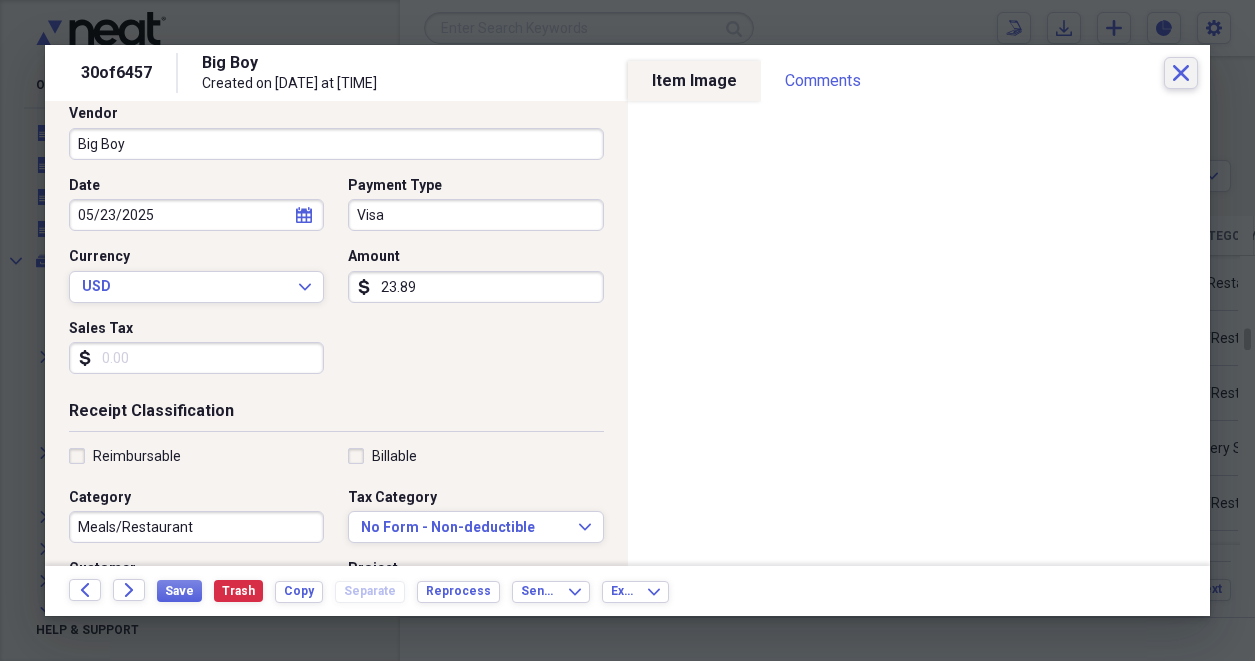 click 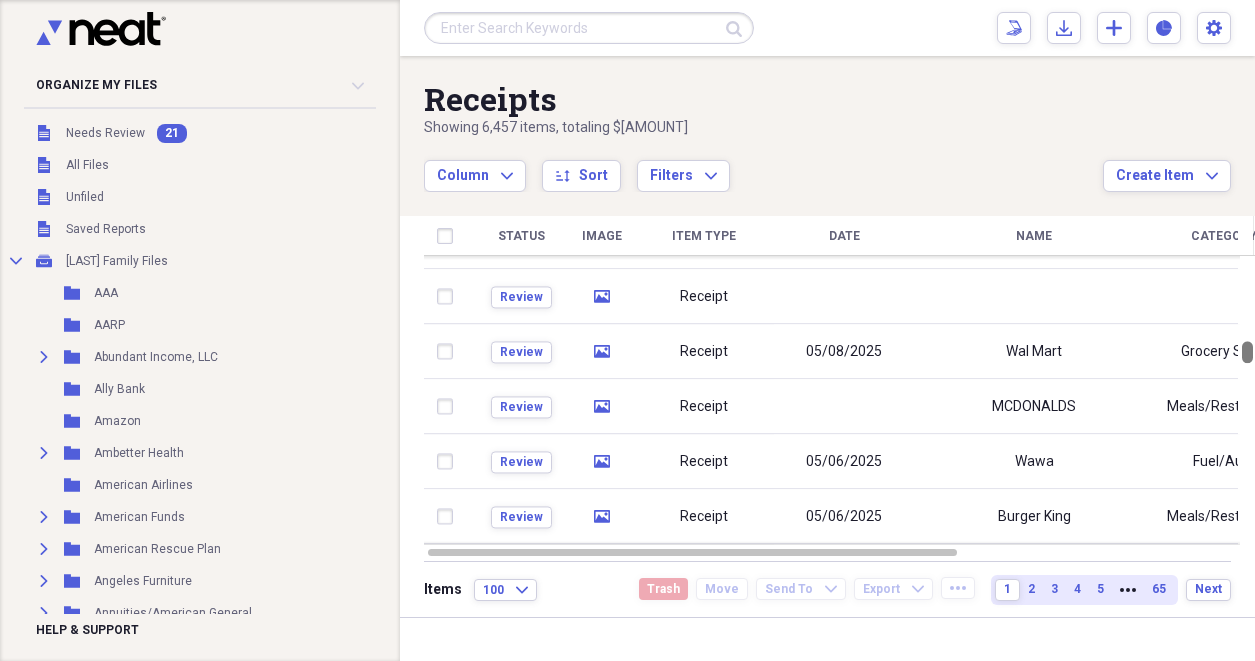 drag, startPoint x: 1250, startPoint y: 333, endPoint x: 1249, endPoint y: 346, distance: 13.038404 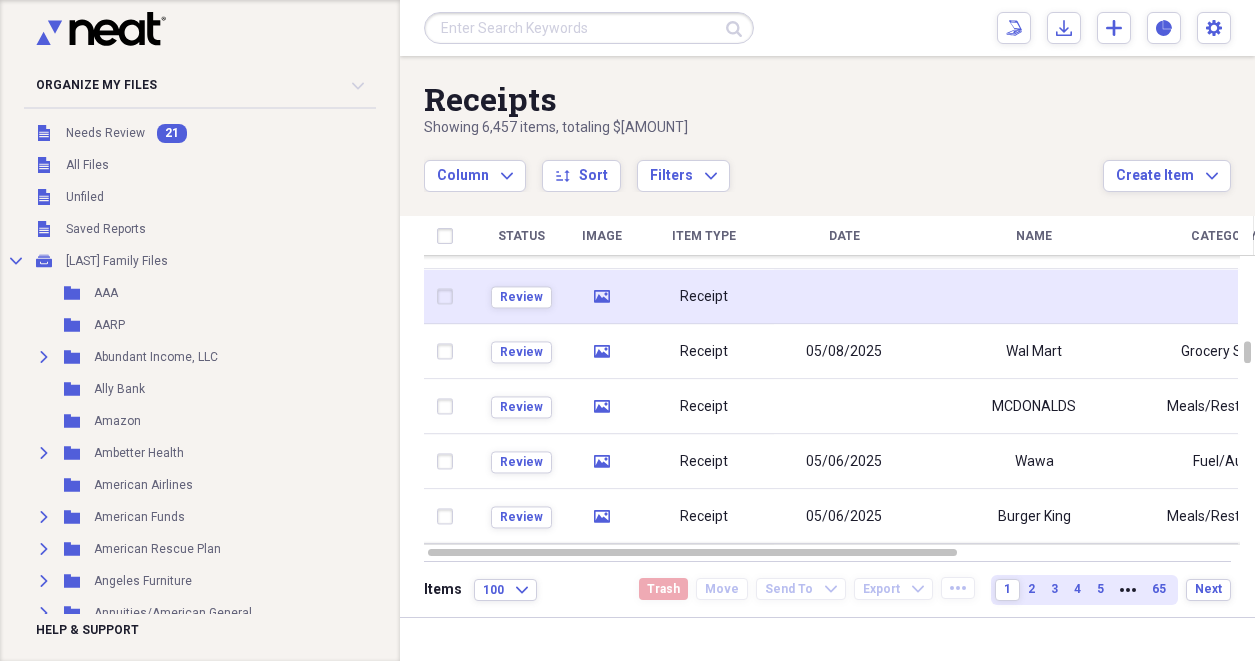 click on "Receipt" at bounding box center (704, 296) 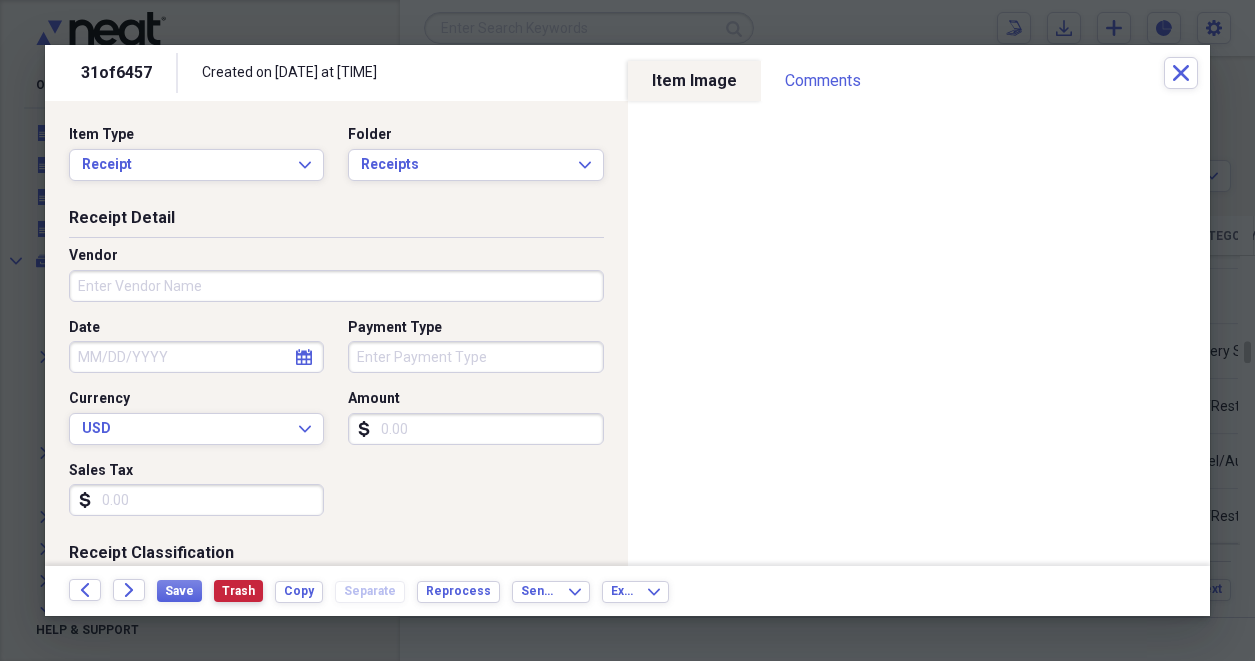 click on "Trash" at bounding box center (238, 591) 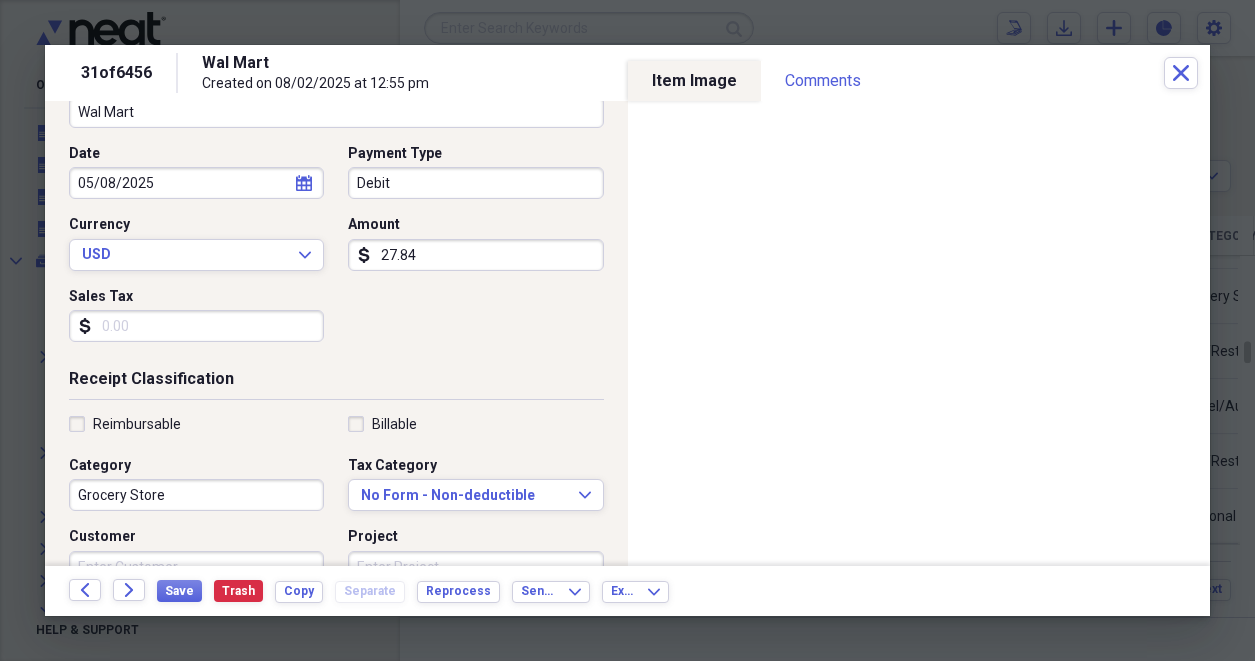 scroll, scrollTop: 176, scrollLeft: 0, axis: vertical 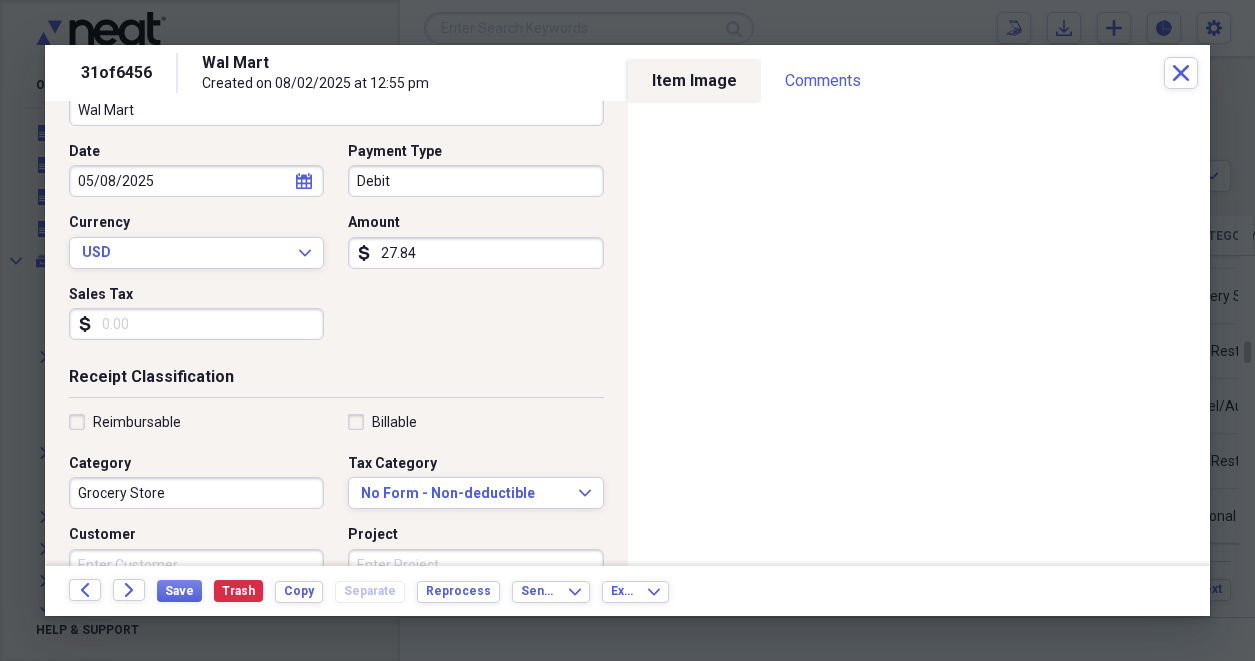 click on "Grocery Store" at bounding box center [196, 493] 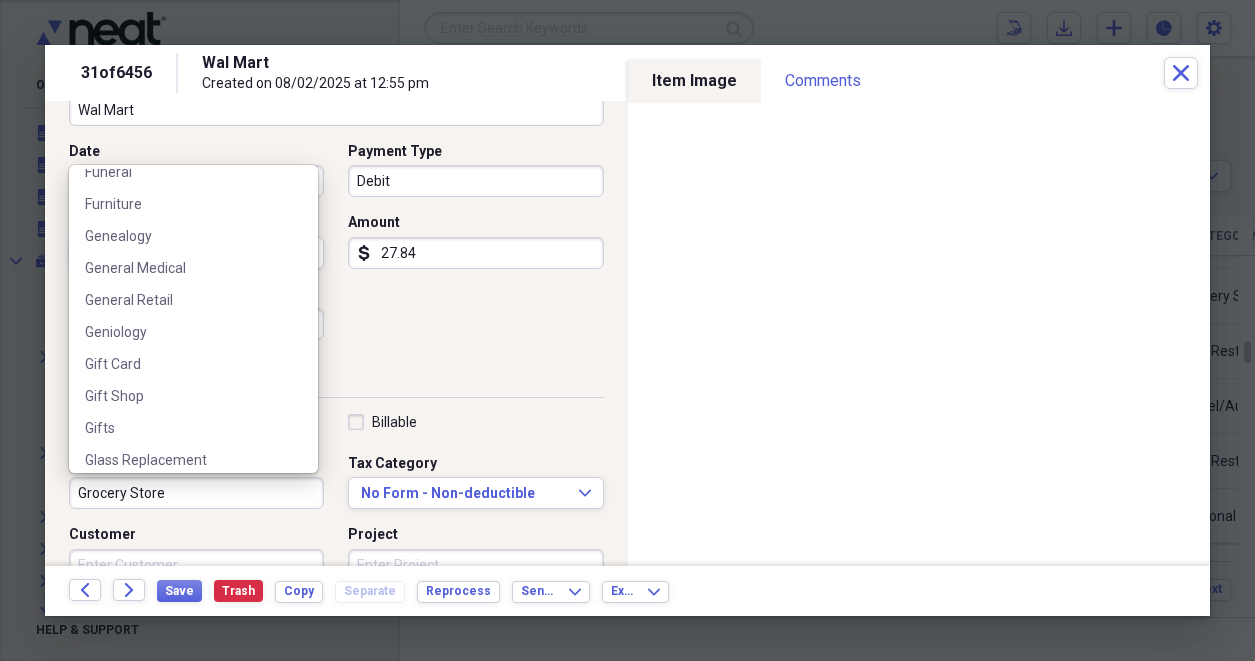 scroll, scrollTop: 2573, scrollLeft: 0, axis: vertical 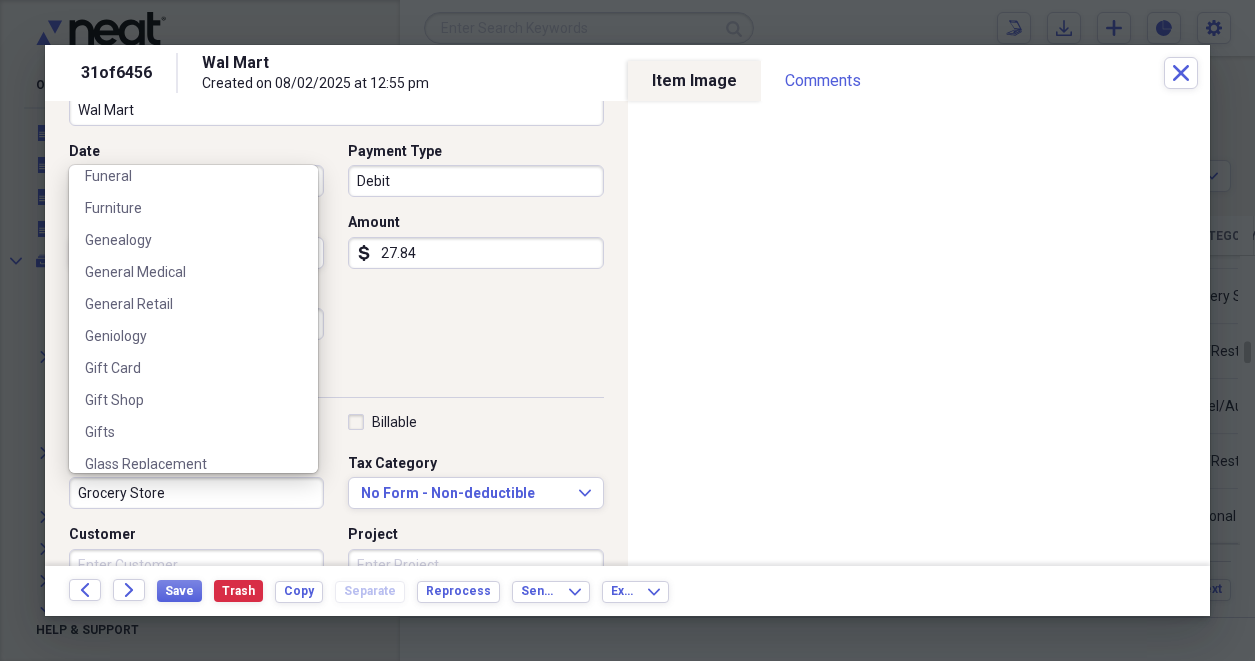 click on "General Retail" at bounding box center (181, 304) 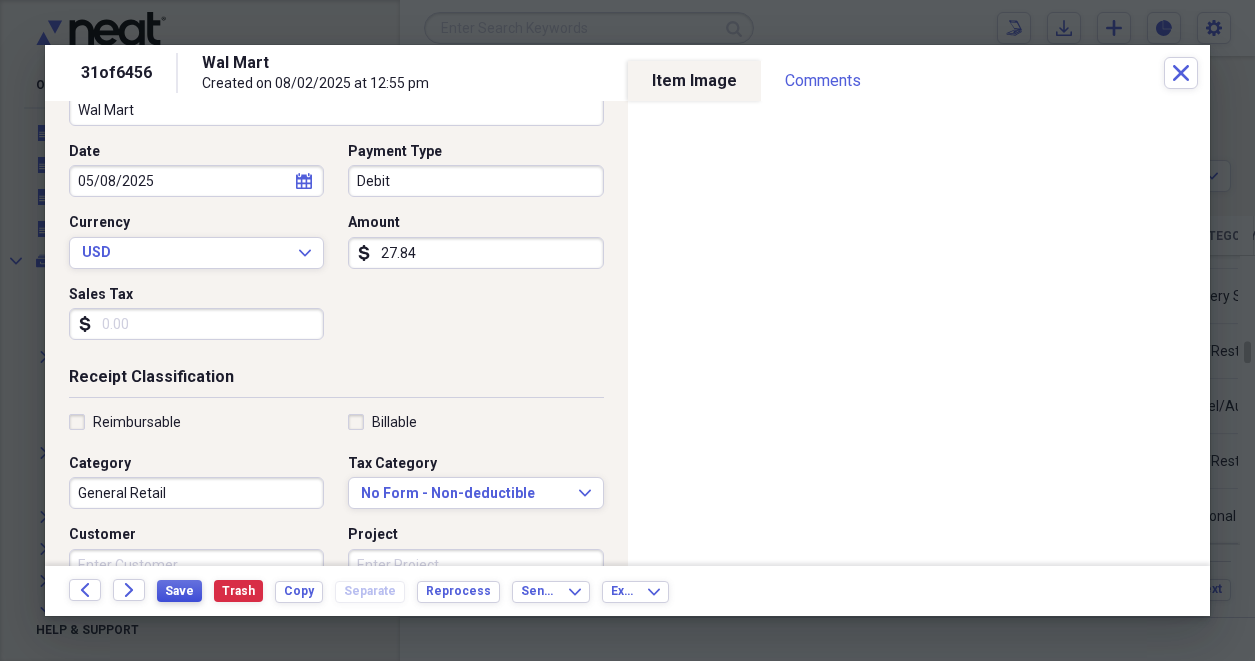 click on "Save" at bounding box center (179, 591) 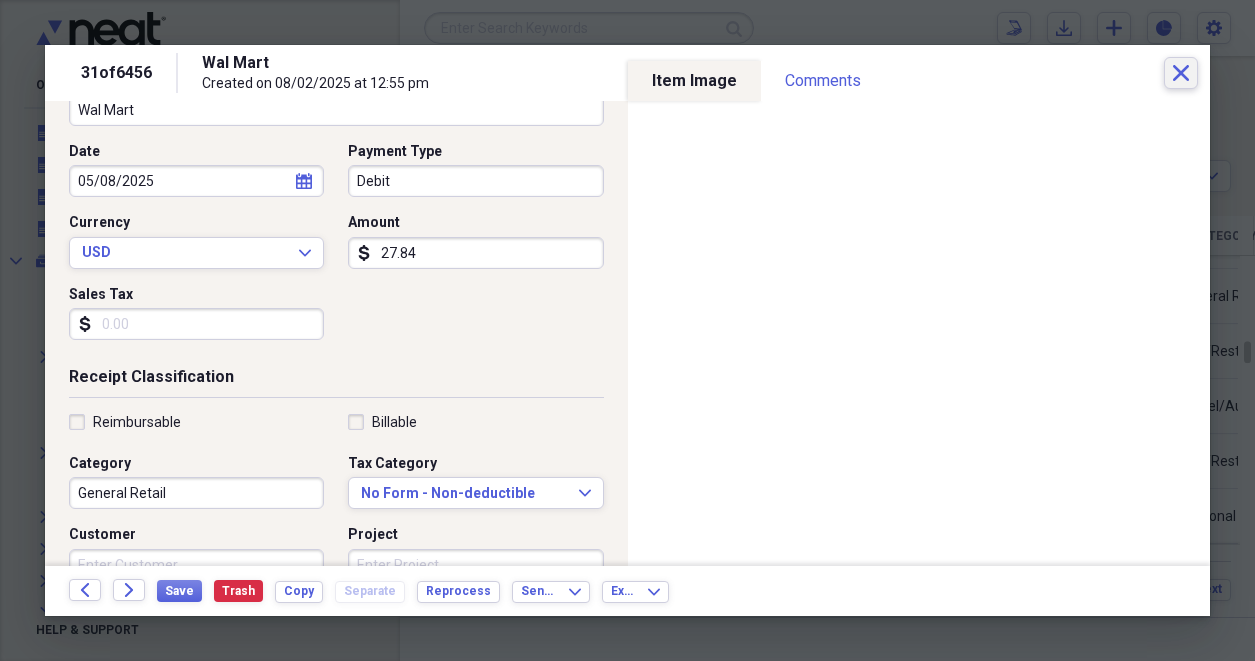 click on "Close" 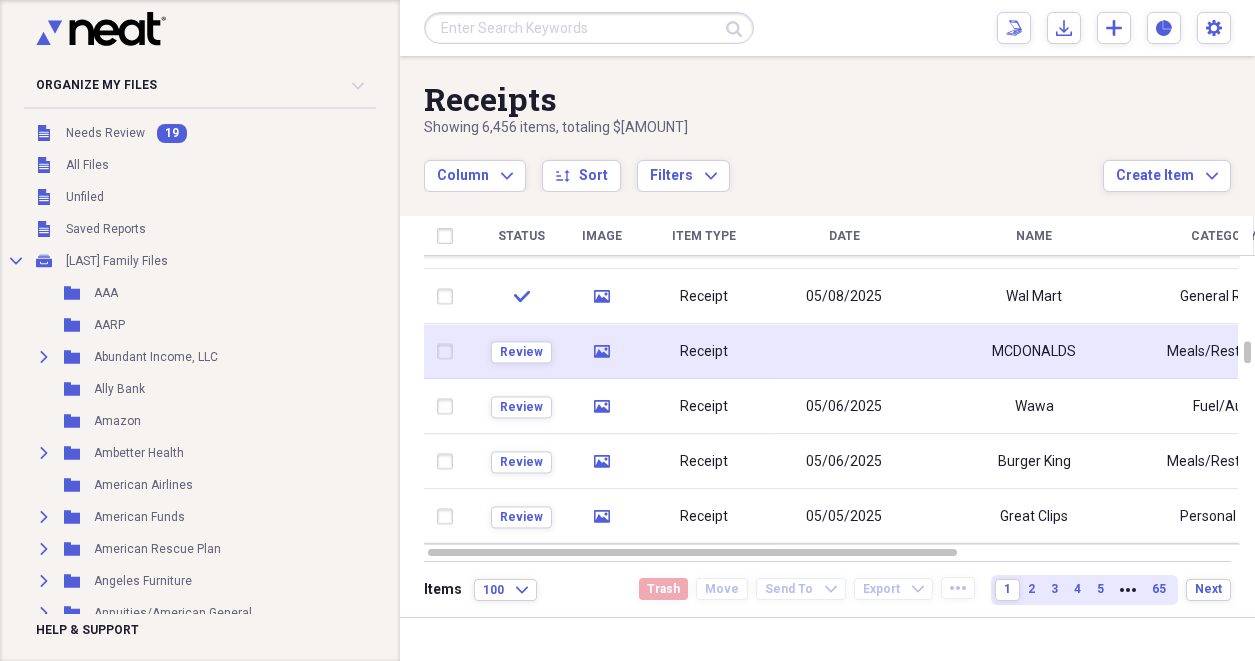 click at bounding box center (844, 351) 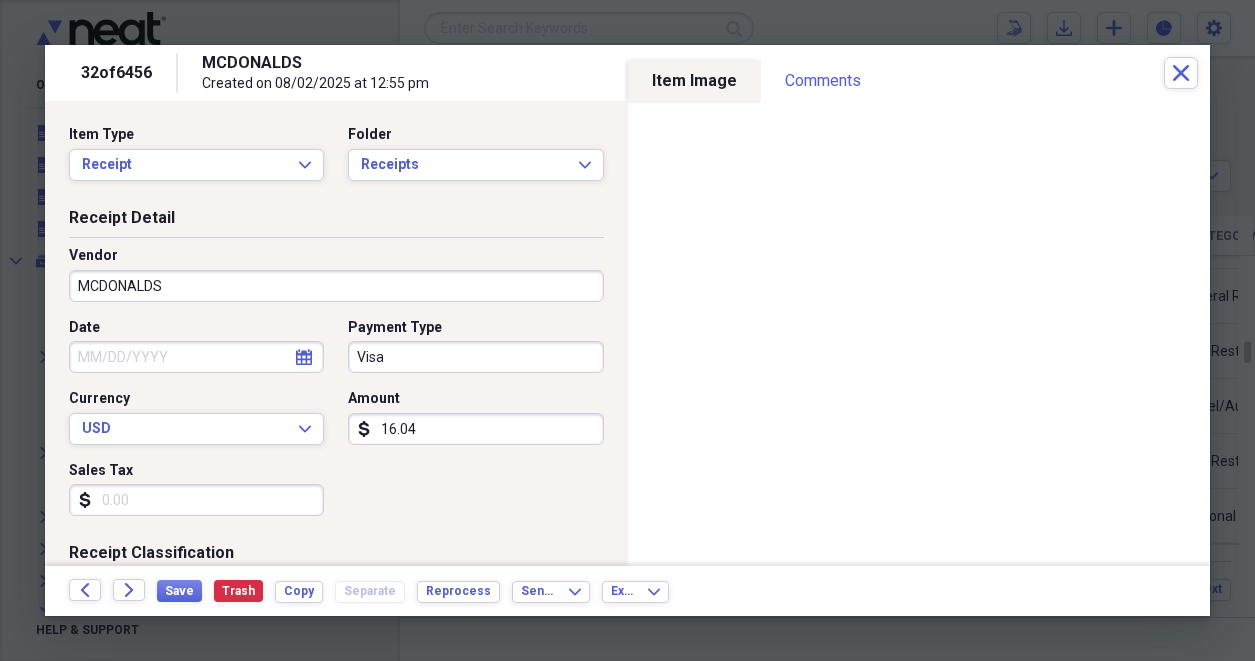 click on "Date" at bounding box center (196, 357) 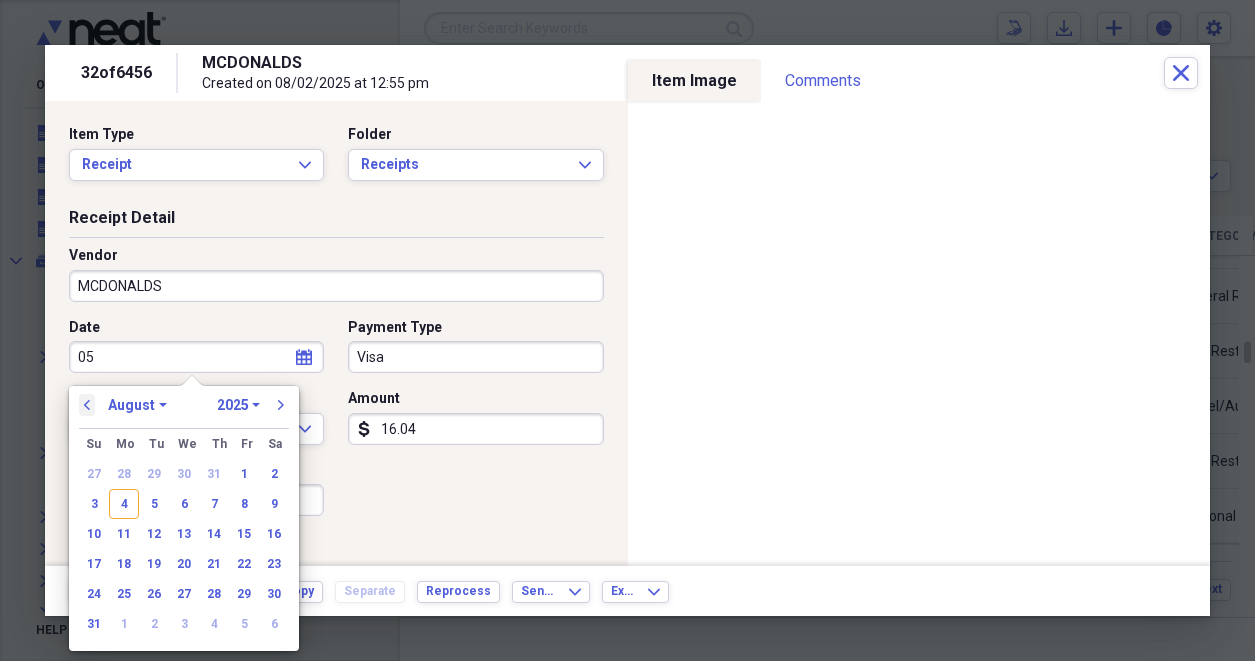 type on "05" 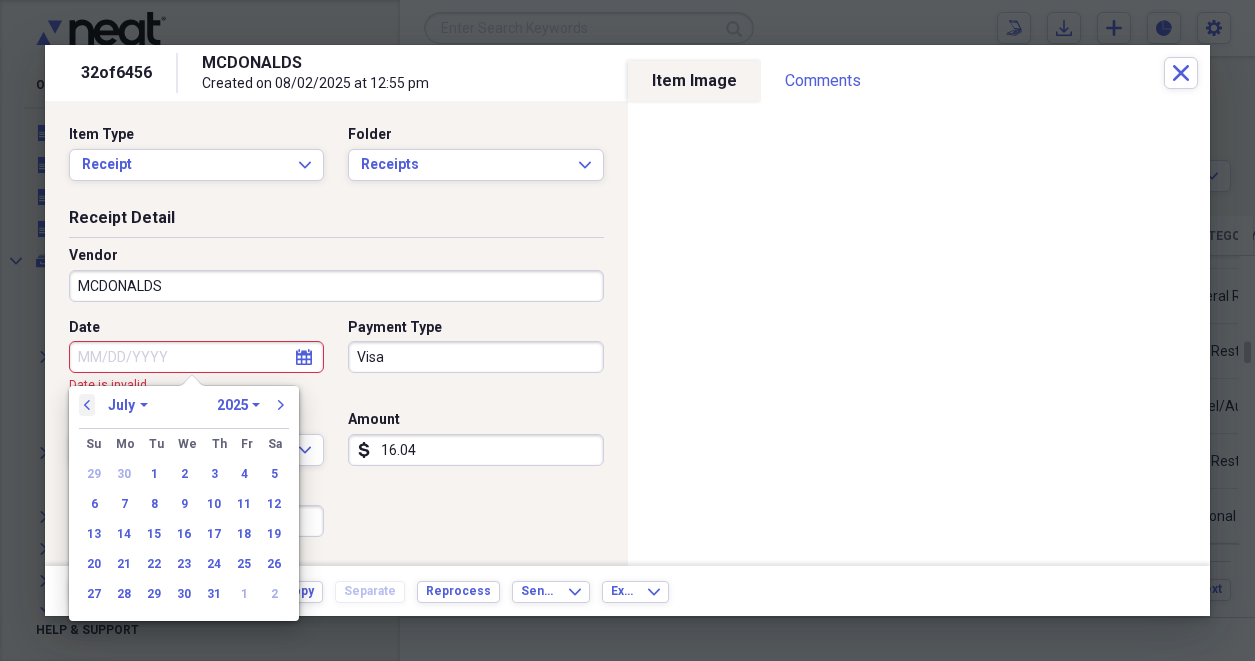 click on "previous" at bounding box center [87, 405] 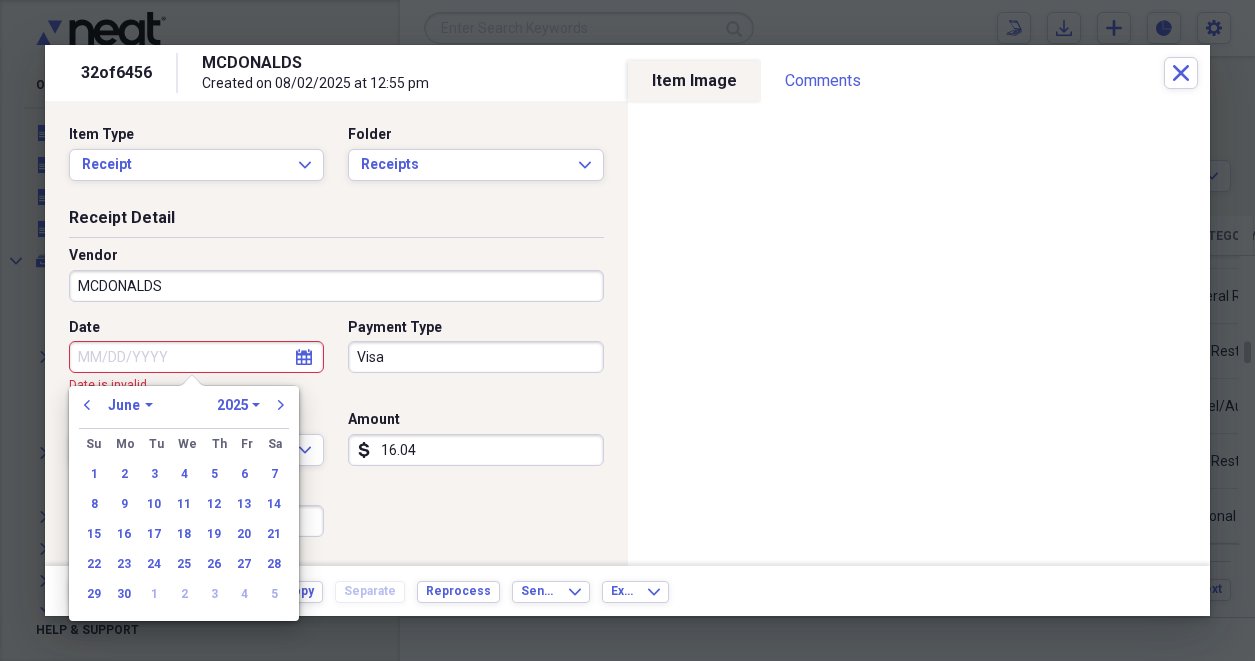 click on "Date" at bounding box center (196, 357) 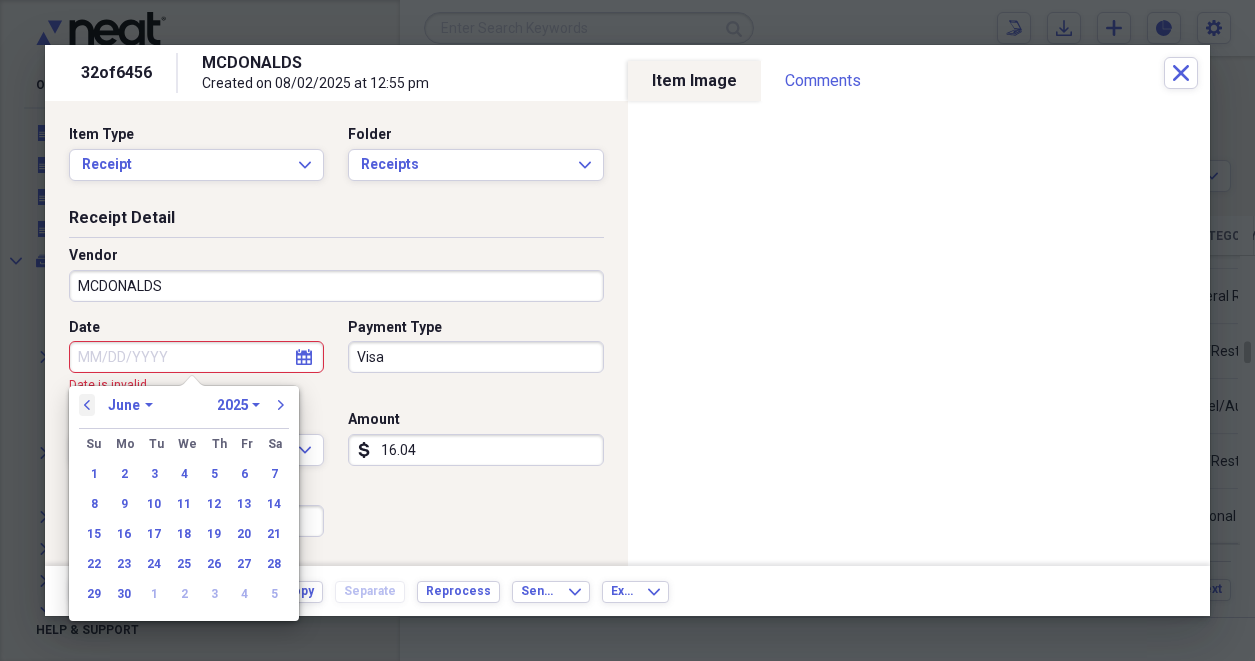 click on "previous" at bounding box center (87, 405) 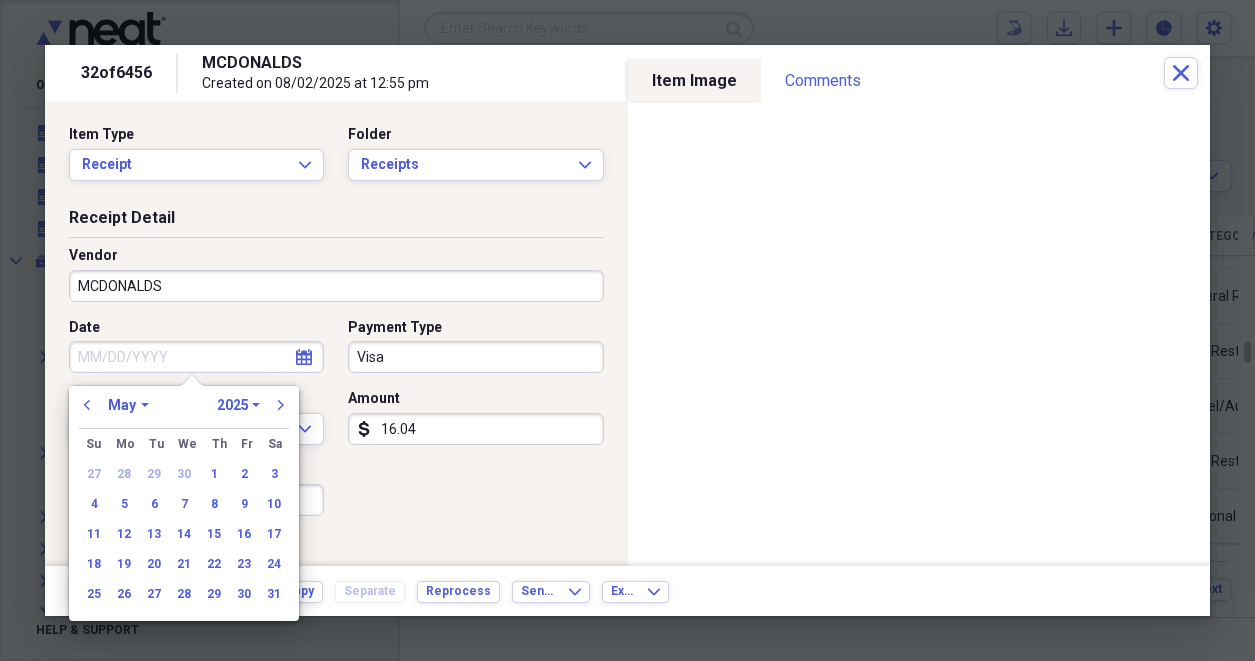 click on "previous January February March April May June July August September October November December 1970 1971 1972 1973 1974 1975 1976 1977 1978 1979 1980 1981 1982 1983 1984 1985 1986 1987 1988 1989 1990 1991 1992 1993 1994 1995 1996 1997 1998 1999 2000 2001 2002 2003 2004 2005 2006 2007 2008 2009 2010 2011 2012 2013 2014 2015 2016 2017 2018 2019 2020 2021 2022 2023 2024 2025 2026 2027 2028 2029 2030 2031 2032 2033 2034 2035 next" at bounding box center (184, 411) 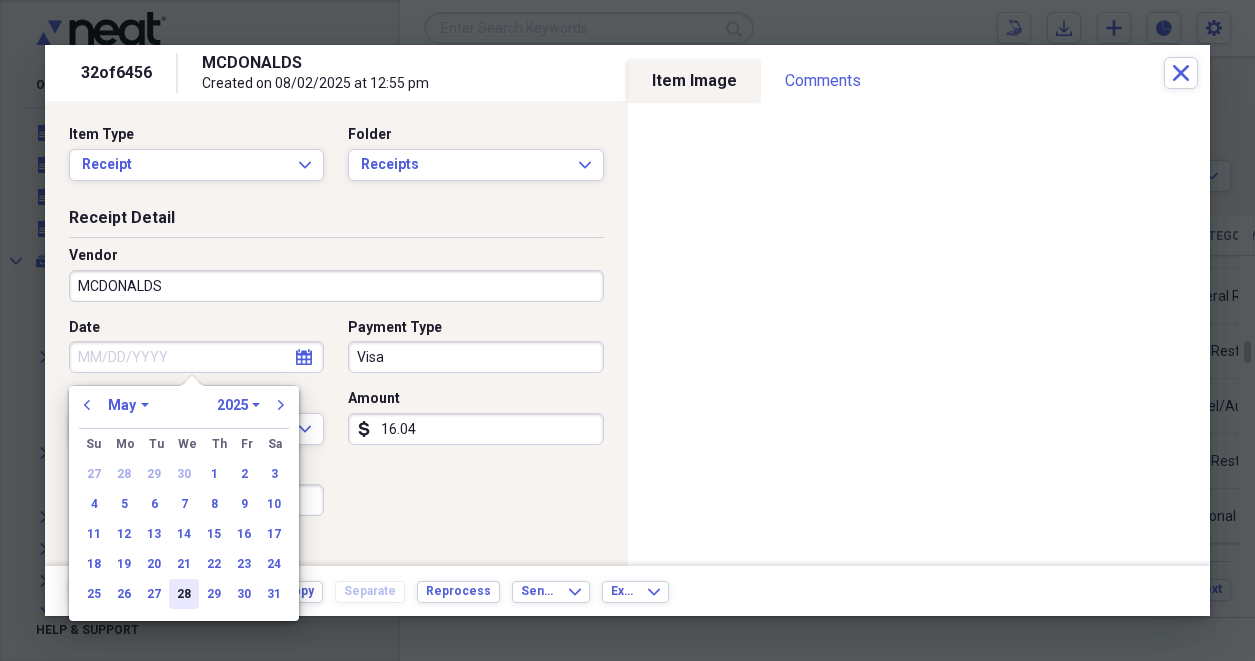 click on "28" at bounding box center (184, 594) 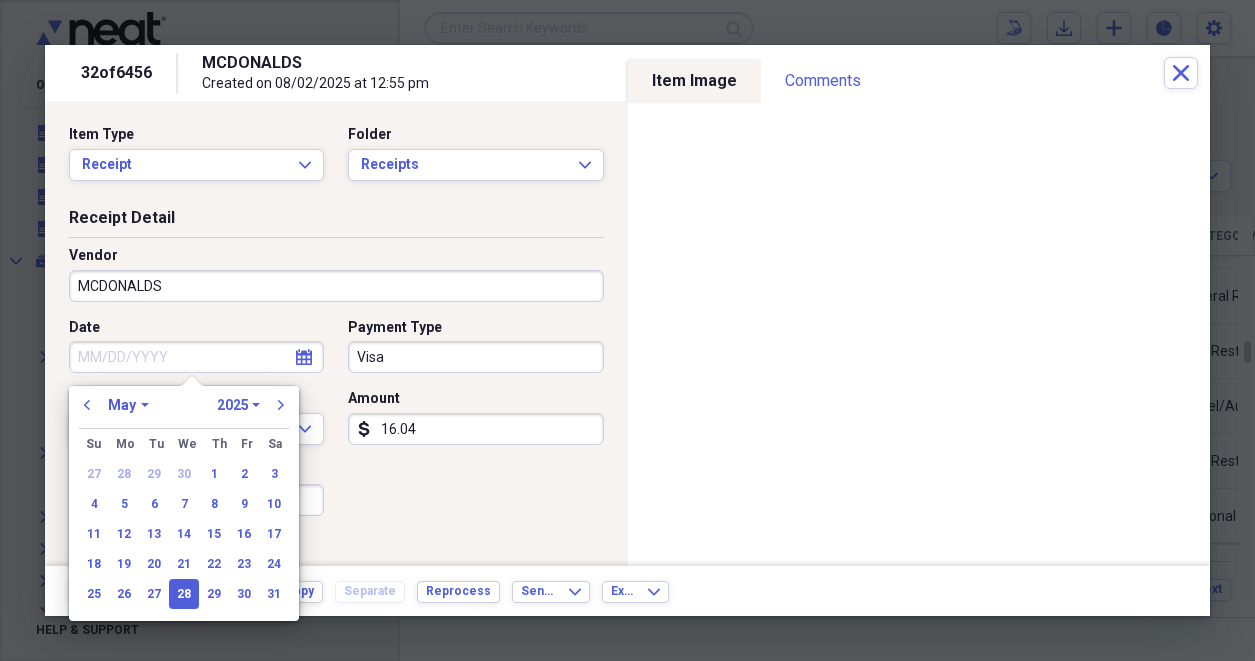 type on "05/28/2025" 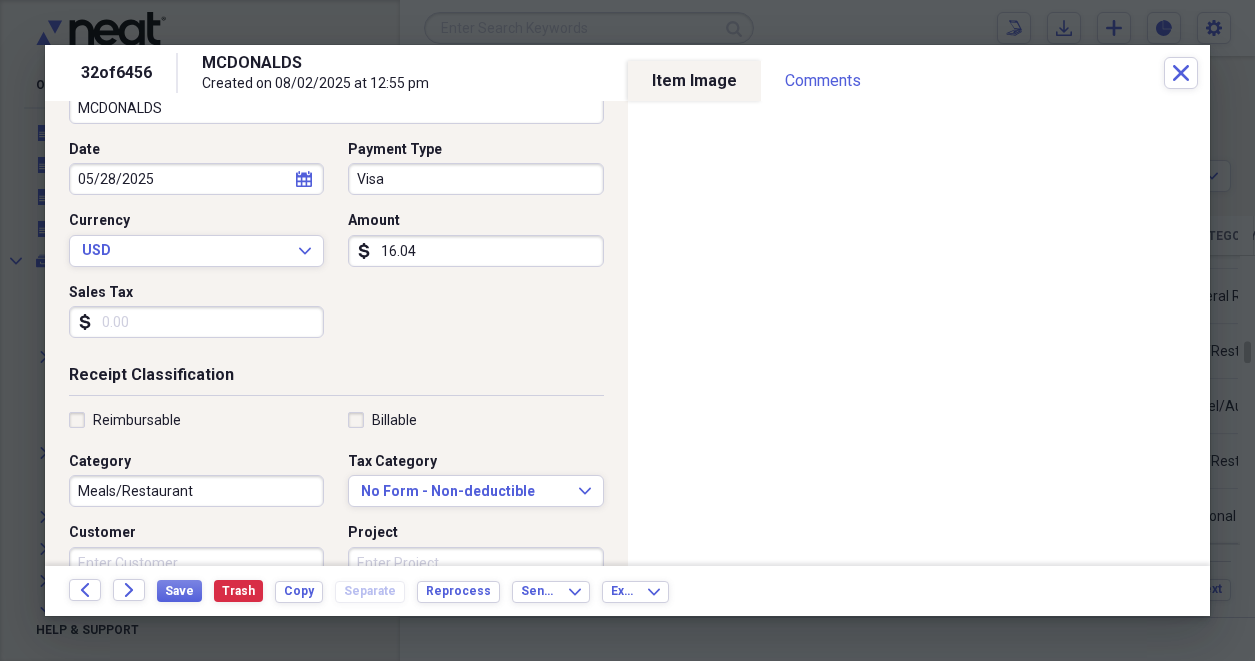 scroll, scrollTop: 183, scrollLeft: 0, axis: vertical 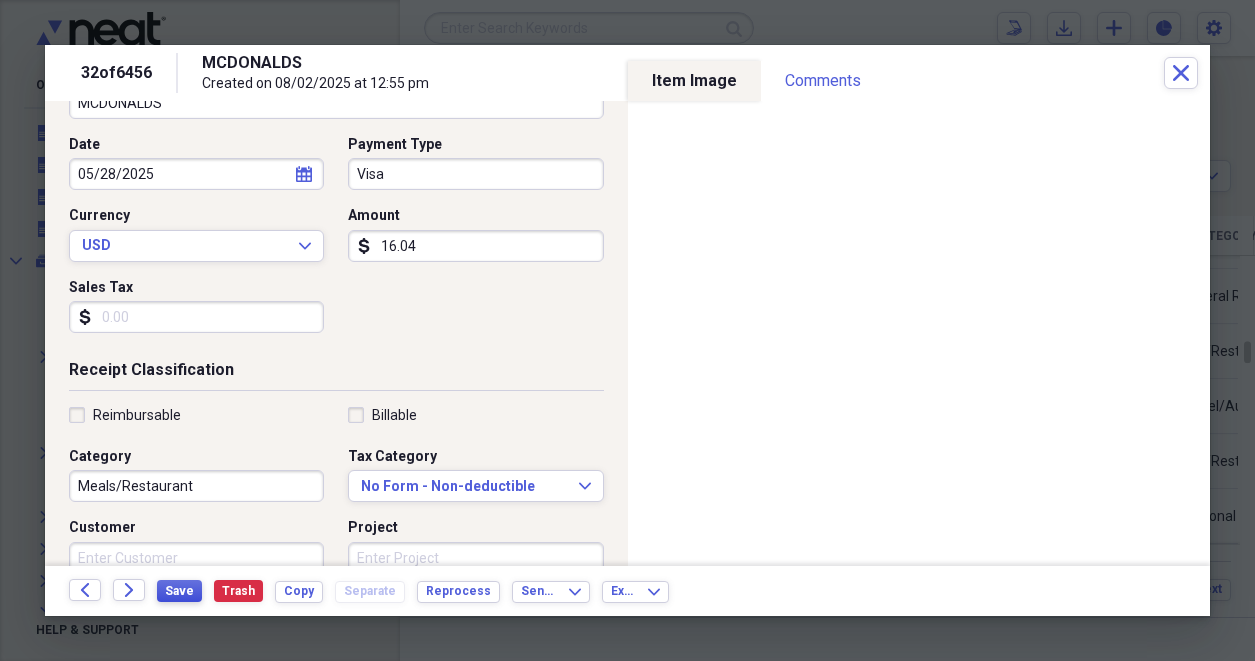 click on "Save" at bounding box center [179, 591] 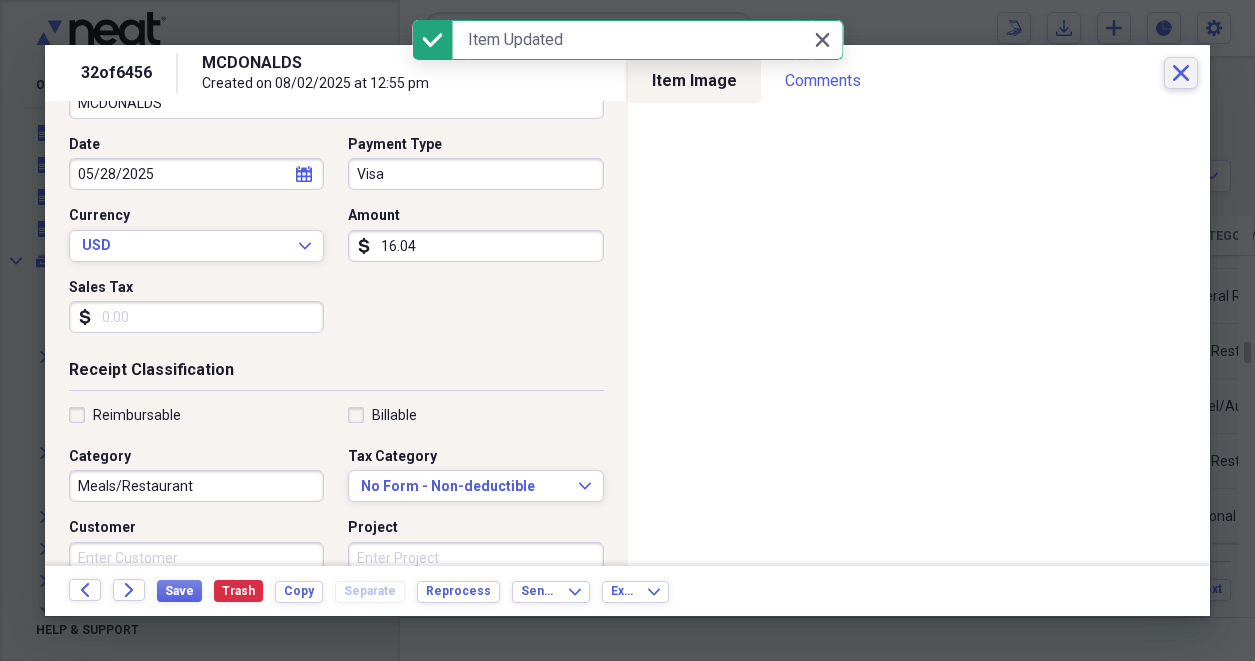 click 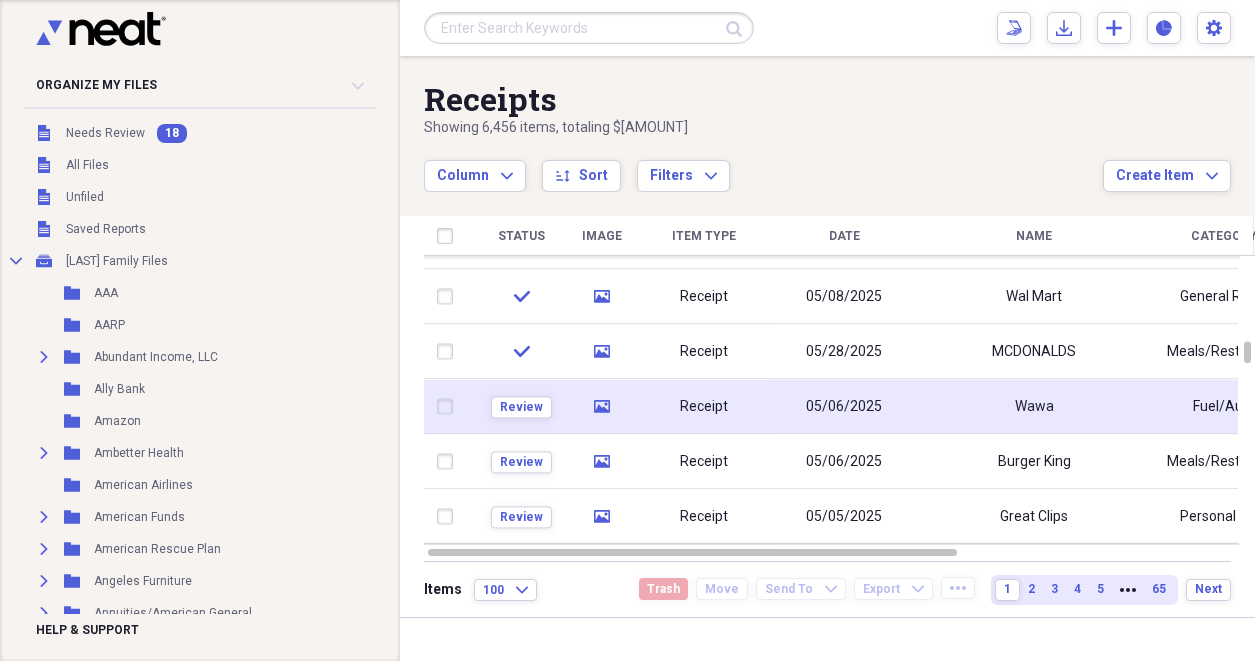 click on "05/06/2025" at bounding box center [844, 407] 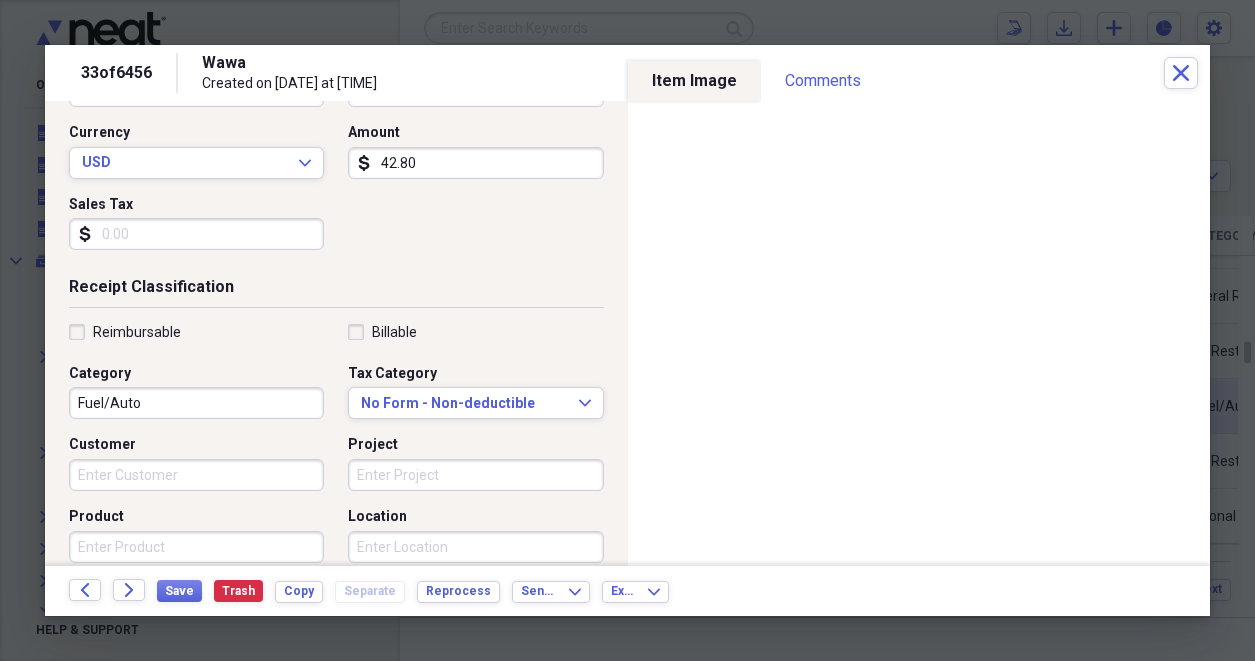 scroll, scrollTop: 269, scrollLeft: 0, axis: vertical 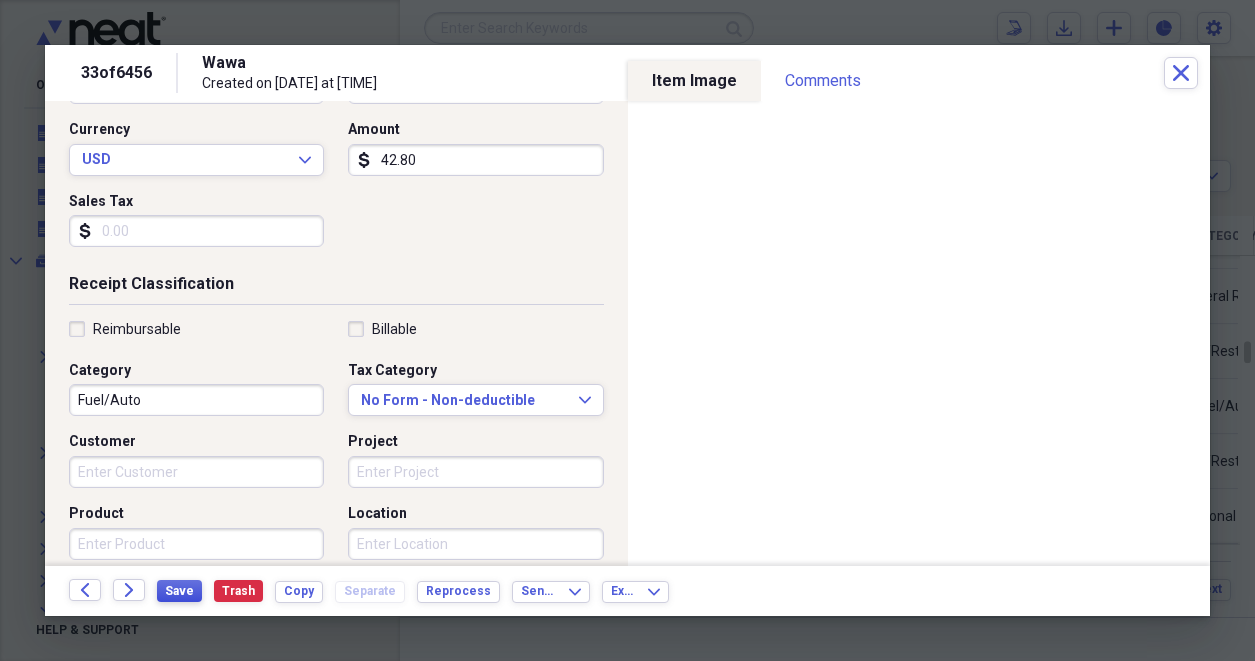 click on "Save" at bounding box center [179, 591] 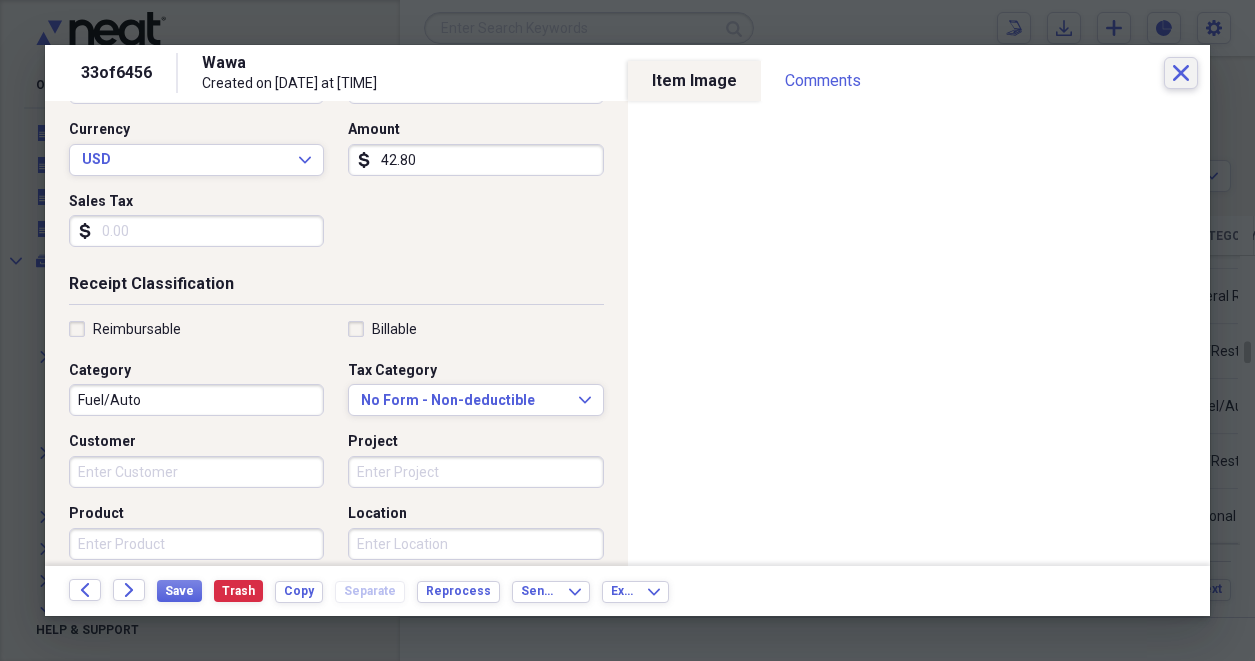 click on "Close" 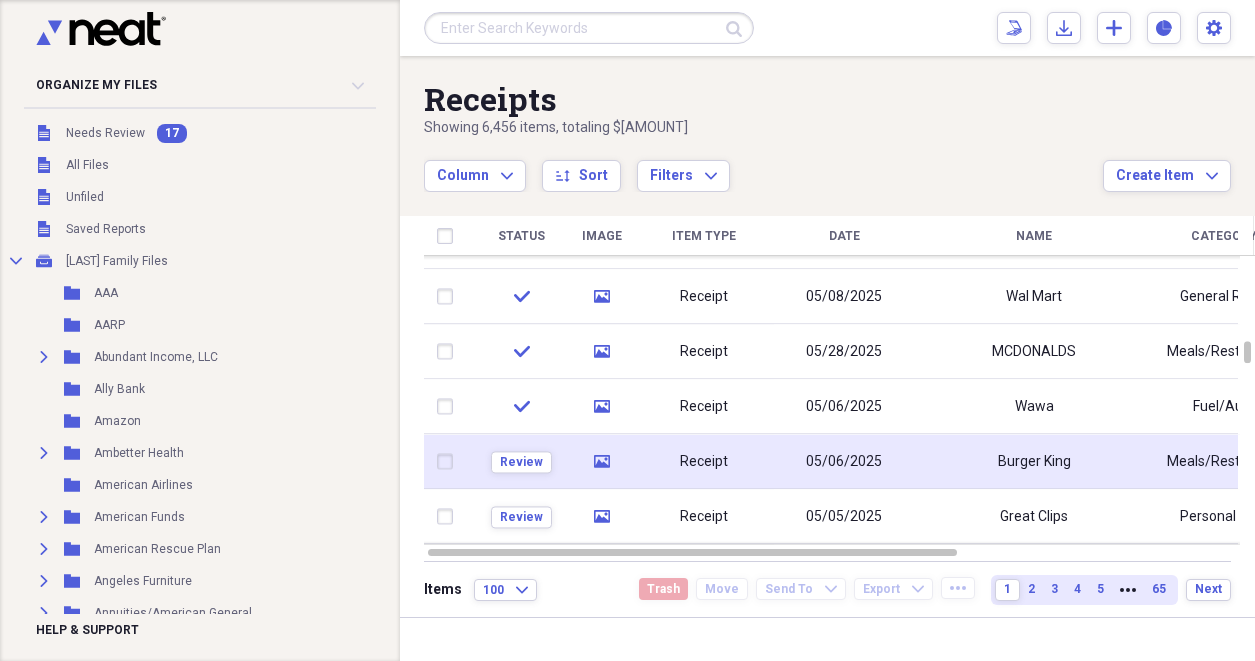 click on "Receipt" at bounding box center (704, 462) 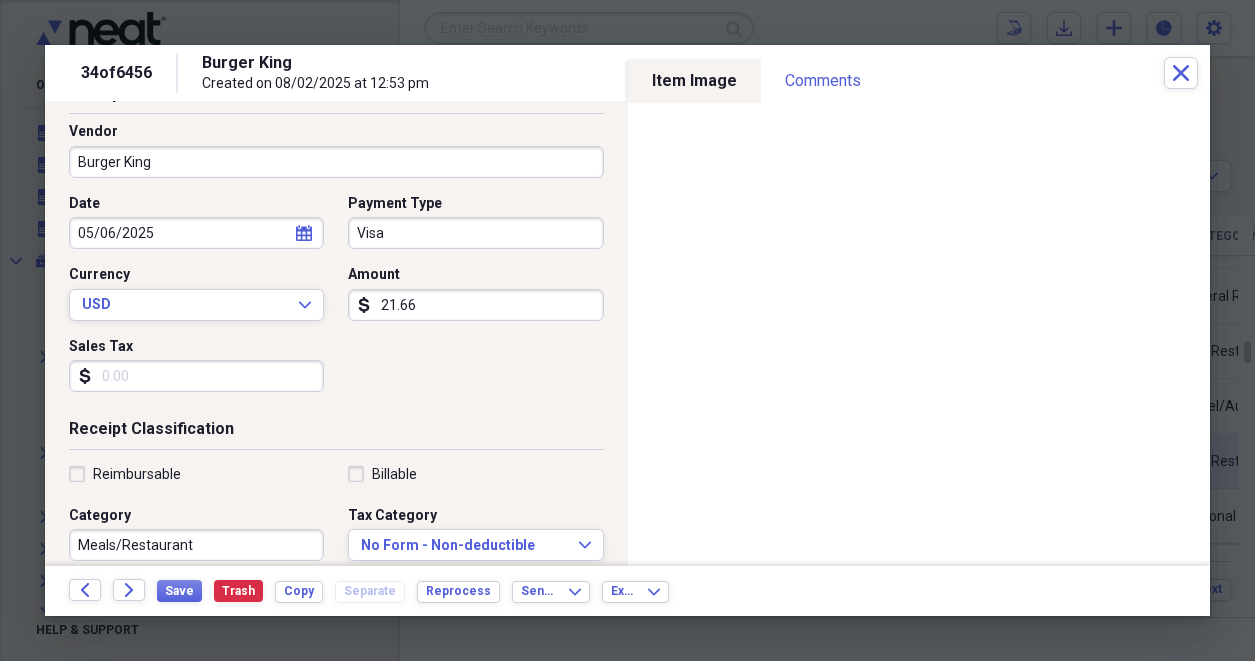 scroll, scrollTop: 125, scrollLeft: 0, axis: vertical 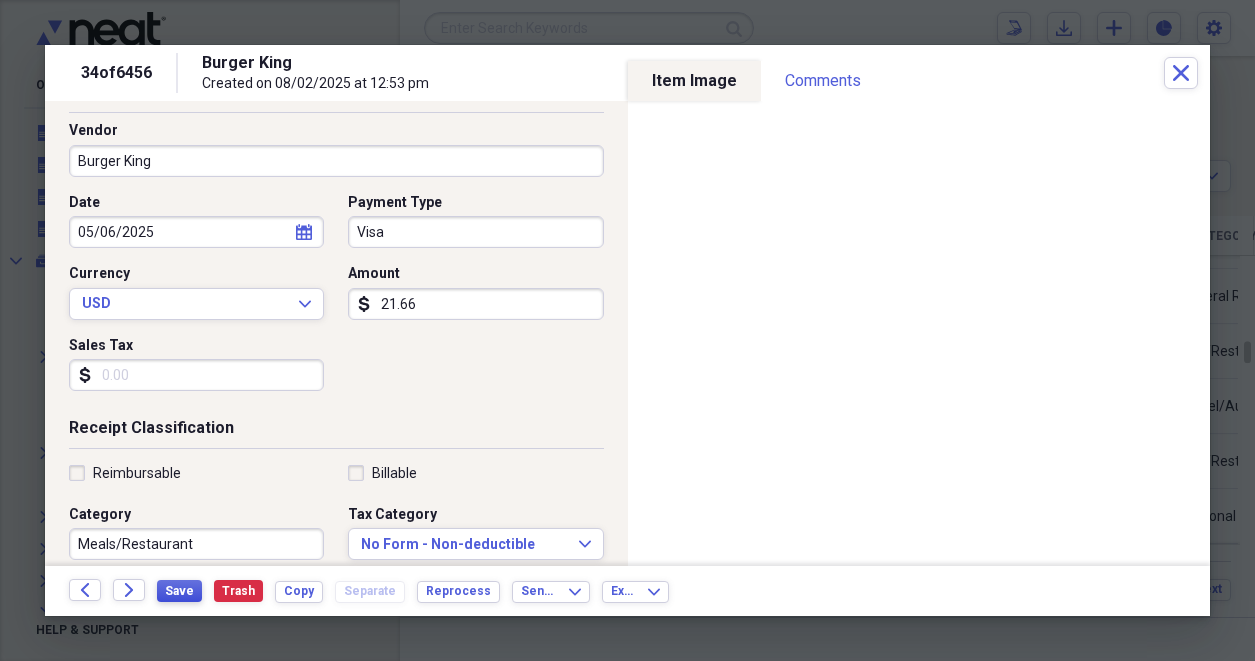 click on "Save" at bounding box center [179, 591] 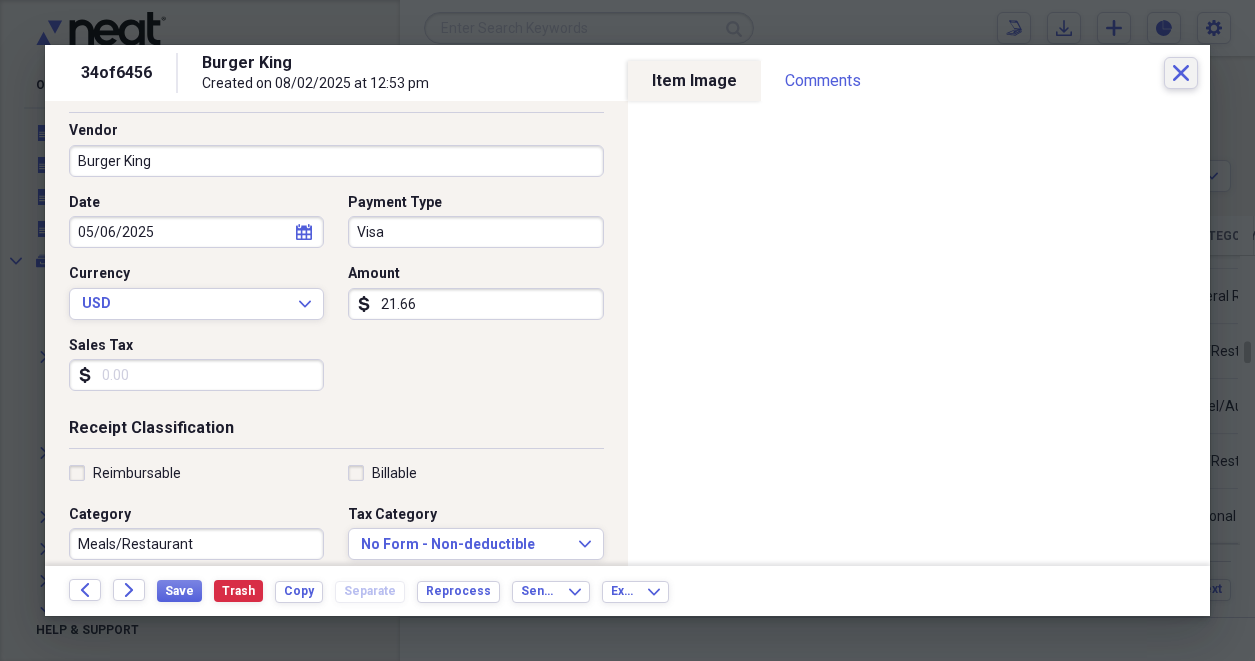 click on "Close" 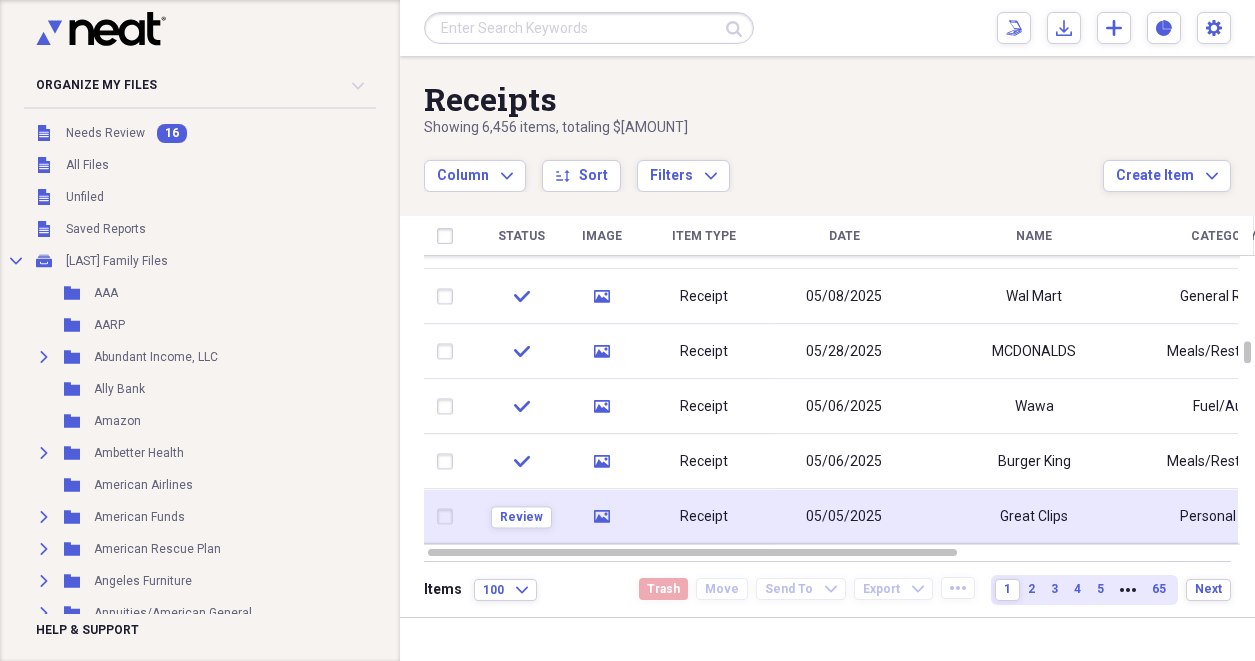 click on "05/05/2025" at bounding box center (844, 517) 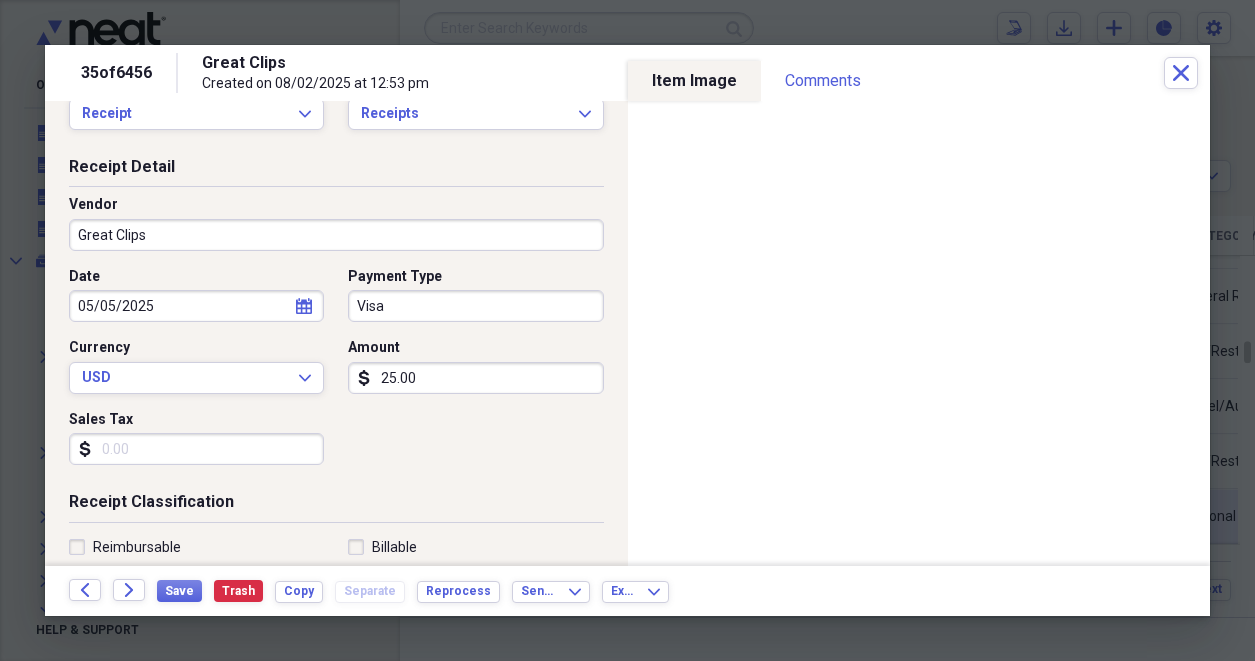 scroll, scrollTop: 49, scrollLeft: 0, axis: vertical 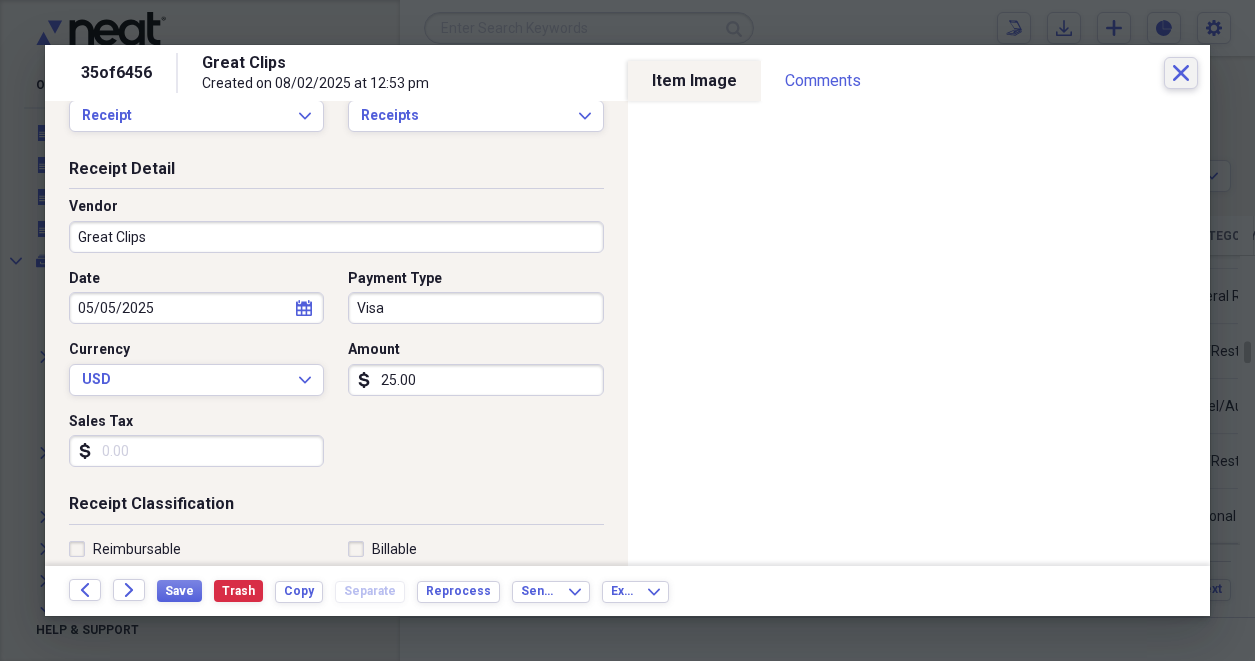click 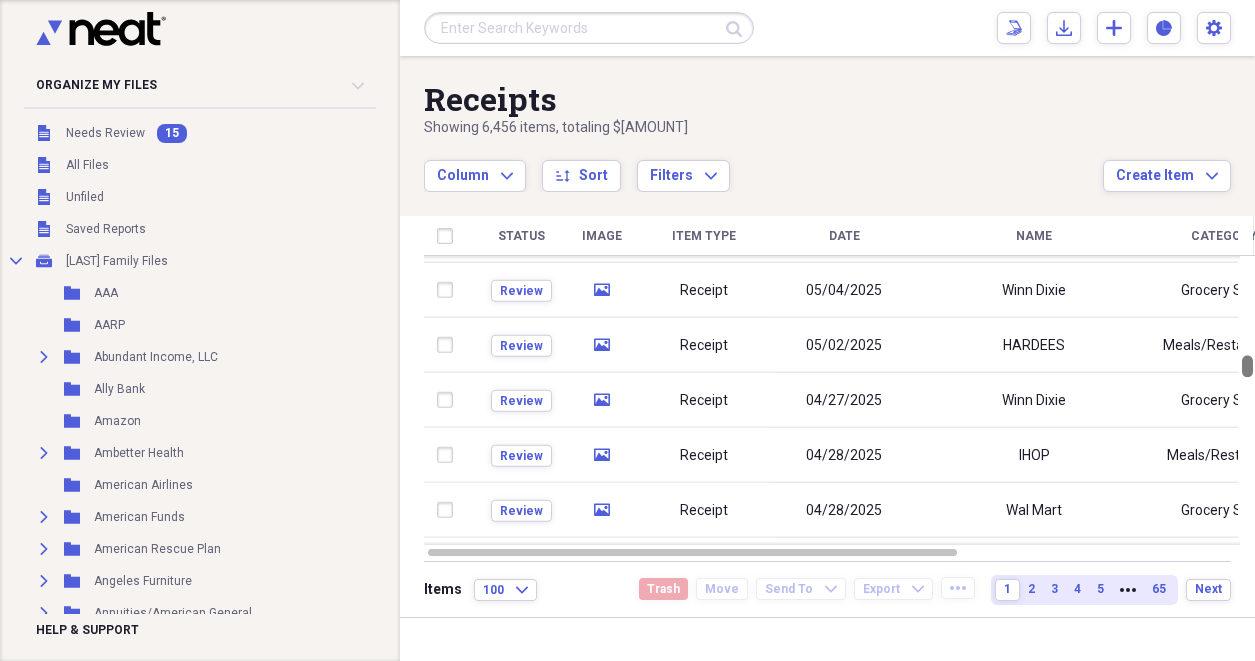 drag, startPoint x: 1249, startPoint y: 349, endPoint x: 1245, endPoint y: 363, distance: 14.56022 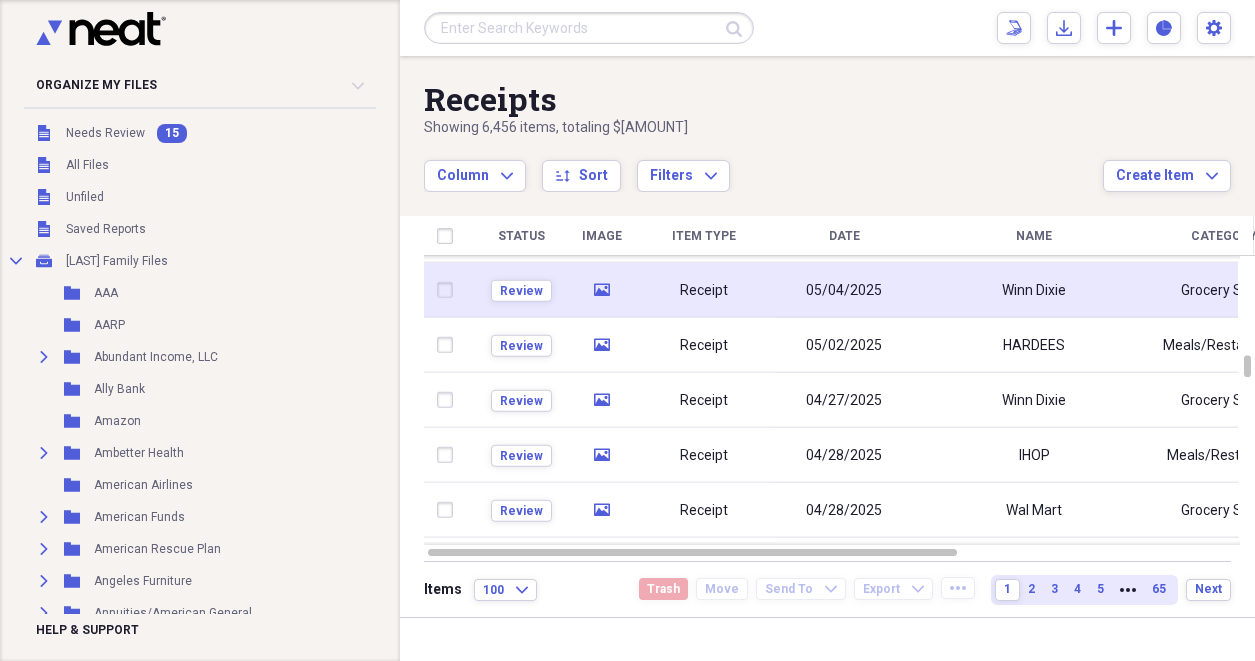 click on "05/04/2025" at bounding box center (844, 290) 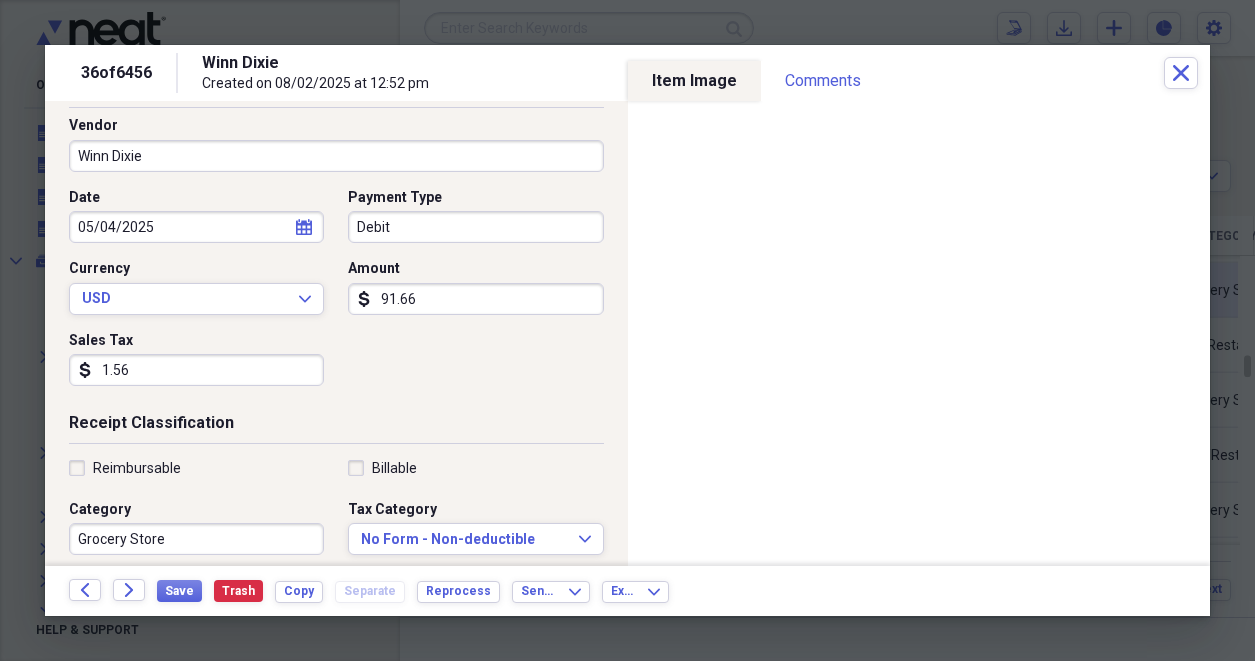 scroll, scrollTop: 131, scrollLeft: 0, axis: vertical 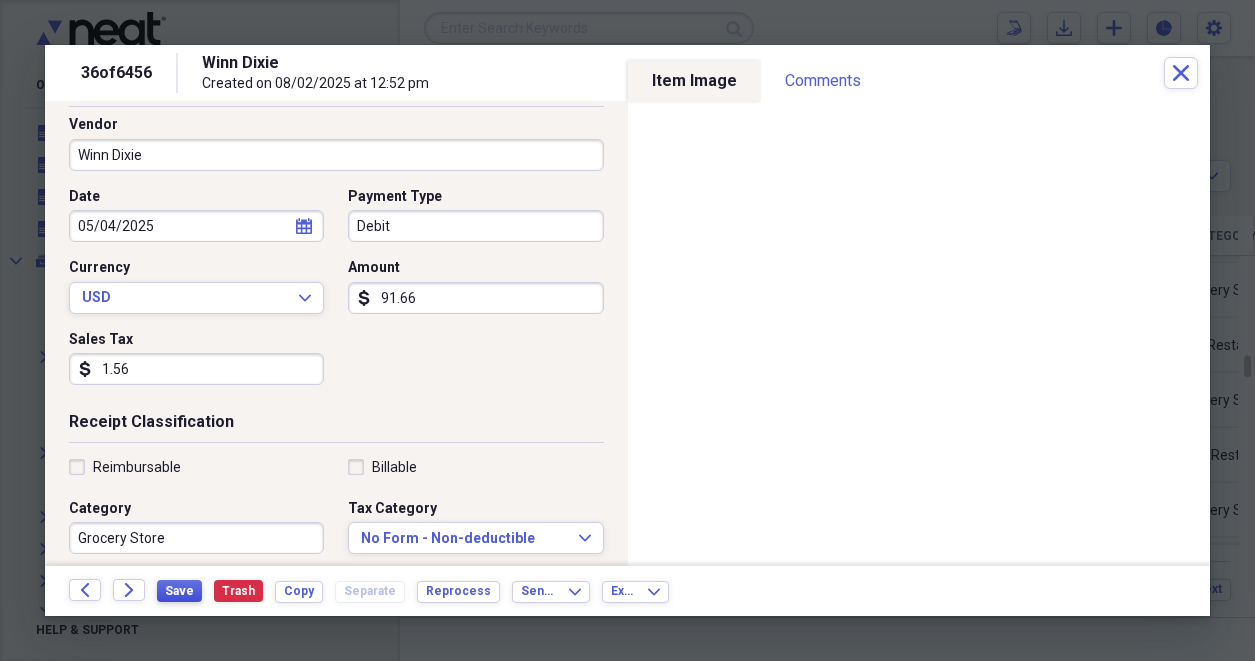 click on "Save" at bounding box center (179, 591) 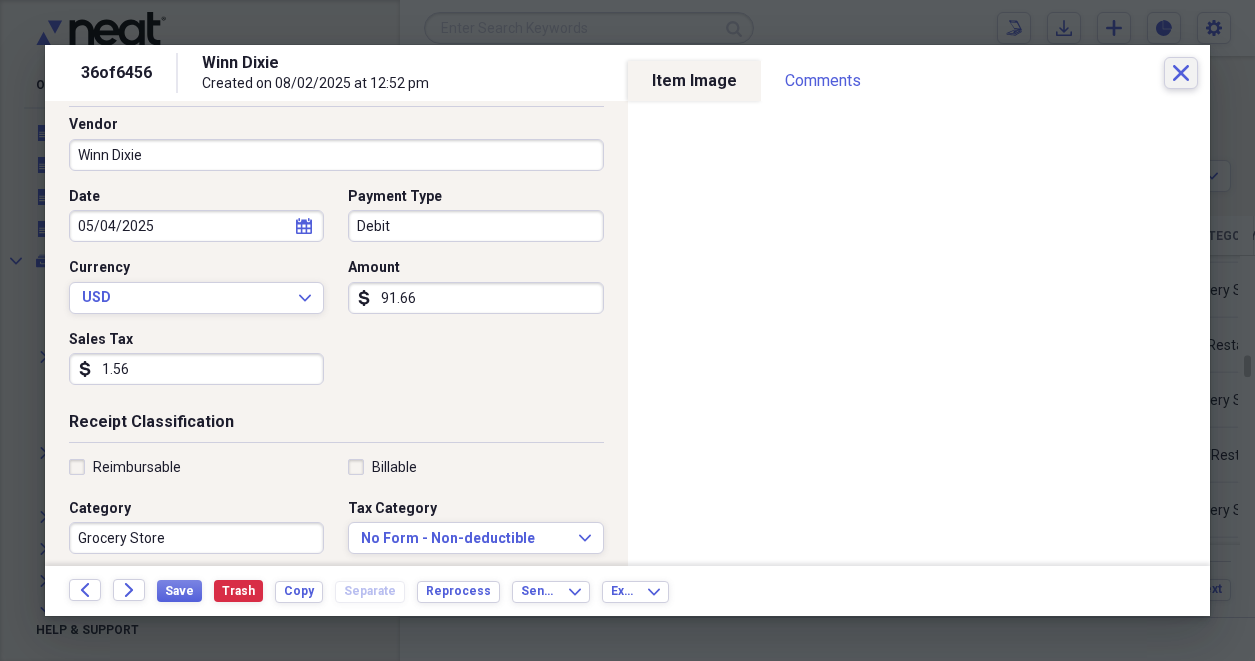 click on "Close" 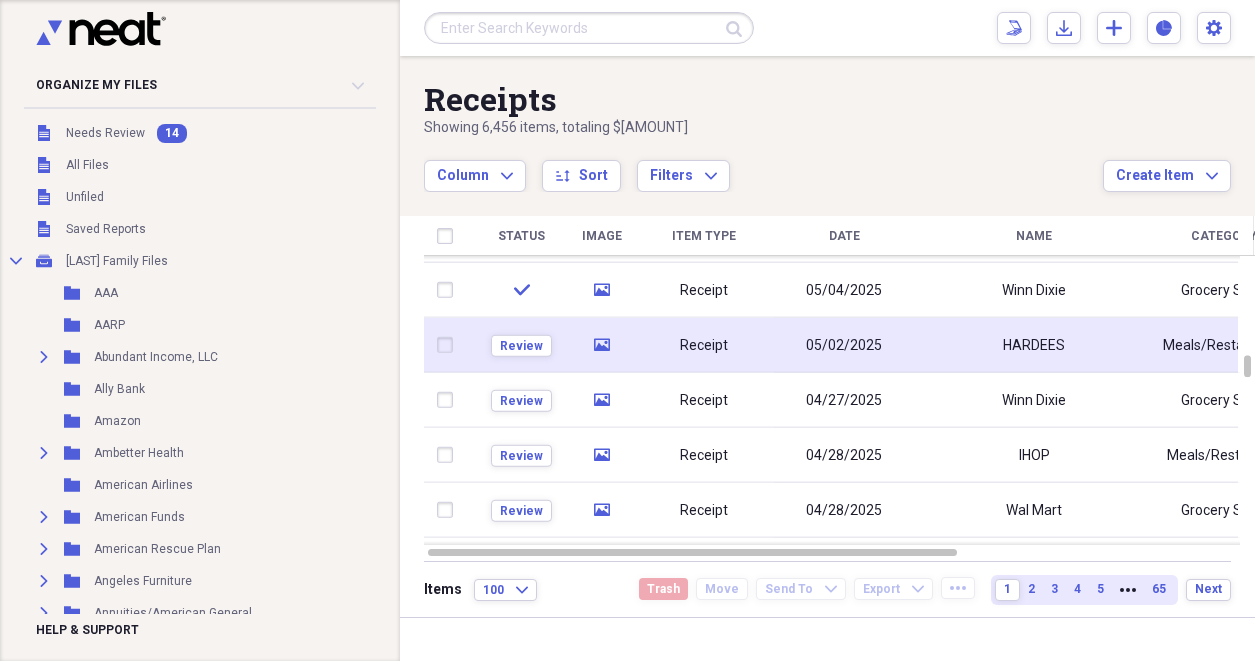 click on "05/02/2025" at bounding box center [844, 345] 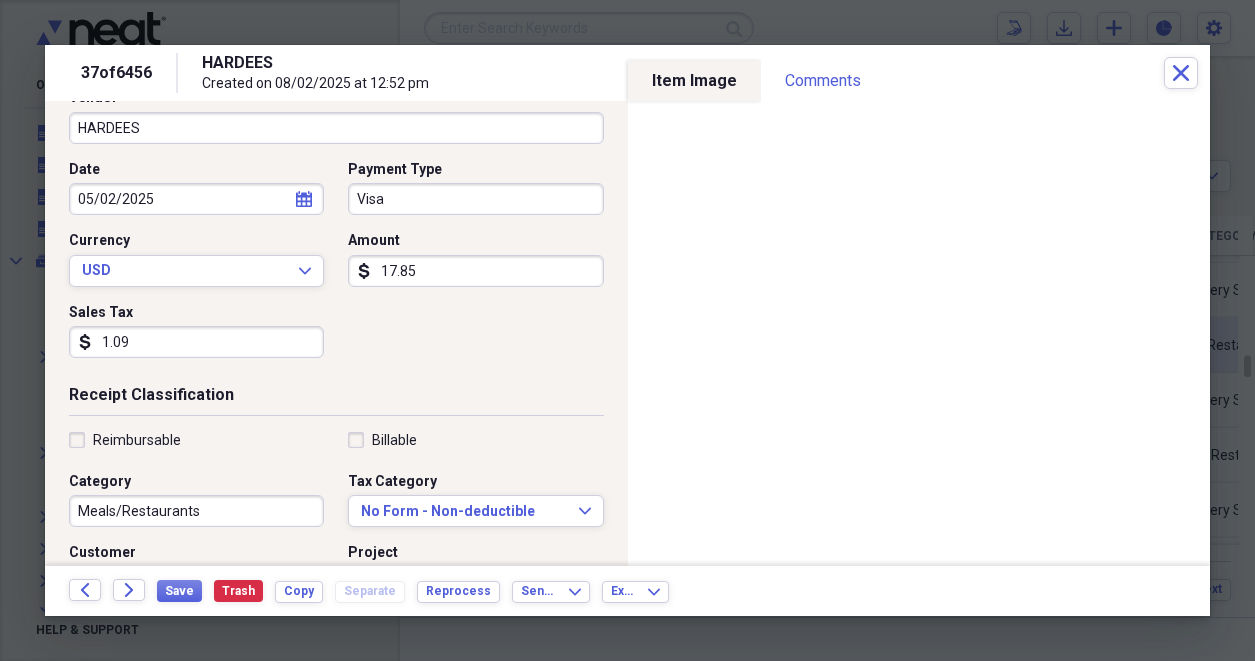 scroll, scrollTop: 160, scrollLeft: 0, axis: vertical 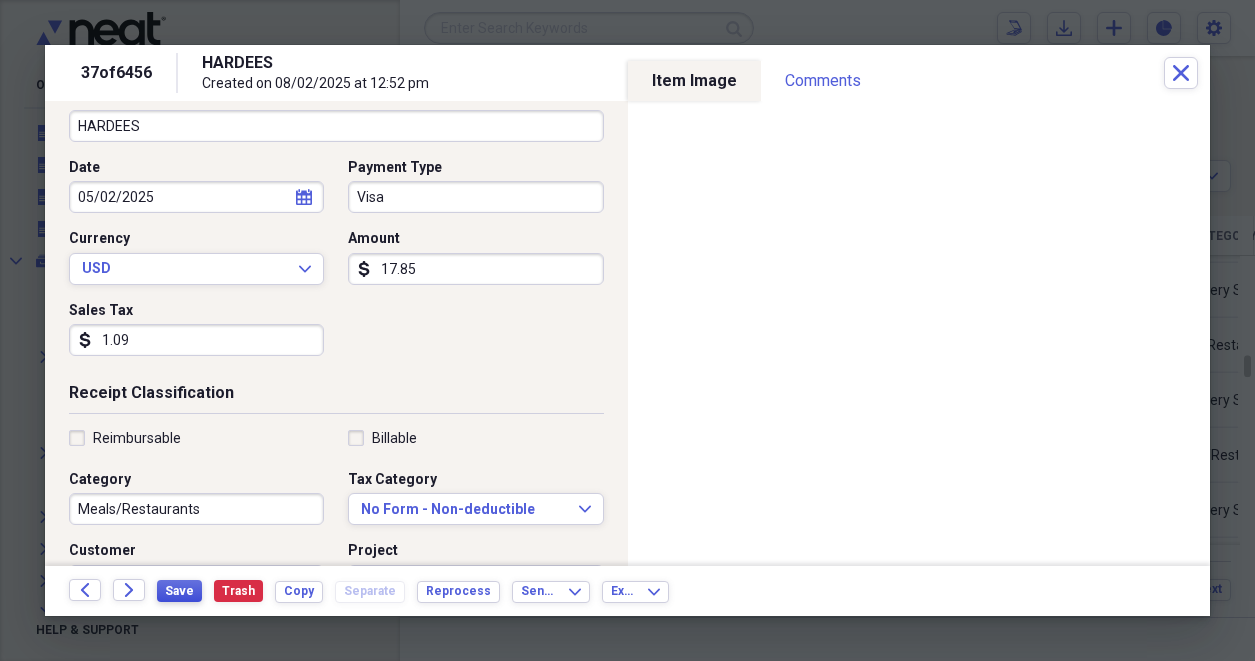 click on "Save" at bounding box center (179, 591) 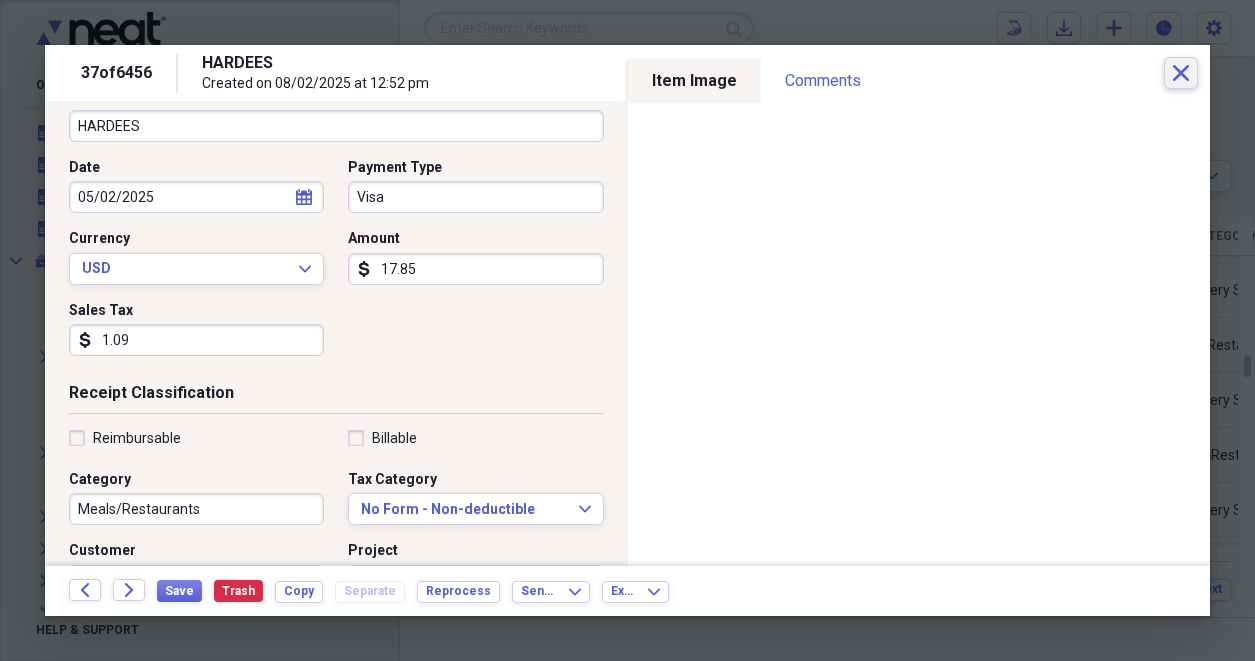 click 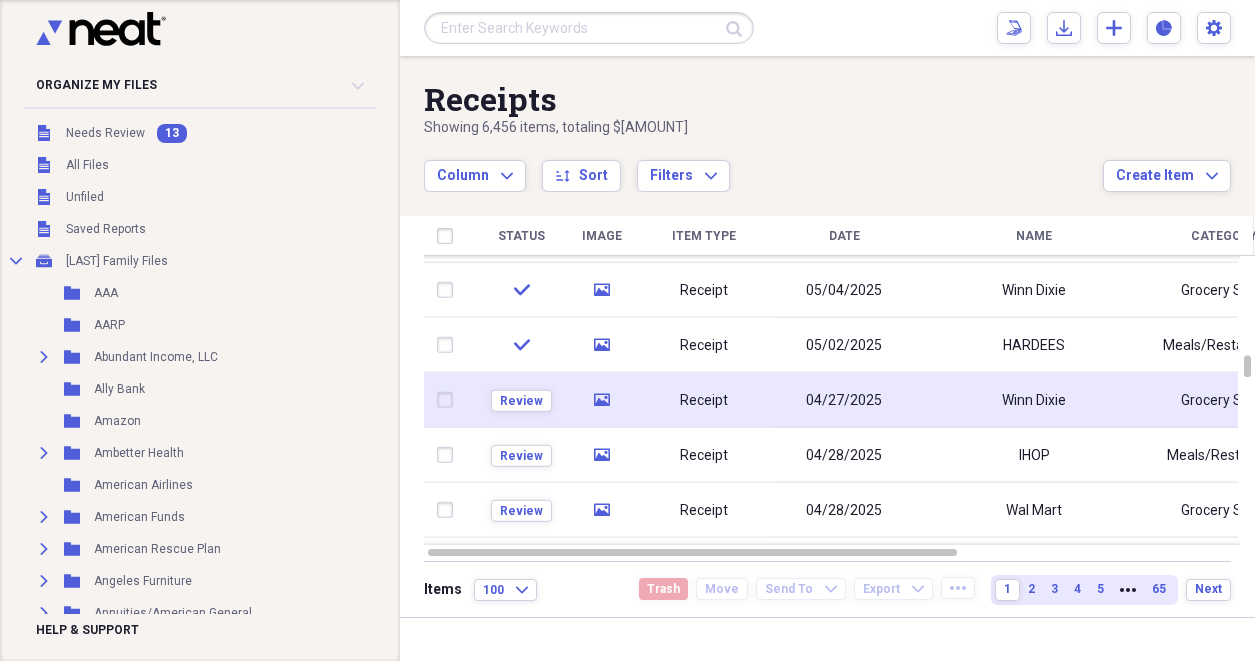 click on "04/27/2025" at bounding box center [844, 400] 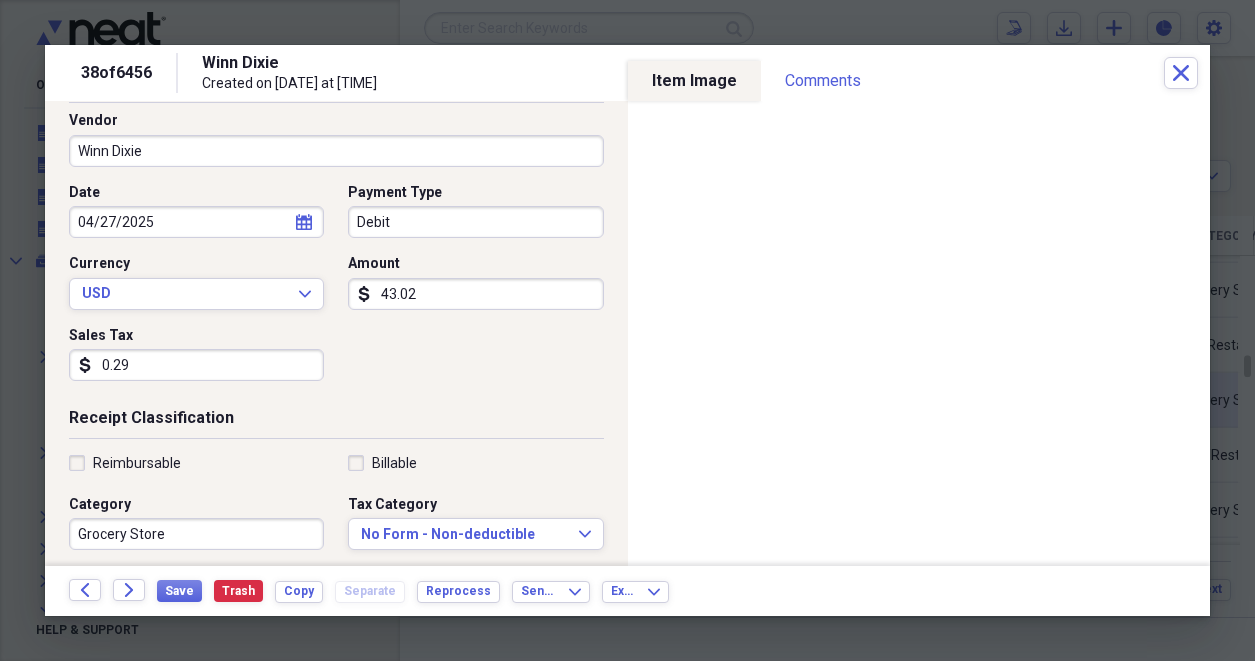 scroll, scrollTop: 137, scrollLeft: 0, axis: vertical 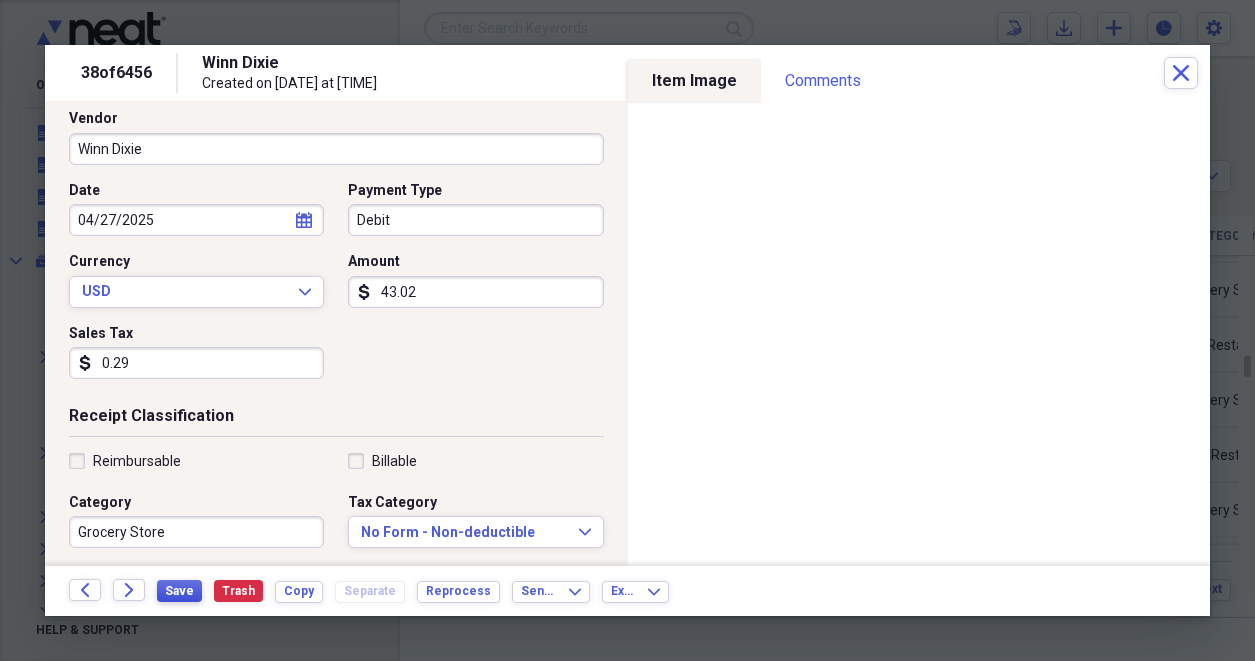click on "Save" at bounding box center [179, 591] 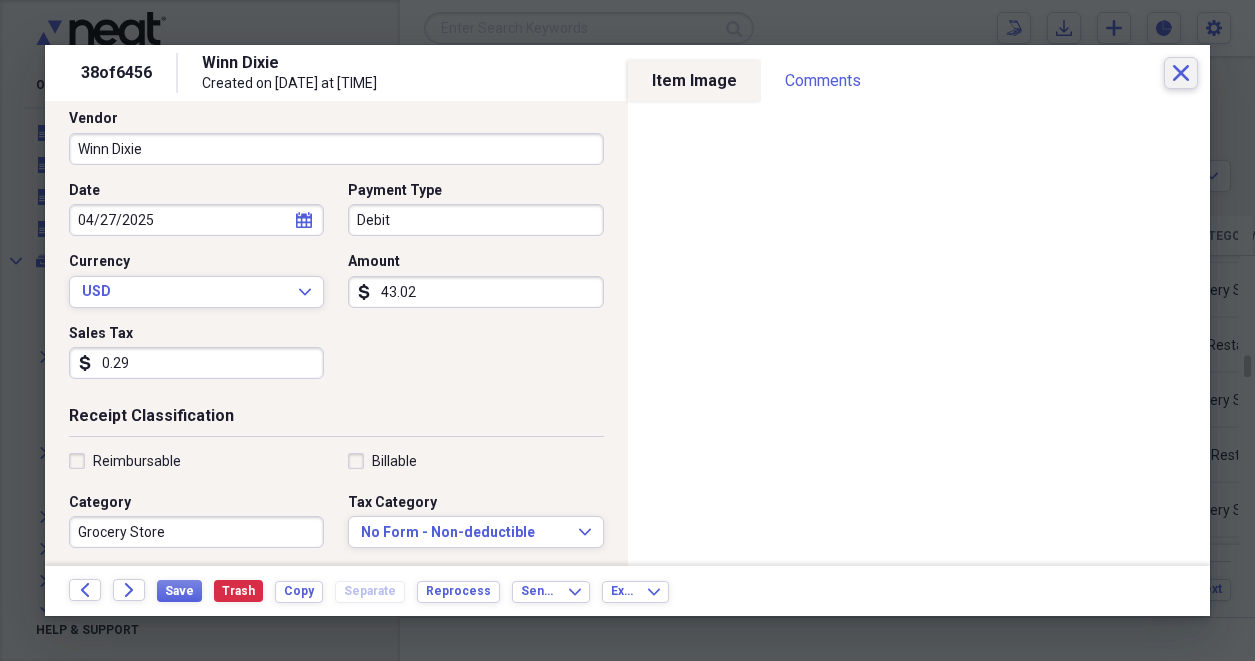 click on "Close" 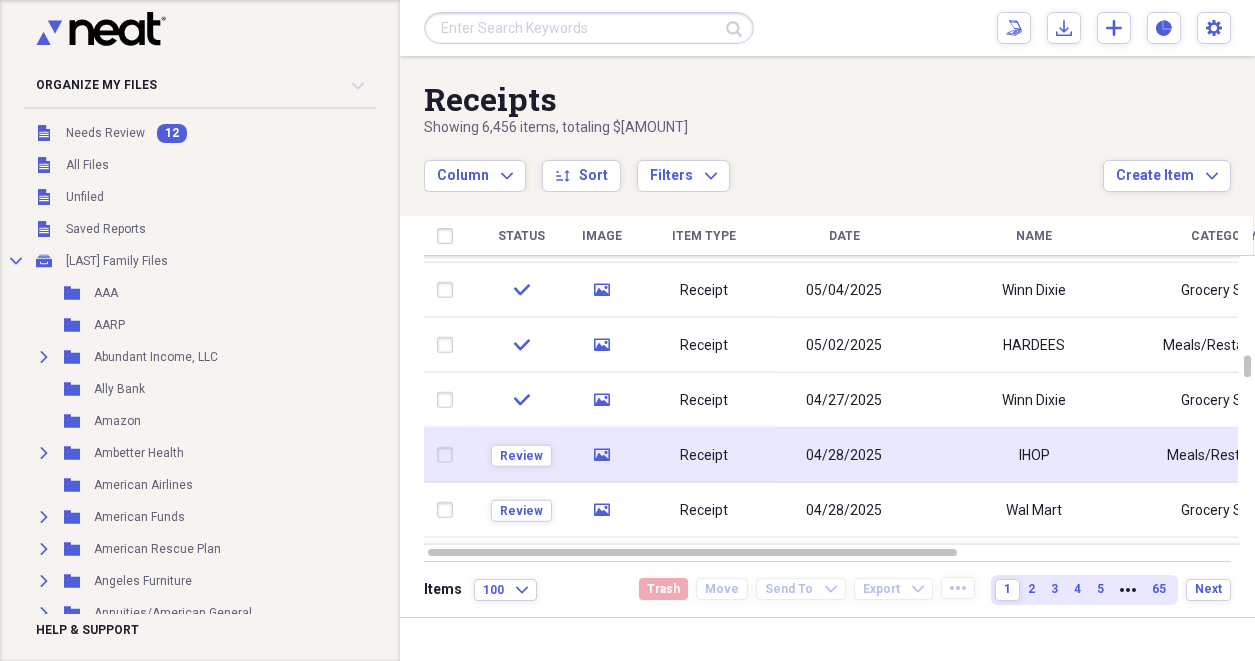 click on "04/28/2025" at bounding box center (844, 455) 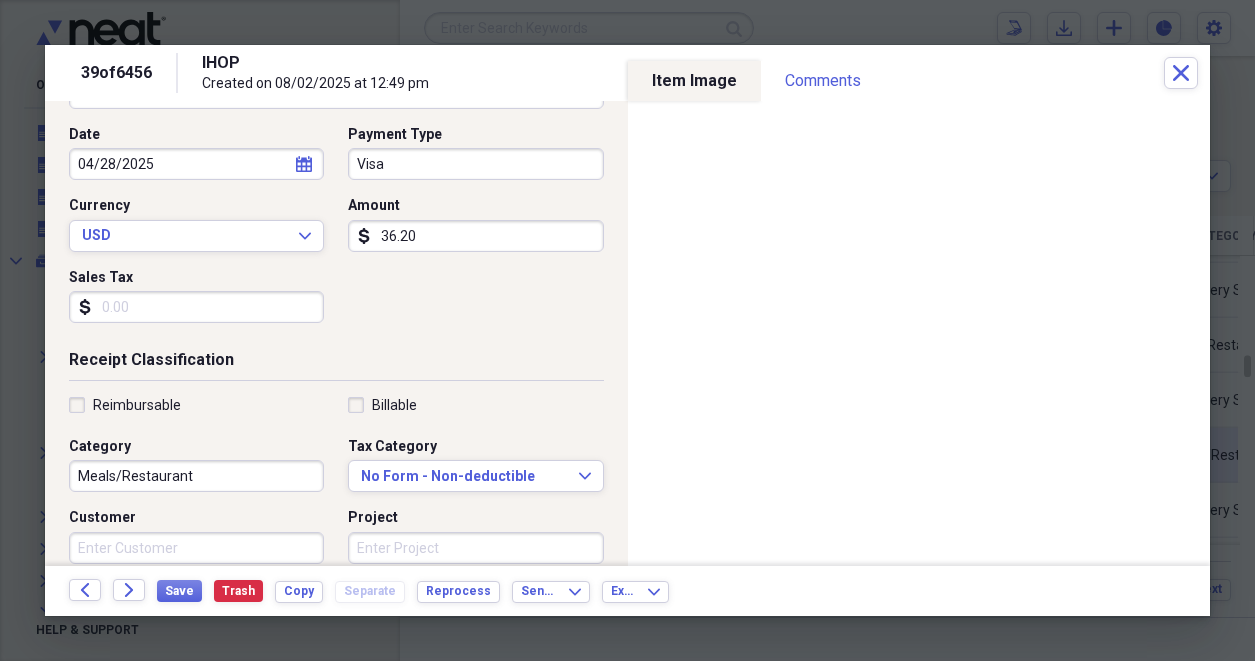 scroll, scrollTop: 197, scrollLeft: 0, axis: vertical 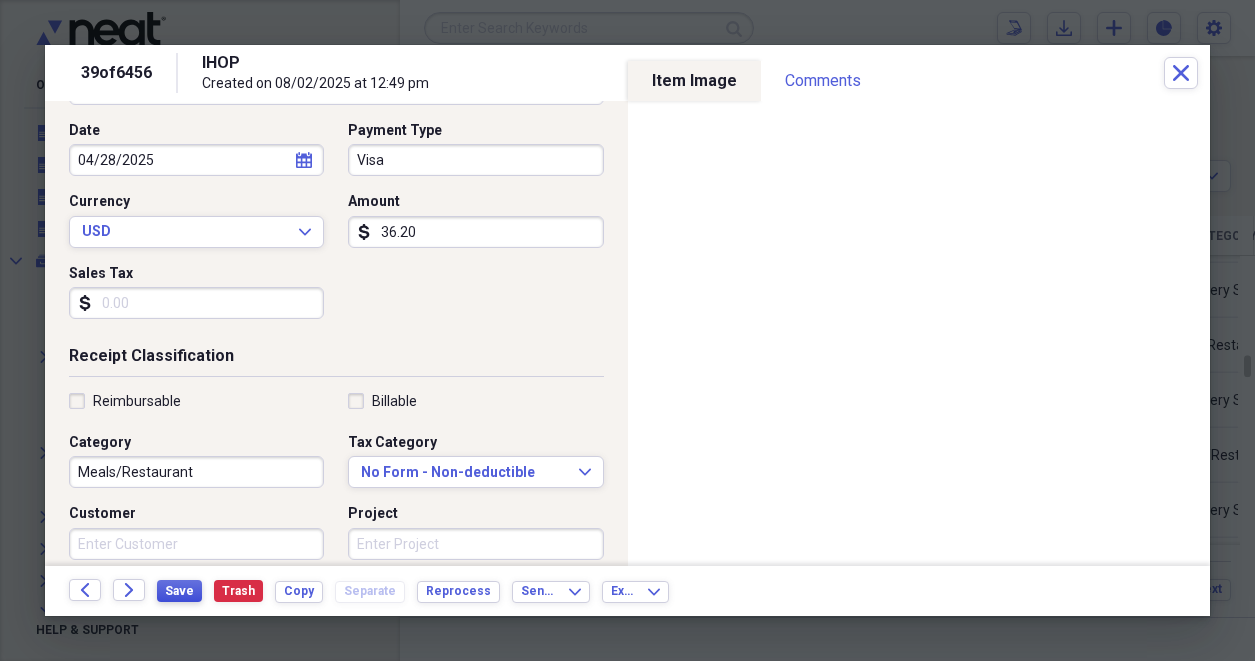 click on "Save" at bounding box center [179, 591] 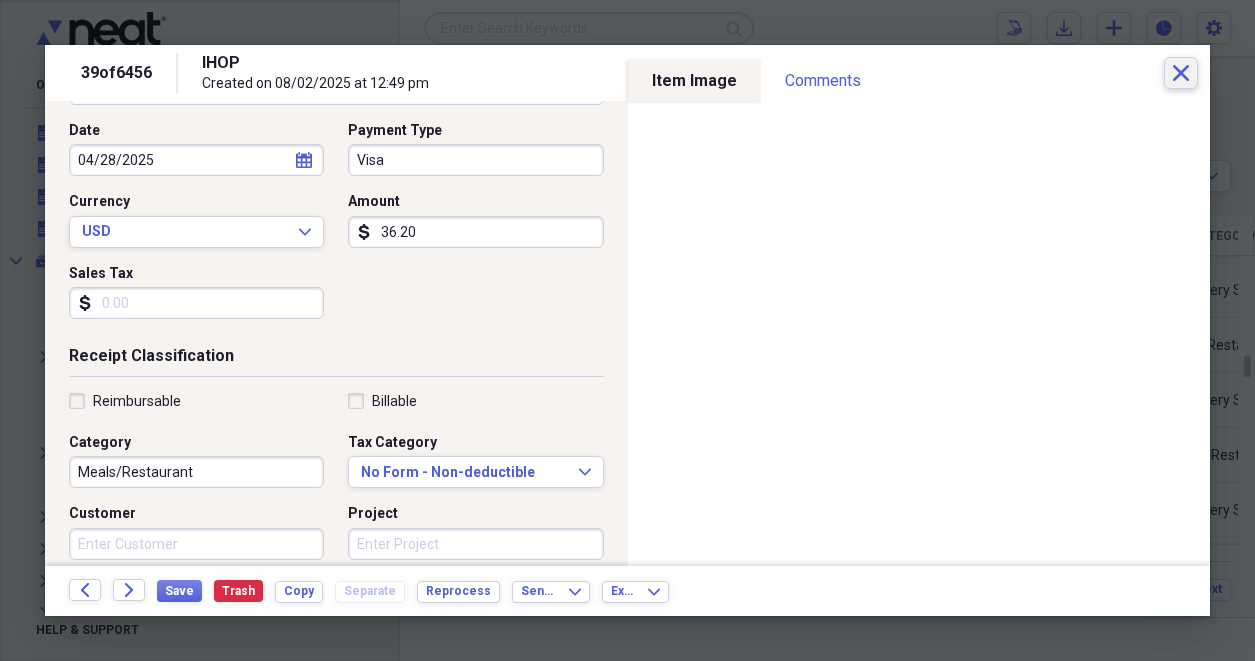 click on "Close" 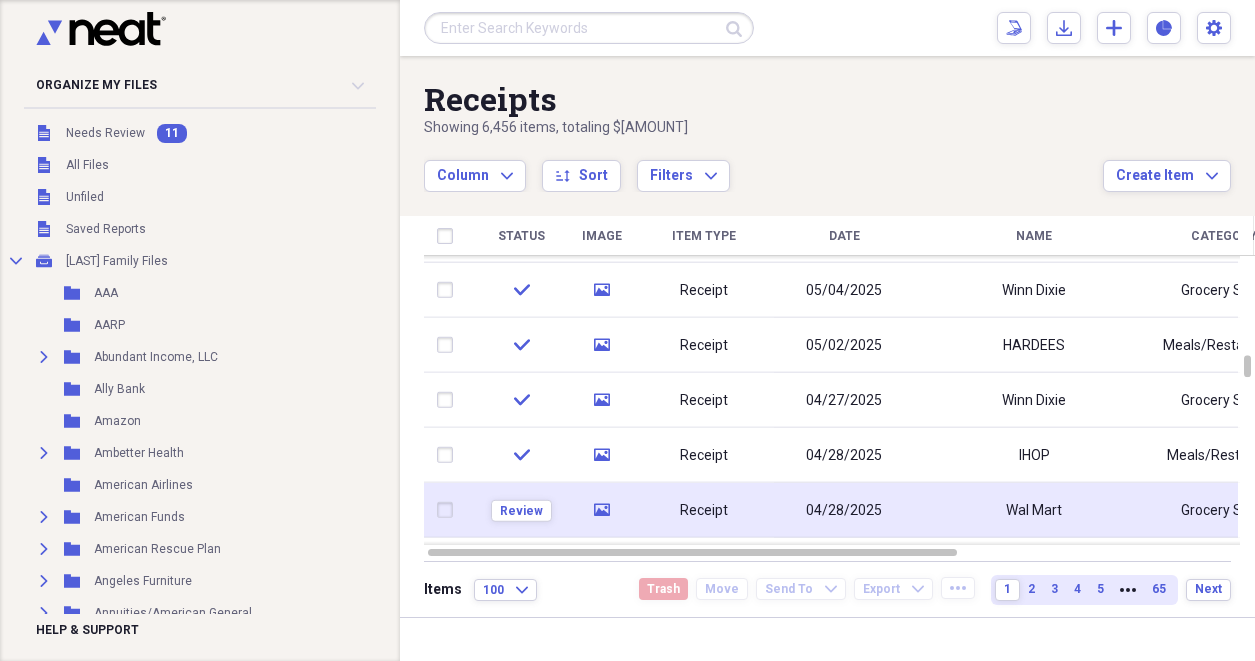 click on "04/28/2025" at bounding box center (844, 510) 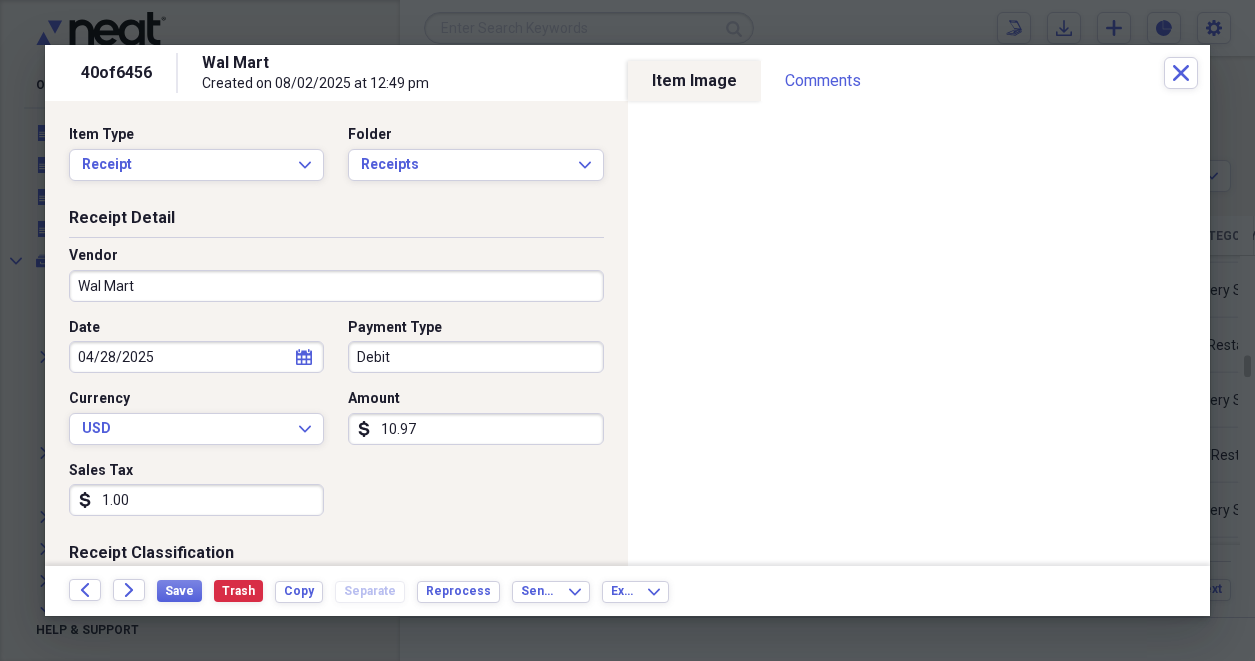 click on "10.97" at bounding box center (475, 429) 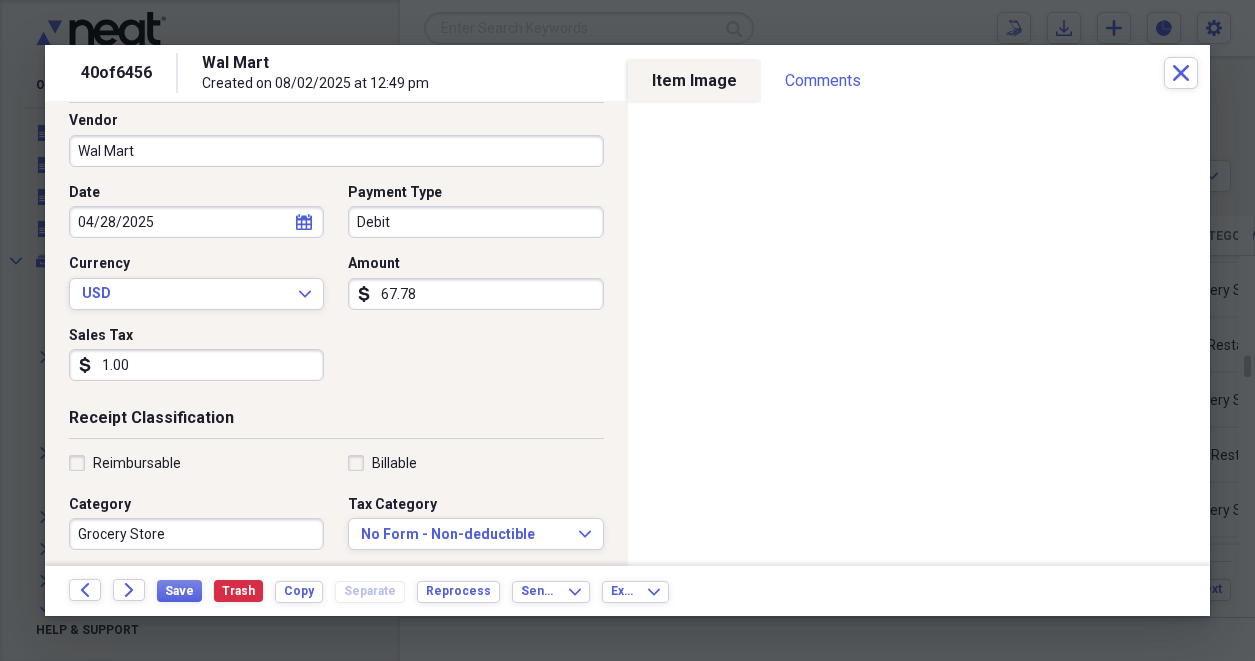 scroll, scrollTop: 135, scrollLeft: 0, axis: vertical 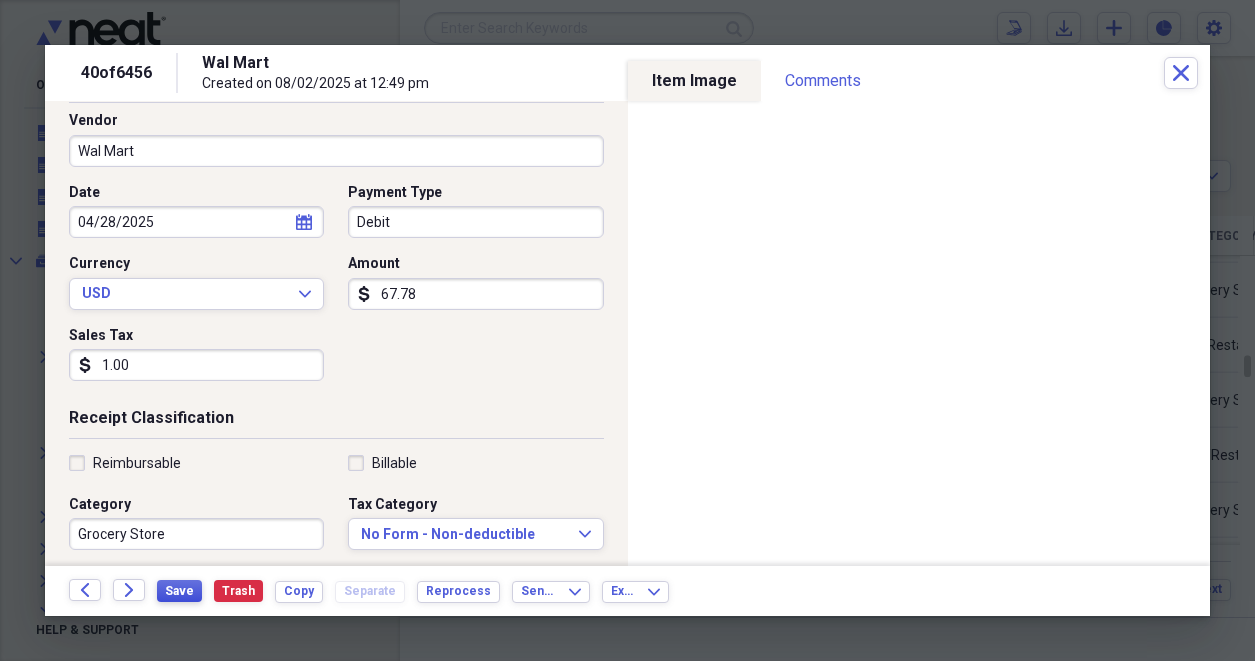 type on "67.78" 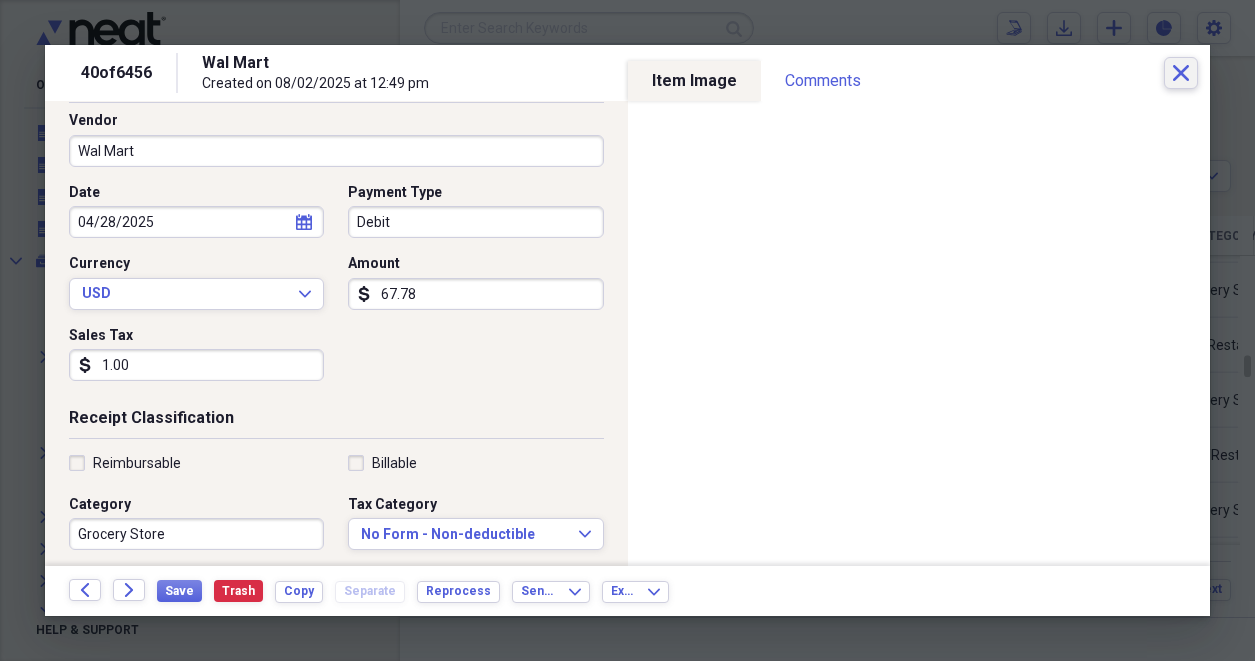 click on "Close" 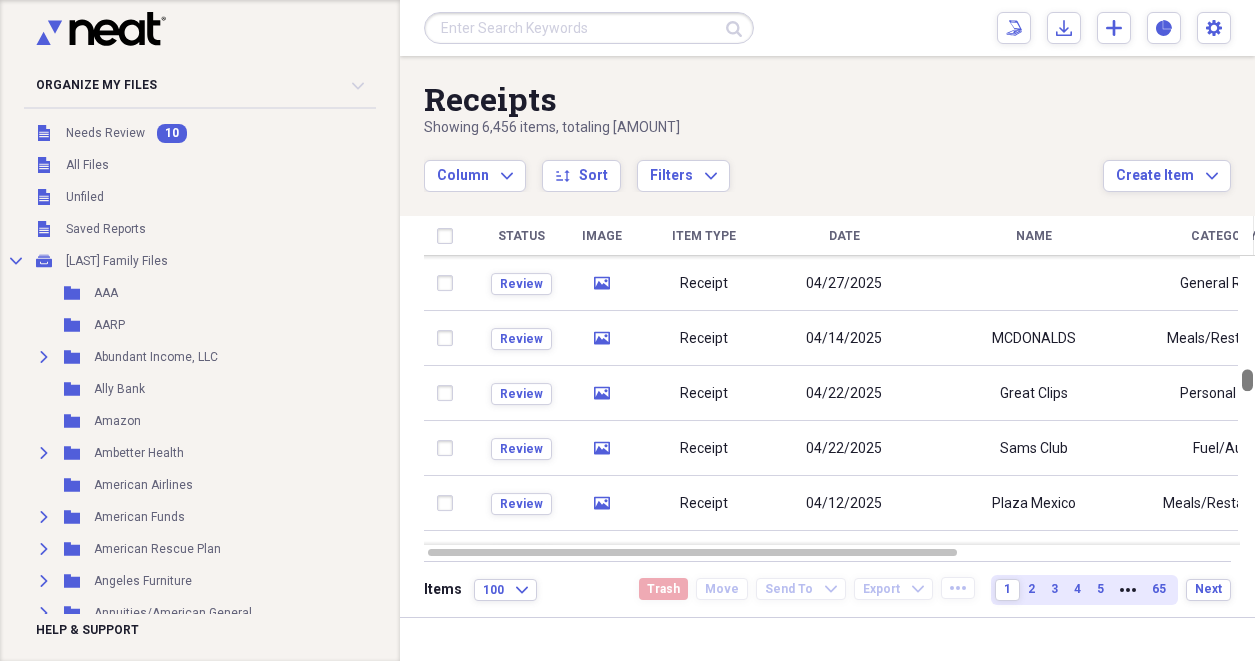drag, startPoint x: 1247, startPoint y: 367, endPoint x: 1245, endPoint y: 381, distance: 14.142136 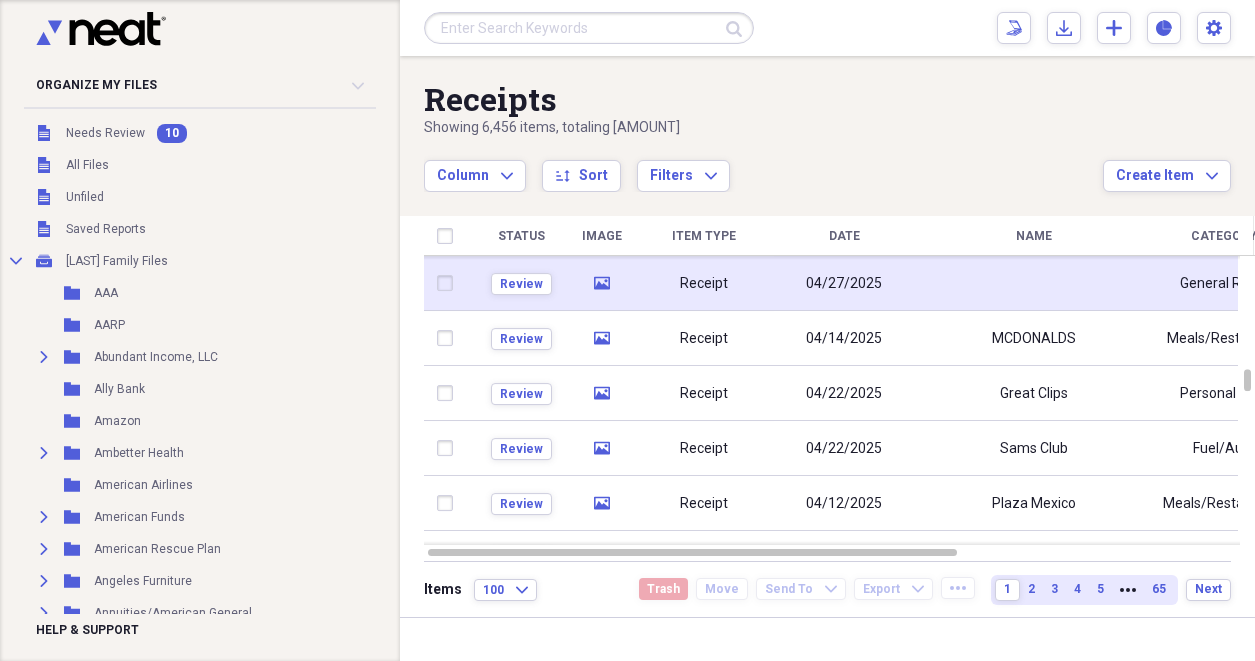 click at bounding box center (1034, 283) 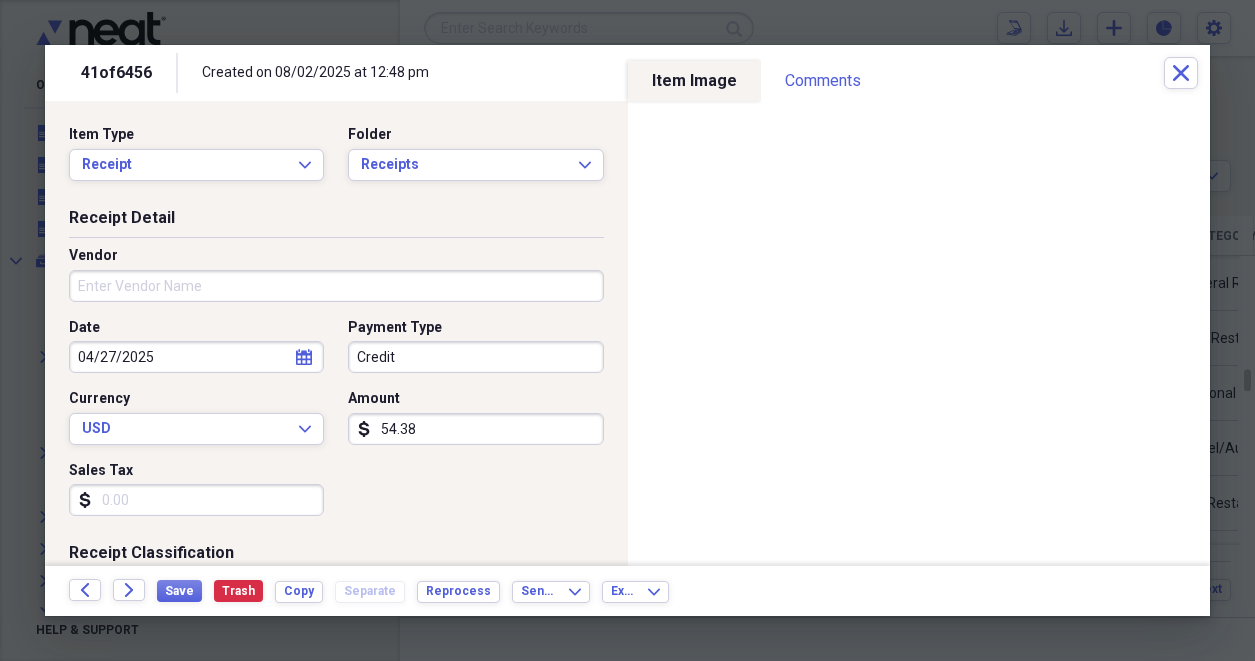 click on "Vendor" at bounding box center [336, 286] 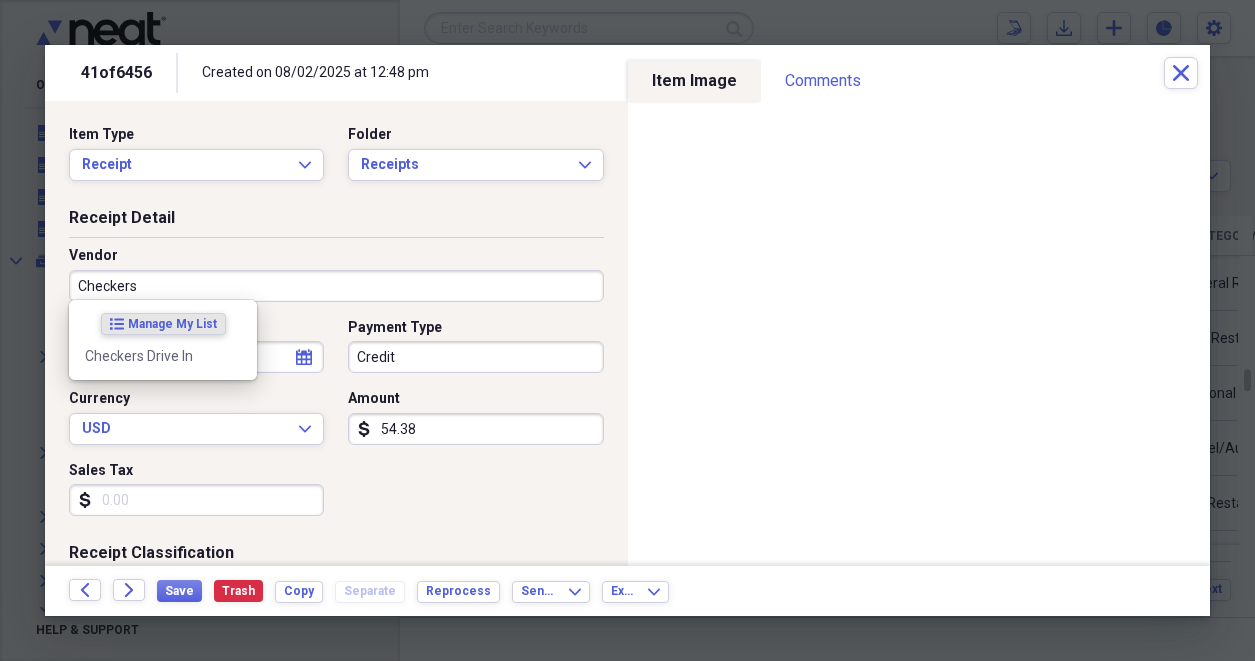 click on "Checkers Drive In" at bounding box center (151, 356) 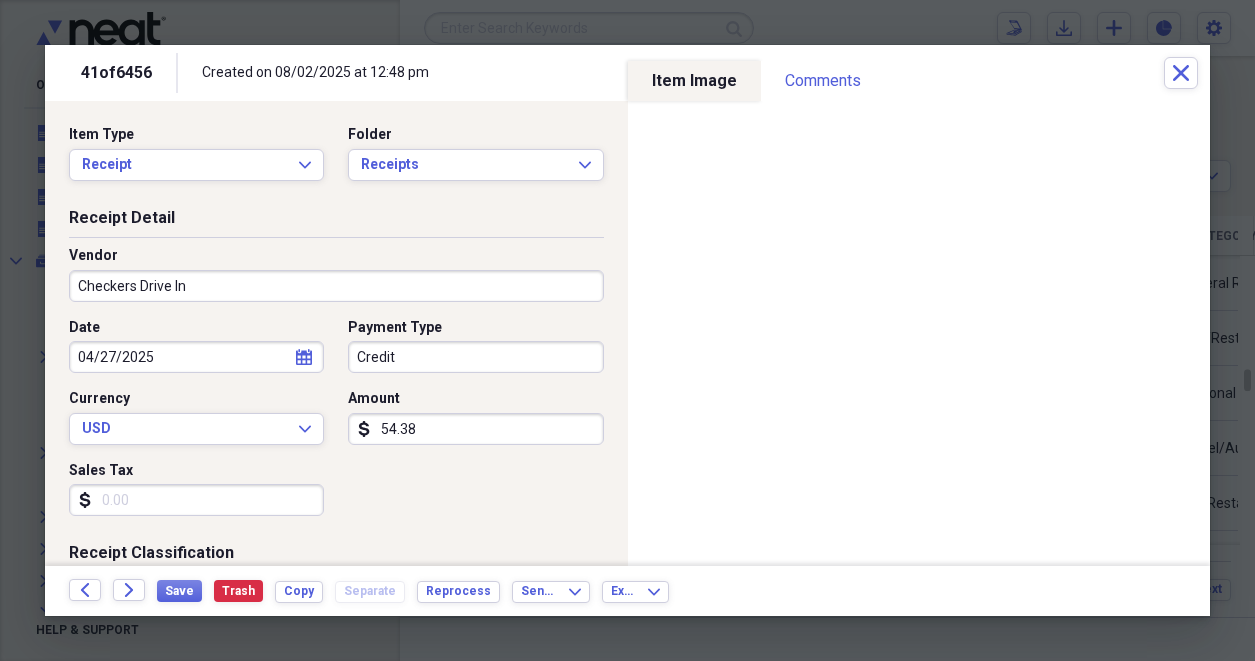 type on "Meals/Restaurants" 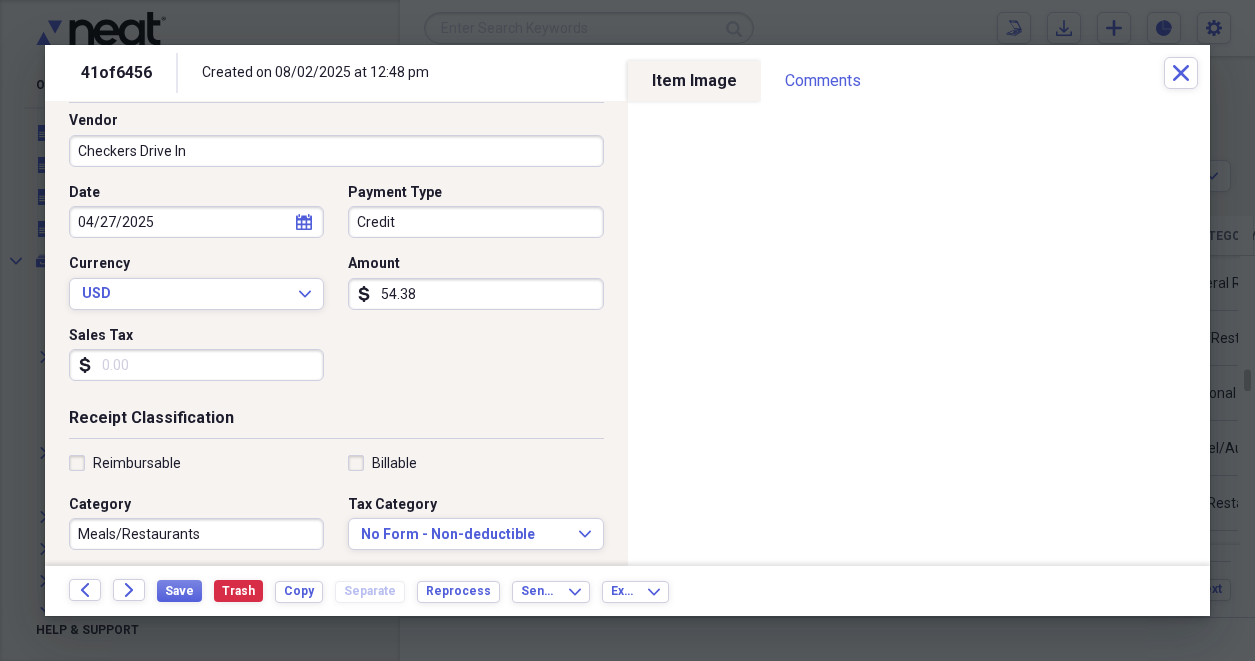 scroll, scrollTop: 138, scrollLeft: 0, axis: vertical 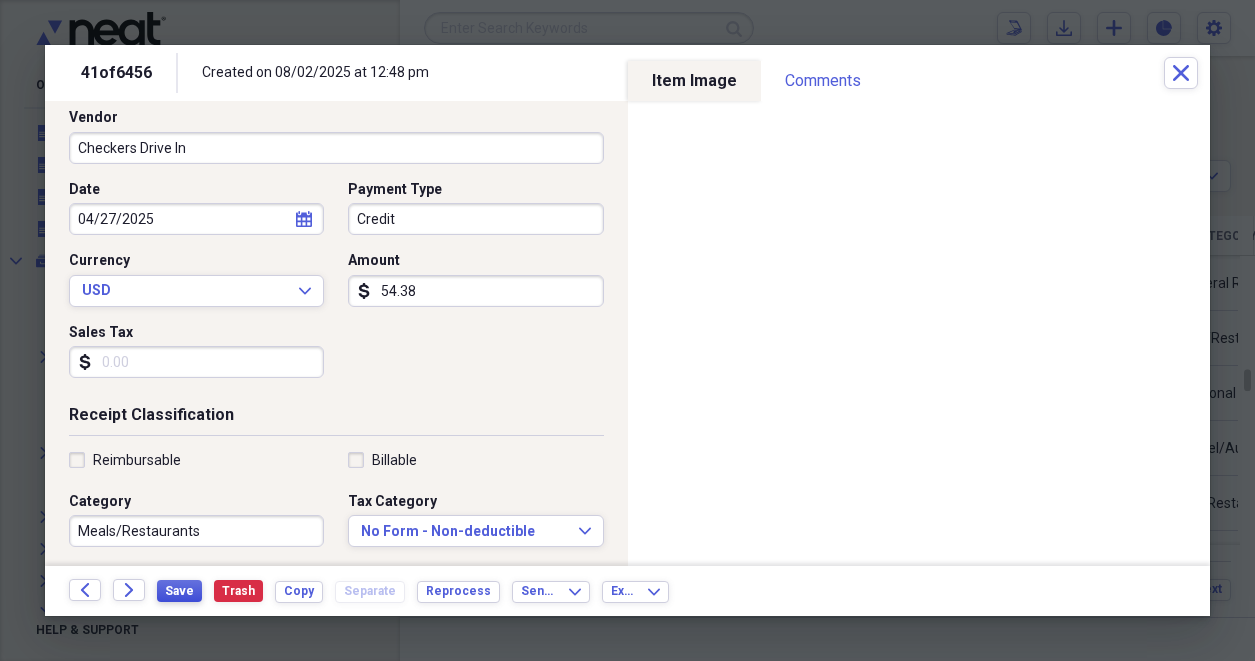 click on "Save" at bounding box center (179, 591) 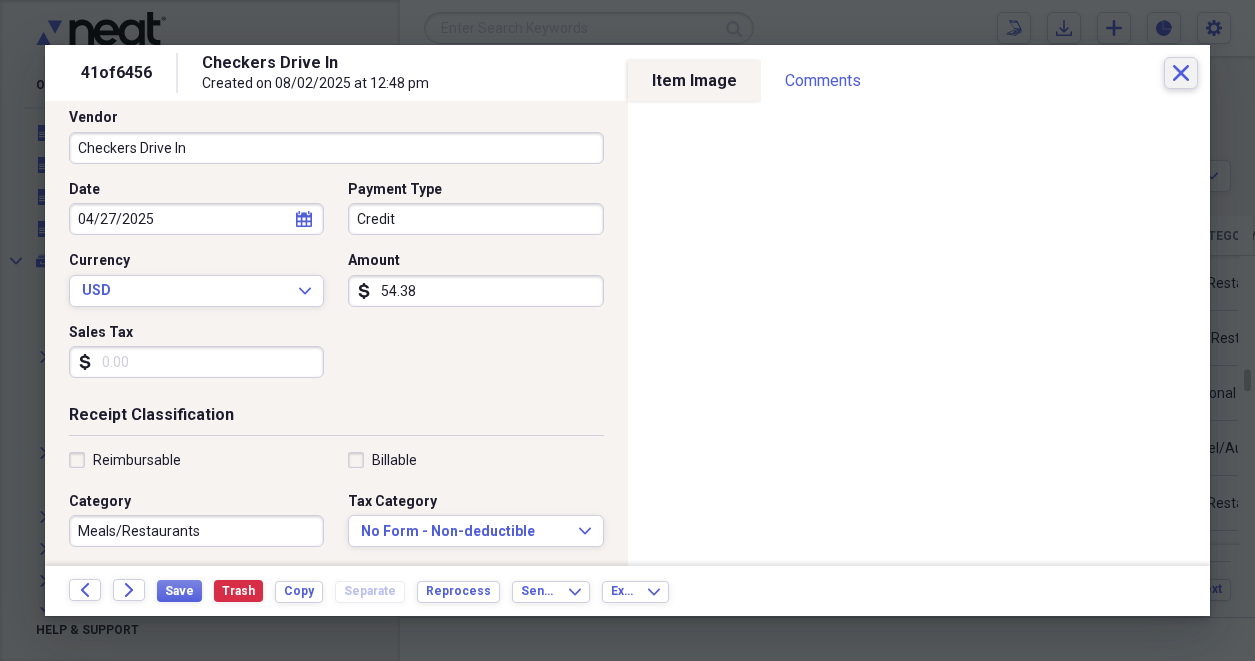 click 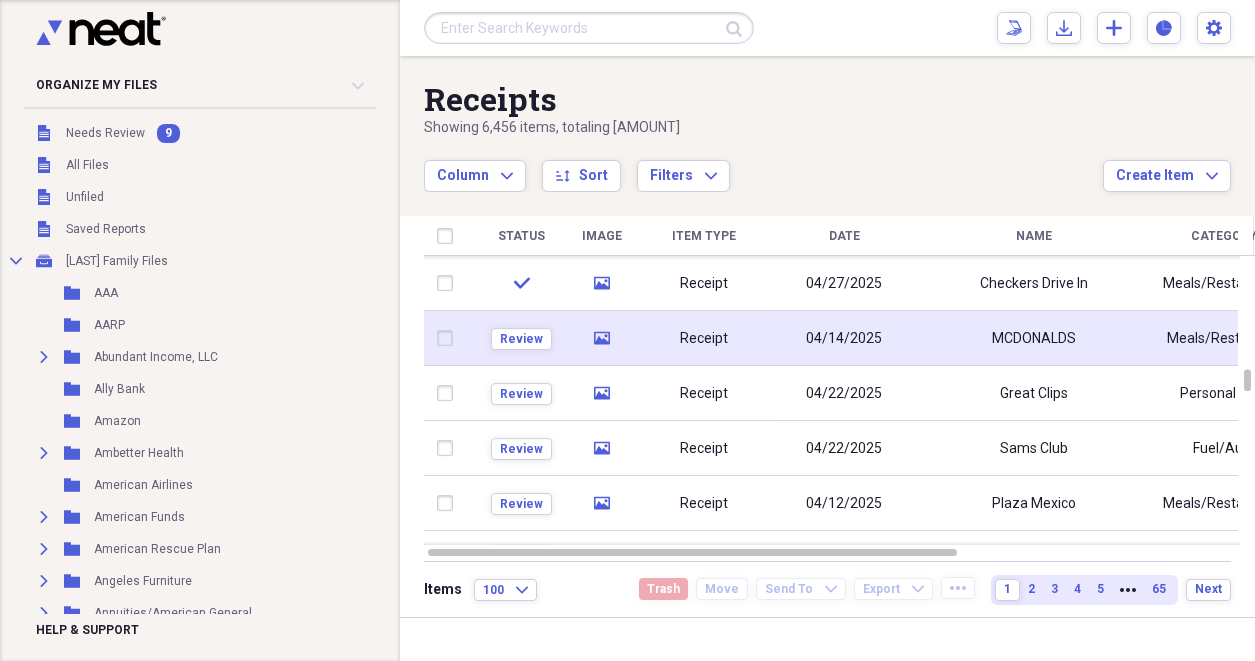 click on "Receipt" at bounding box center [704, 338] 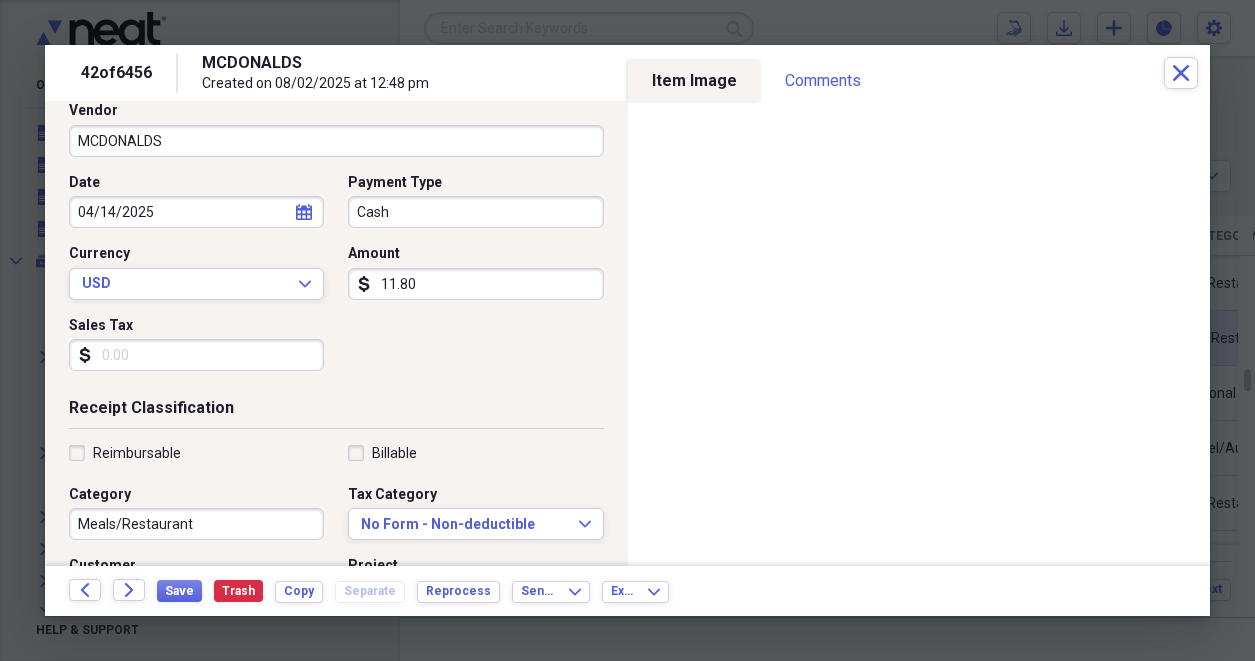 scroll, scrollTop: 148, scrollLeft: 0, axis: vertical 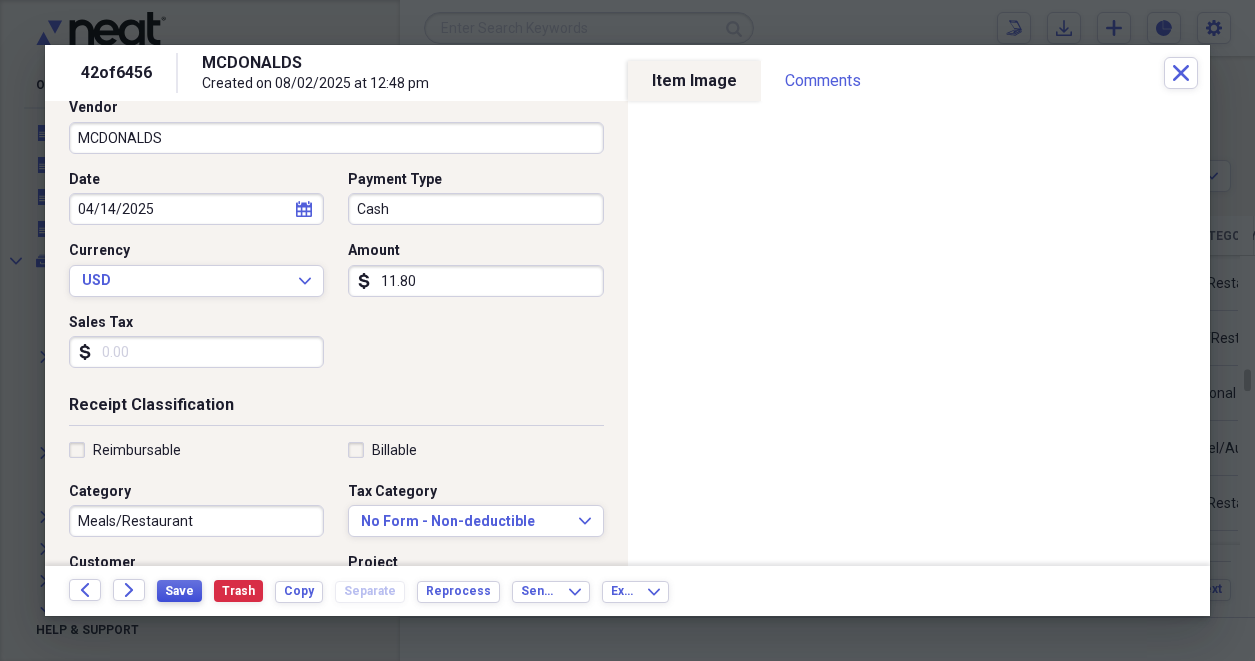 click on "Save" at bounding box center [179, 591] 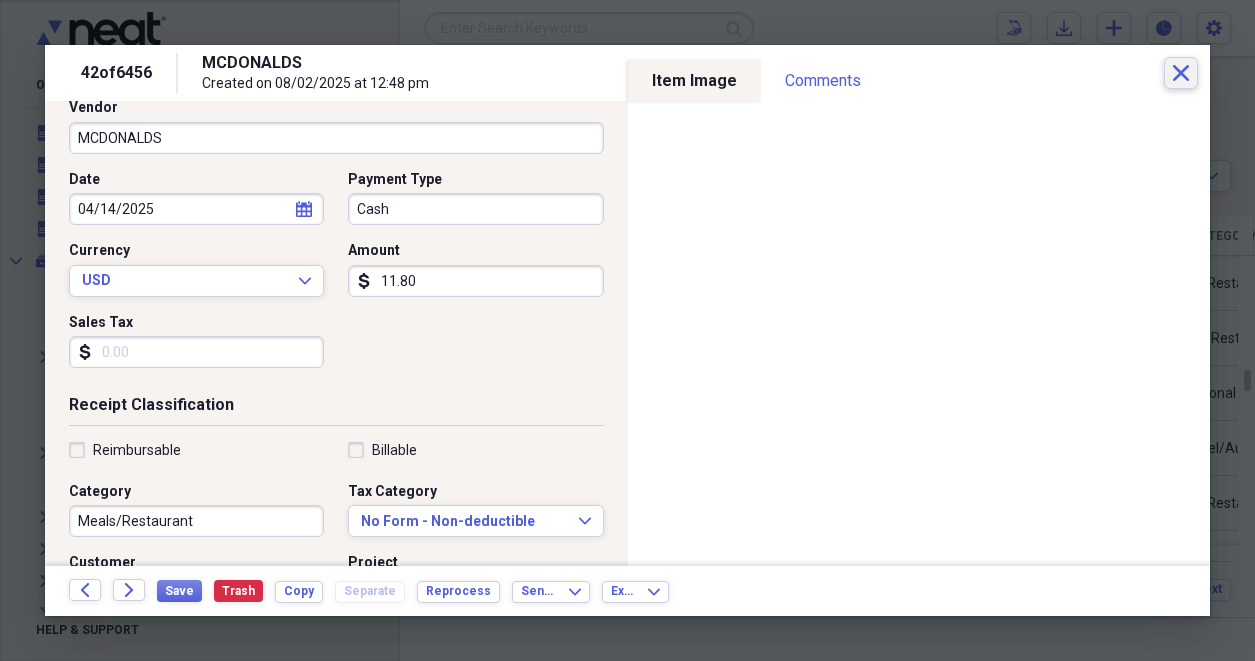 click 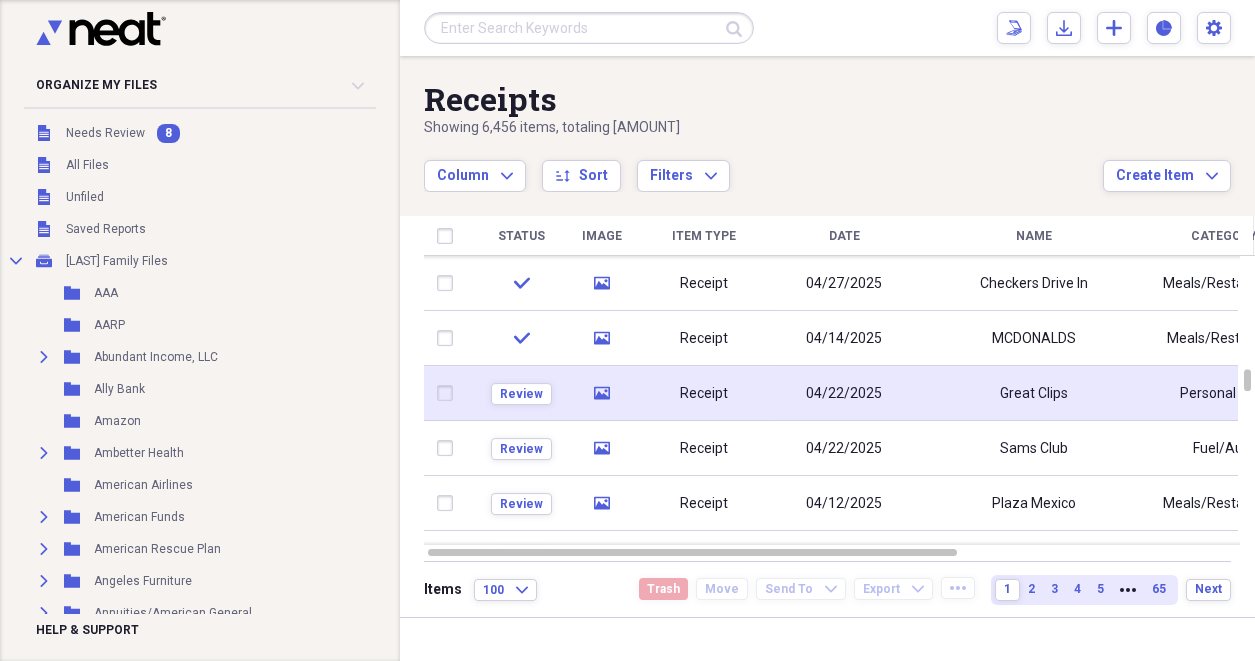 click on "Receipt" at bounding box center [704, 393] 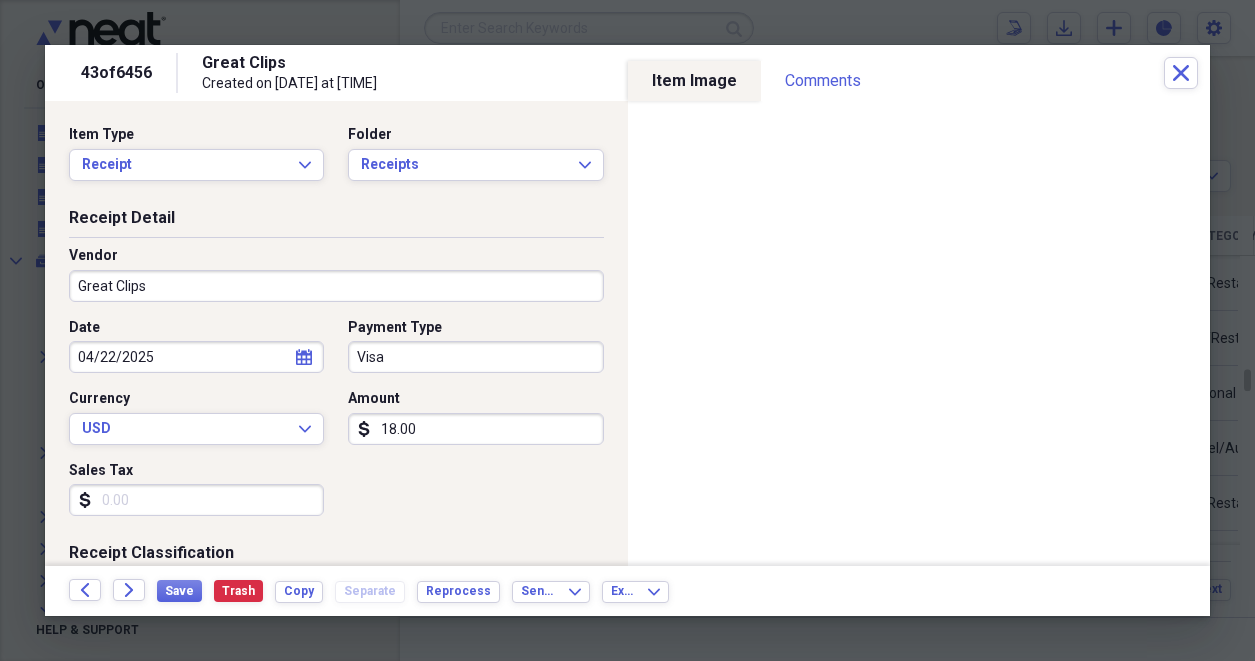 click on "18.00" at bounding box center [475, 429] 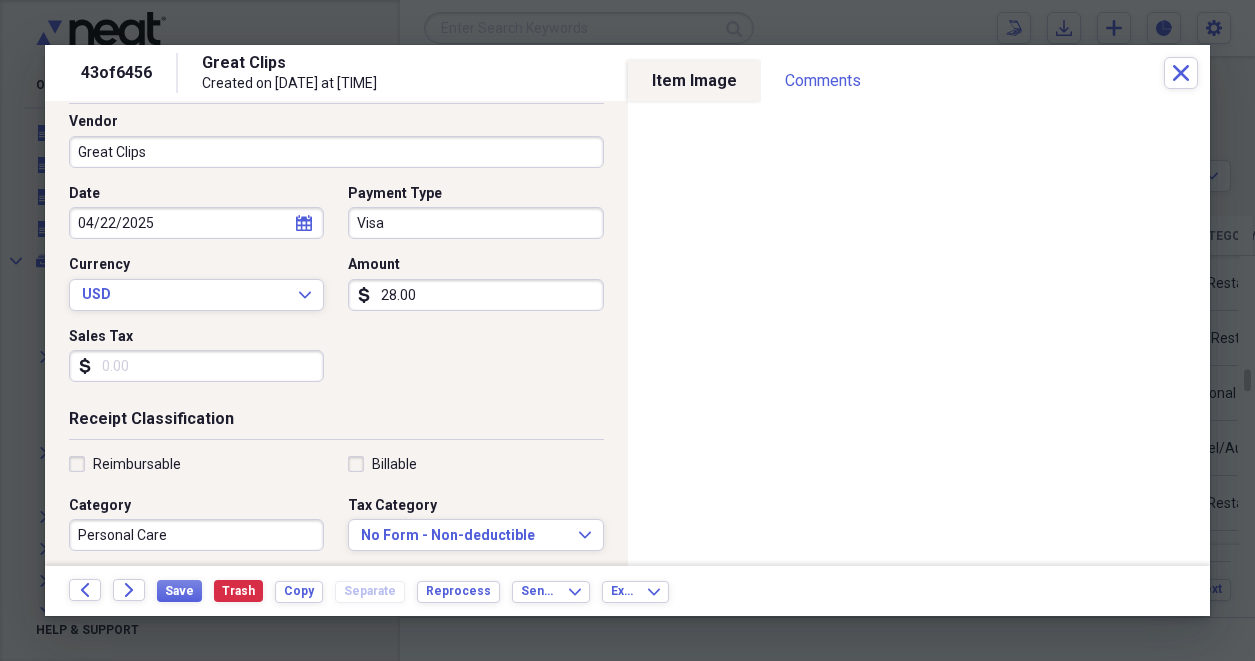 scroll, scrollTop: 169, scrollLeft: 0, axis: vertical 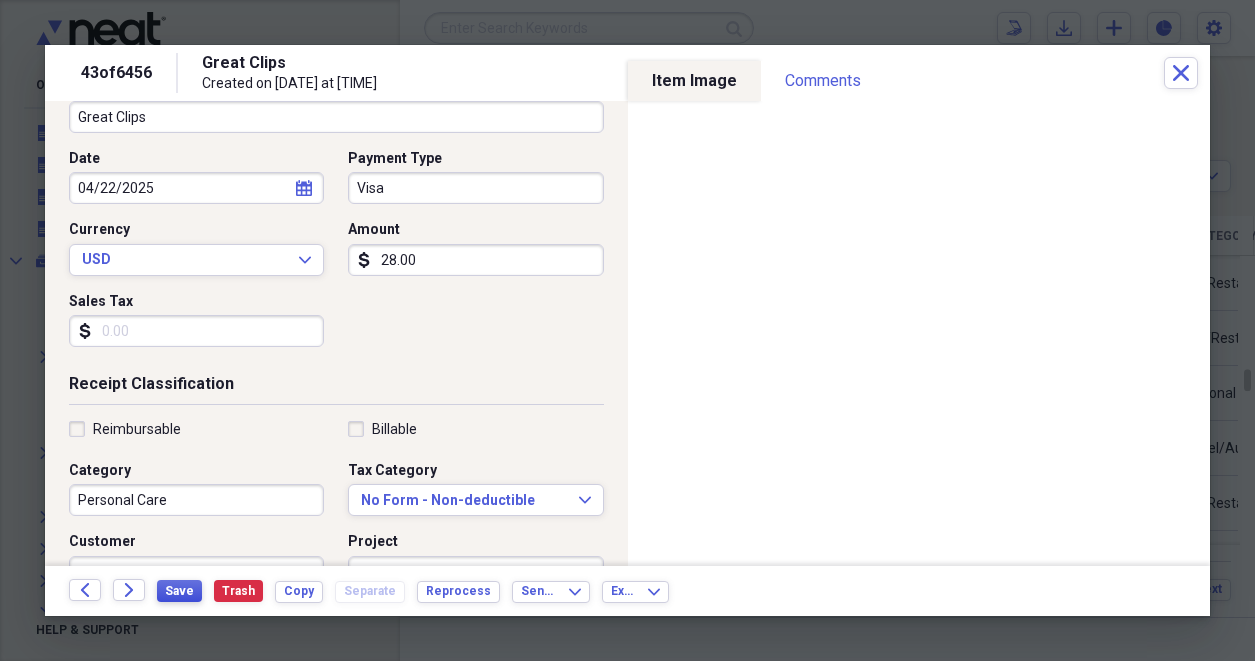 type on "28.00" 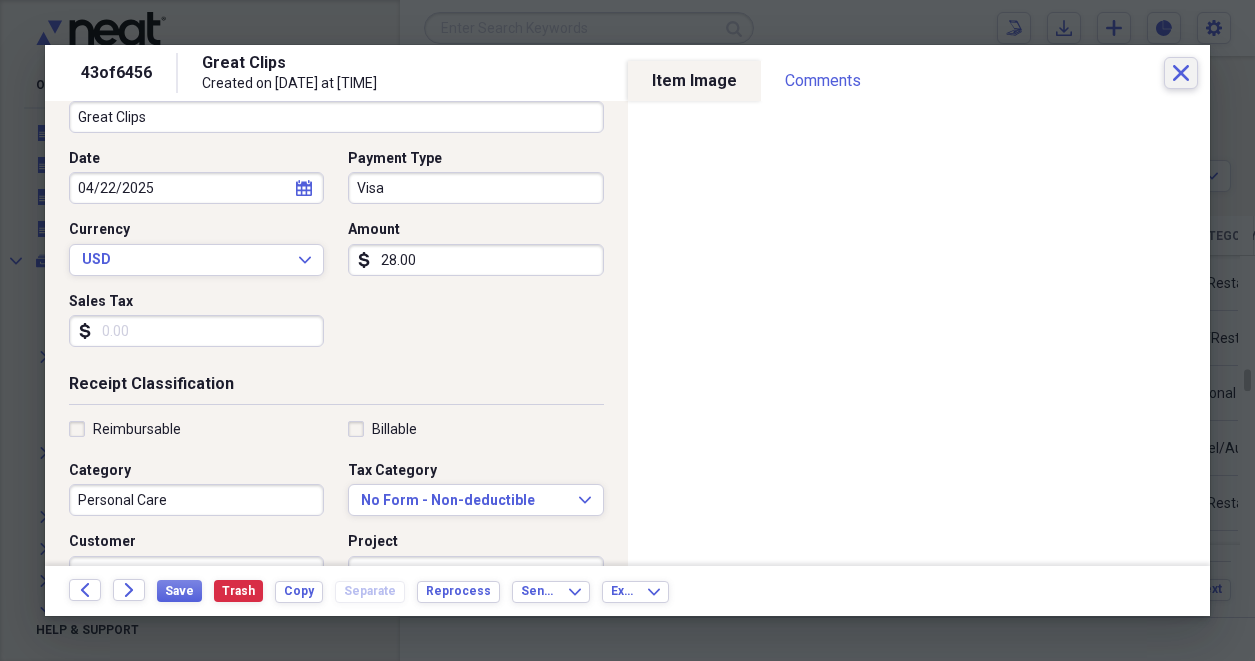 click on "Close" 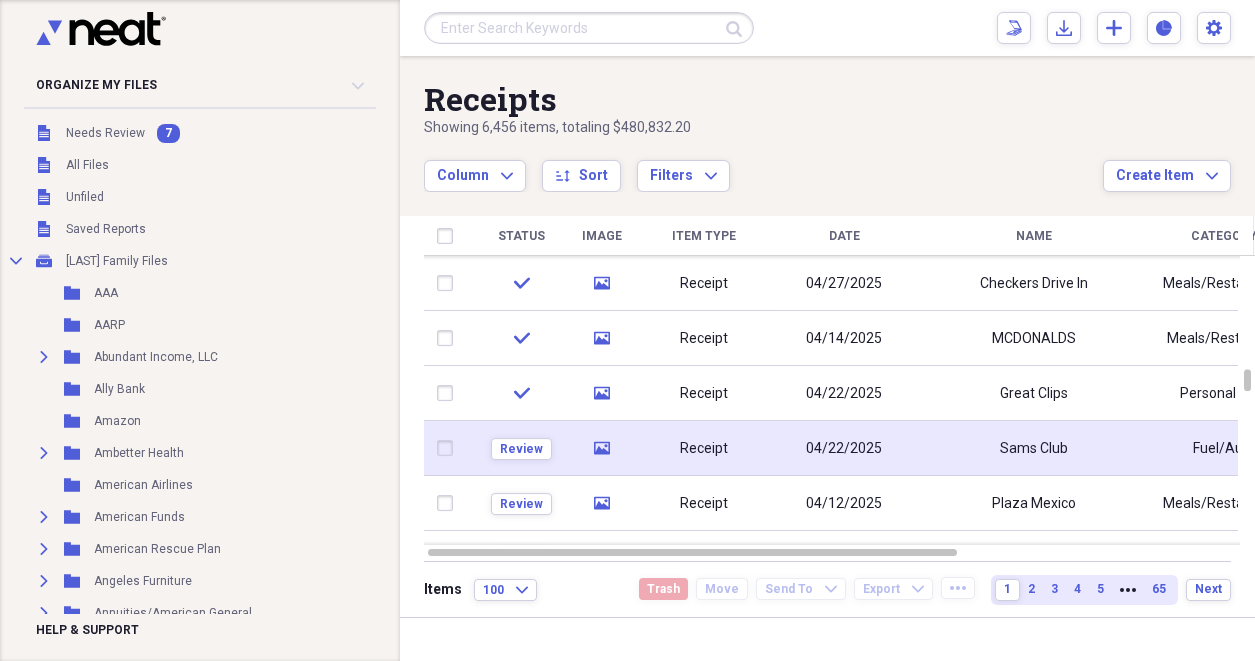 click on "Receipt" at bounding box center (704, 448) 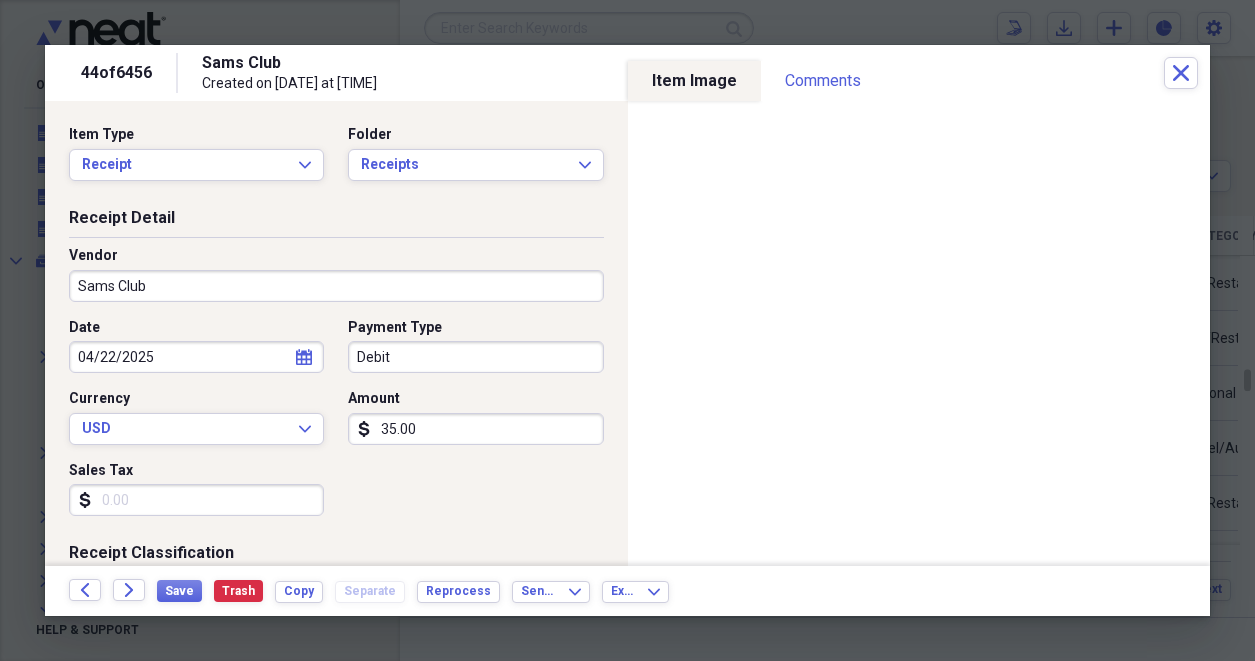 click on "35.00" at bounding box center [475, 429] 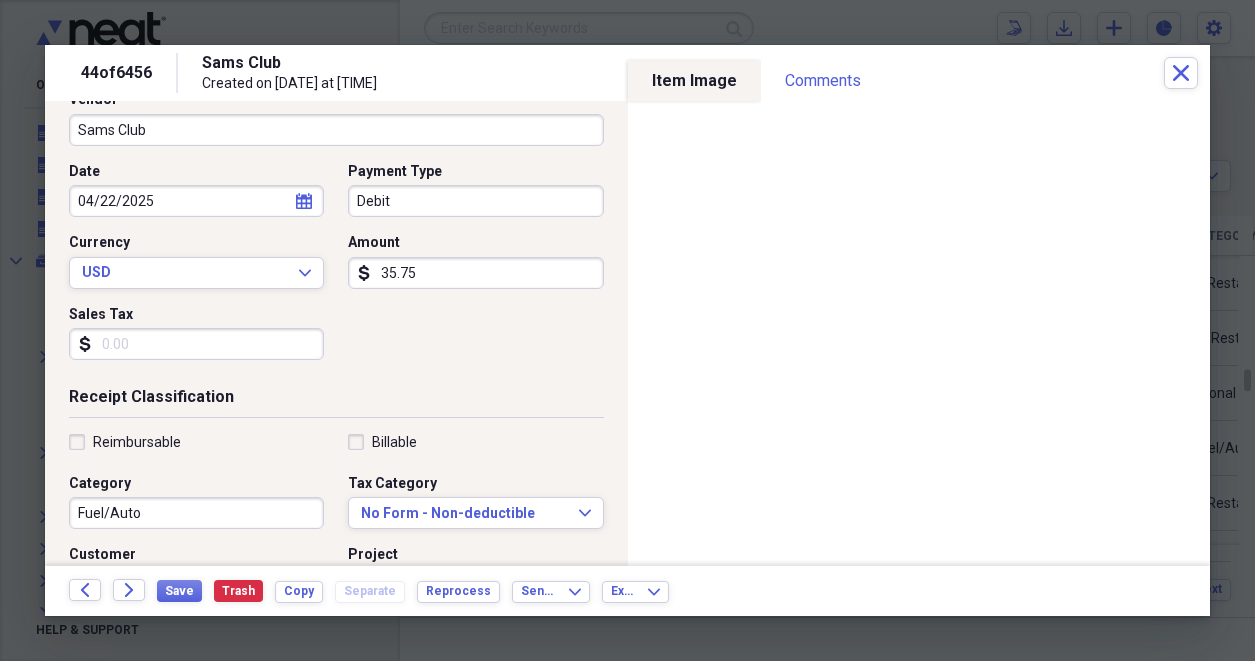 scroll, scrollTop: 157, scrollLeft: 0, axis: vertical 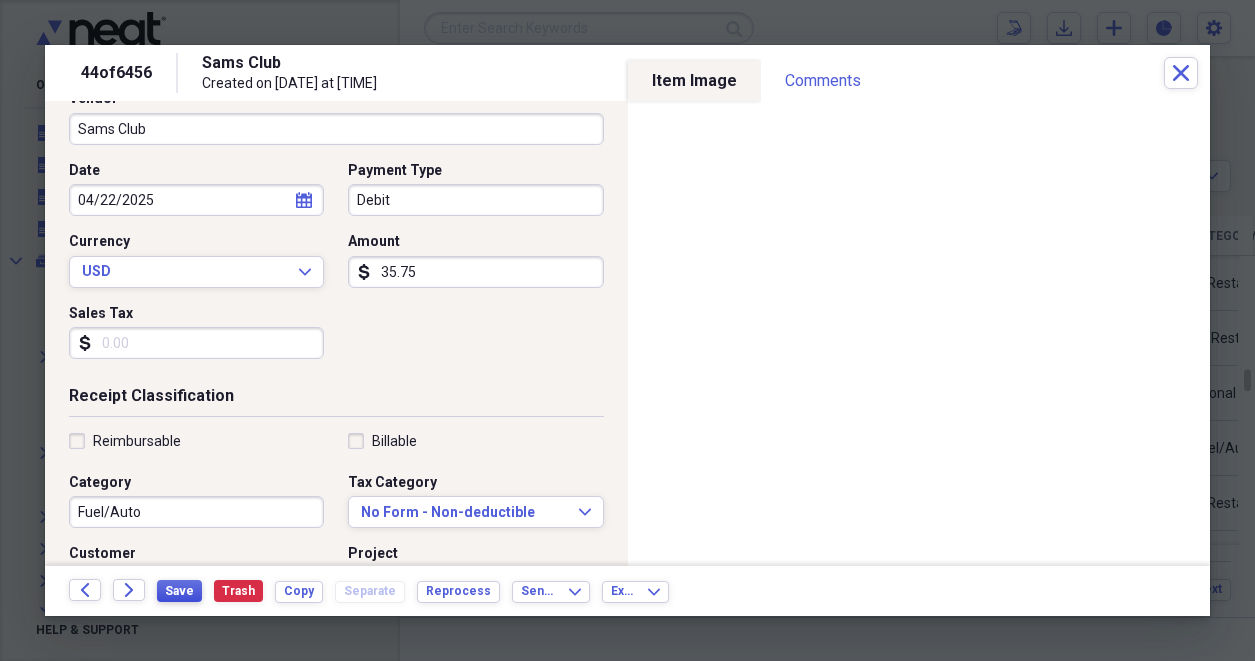 type on "35.75" 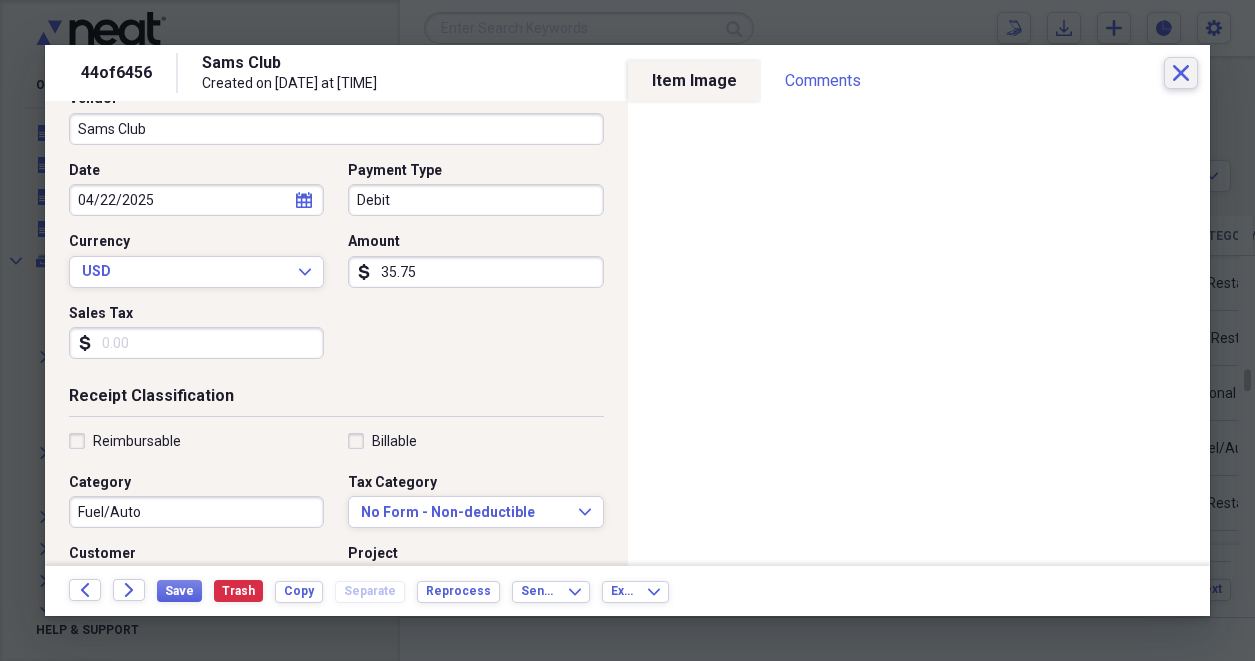click 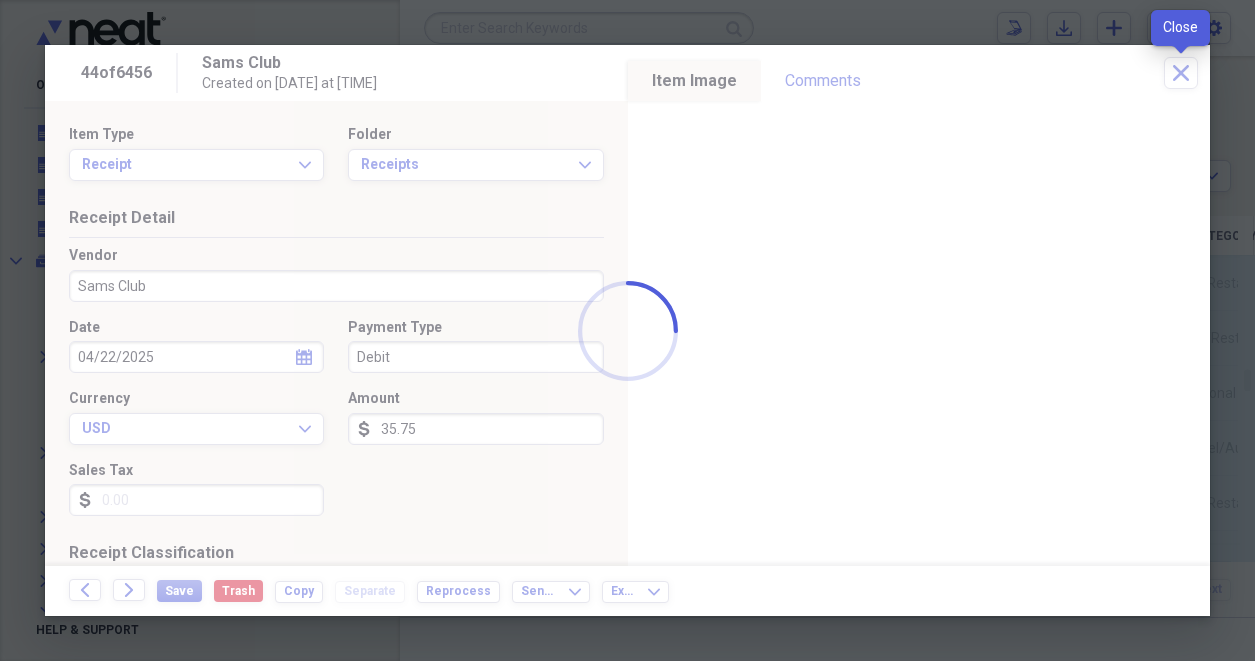 scroll, scrollTop: 0, scrollLeft: 0, axis: both 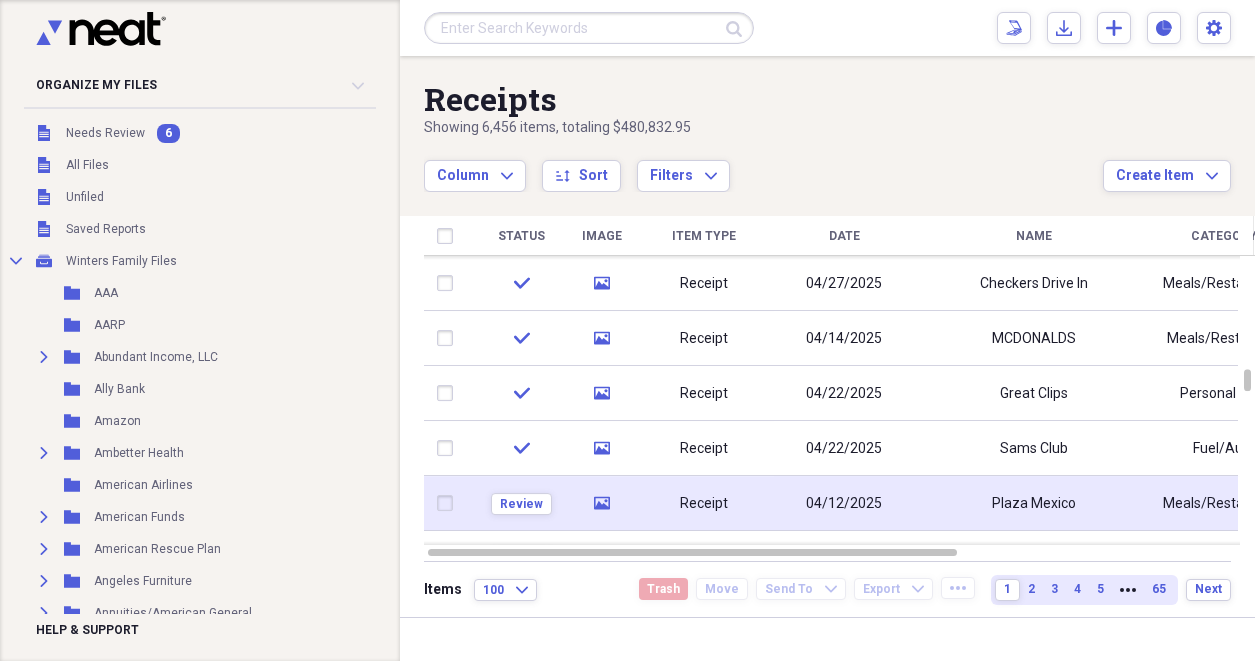 click on "04/12/2025" at bounding box center (844, 504) 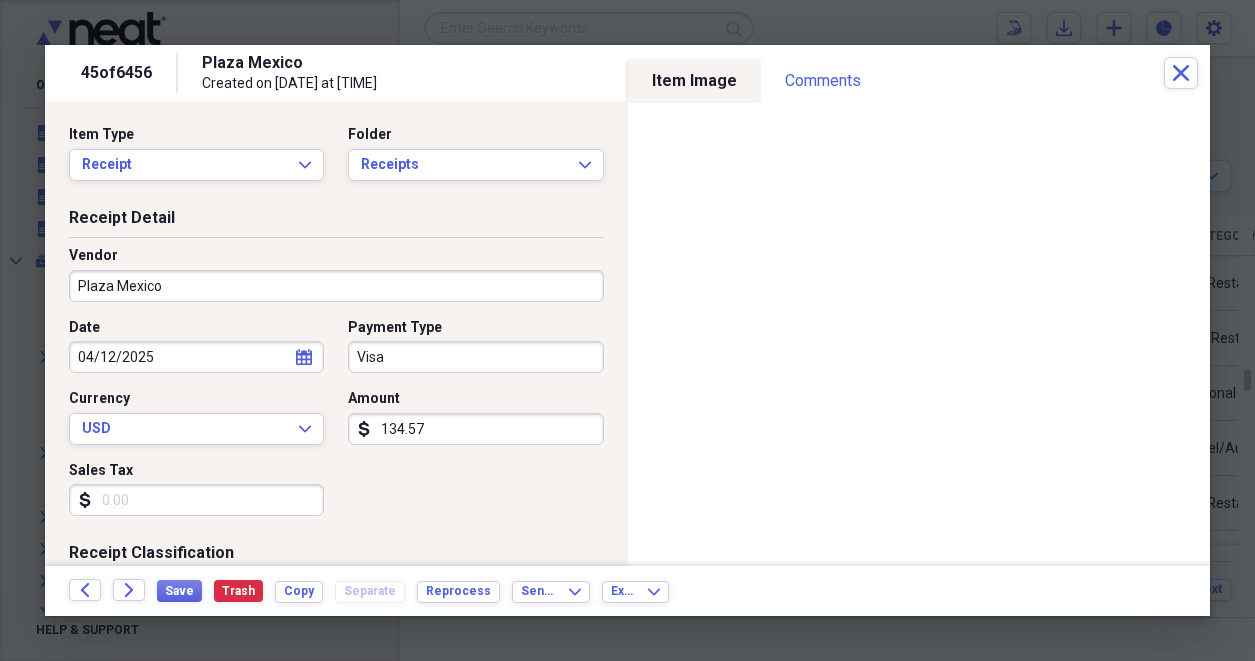 click on "134.57" at bounding box center [475, 429] 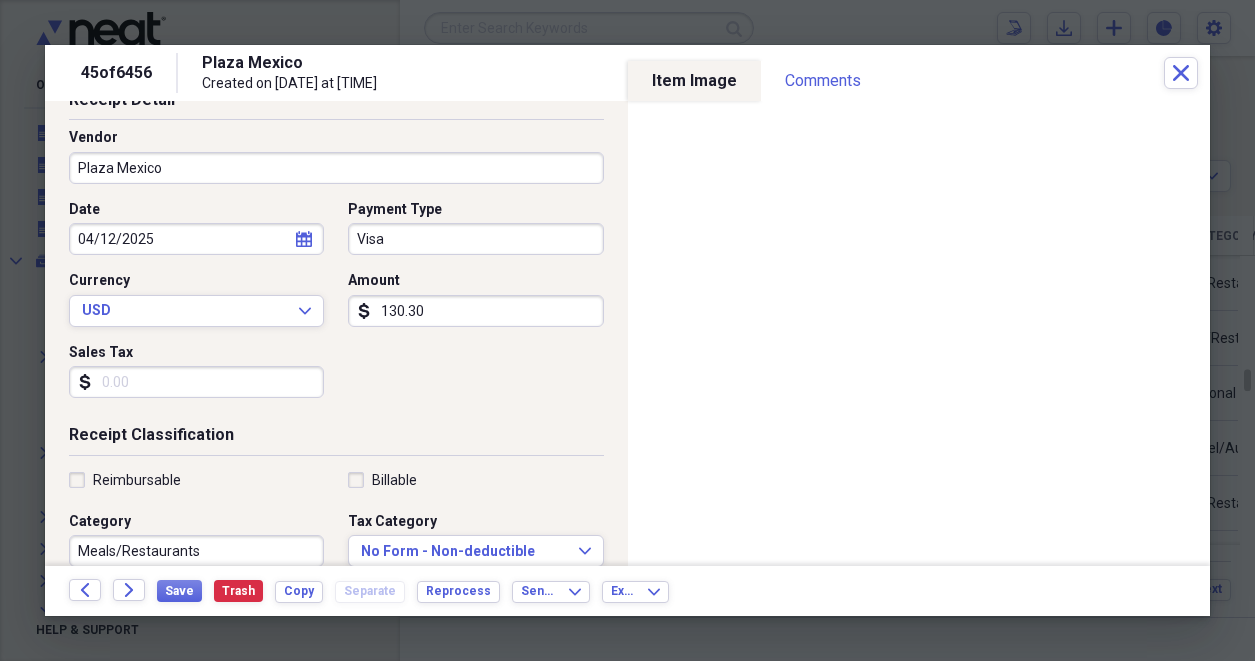 scroll, scrollTop: 119, scrollLeft: 0, axis: vertical 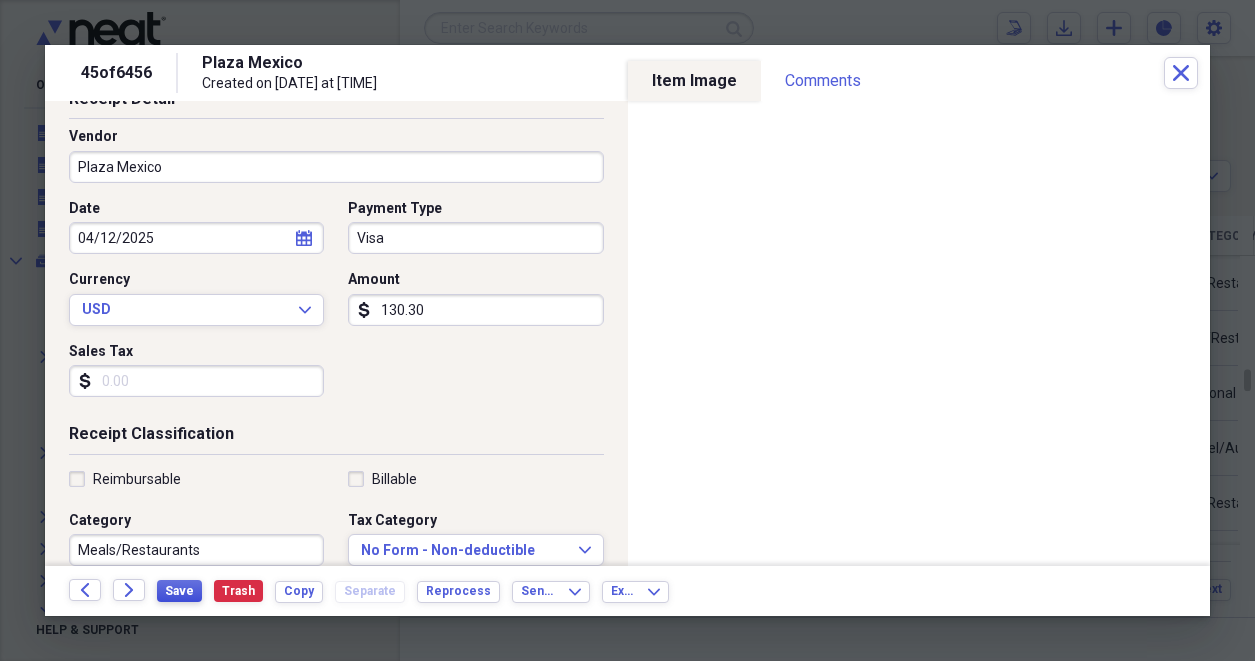type on "130.30" 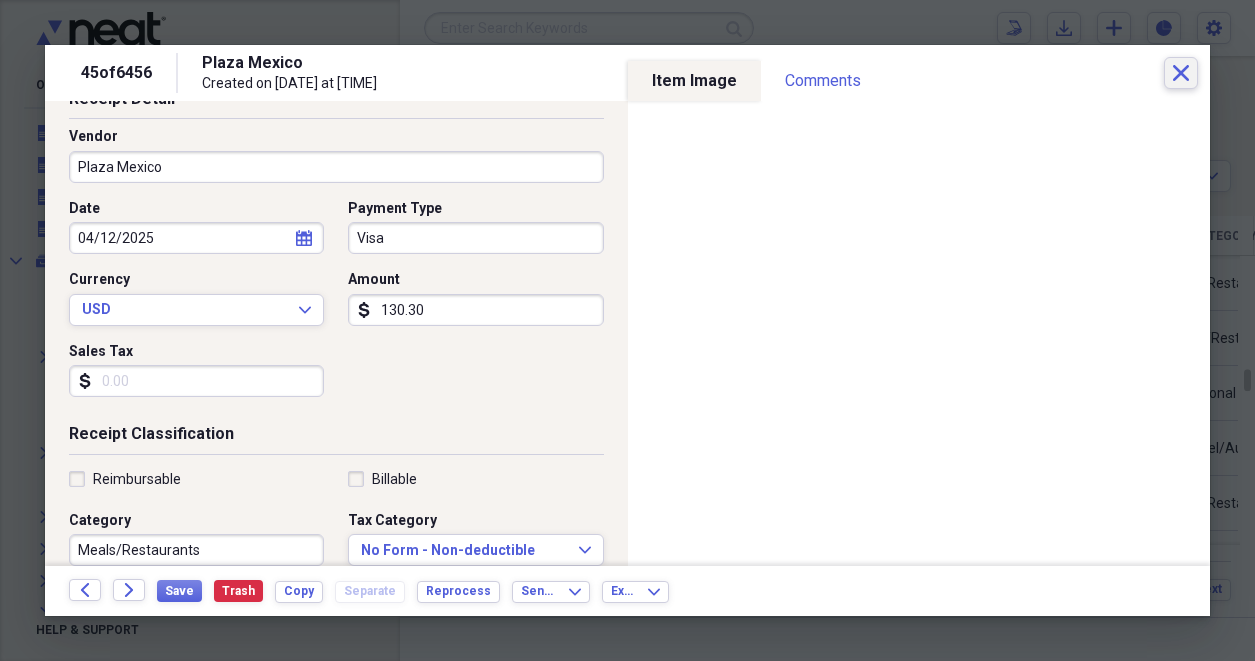 click 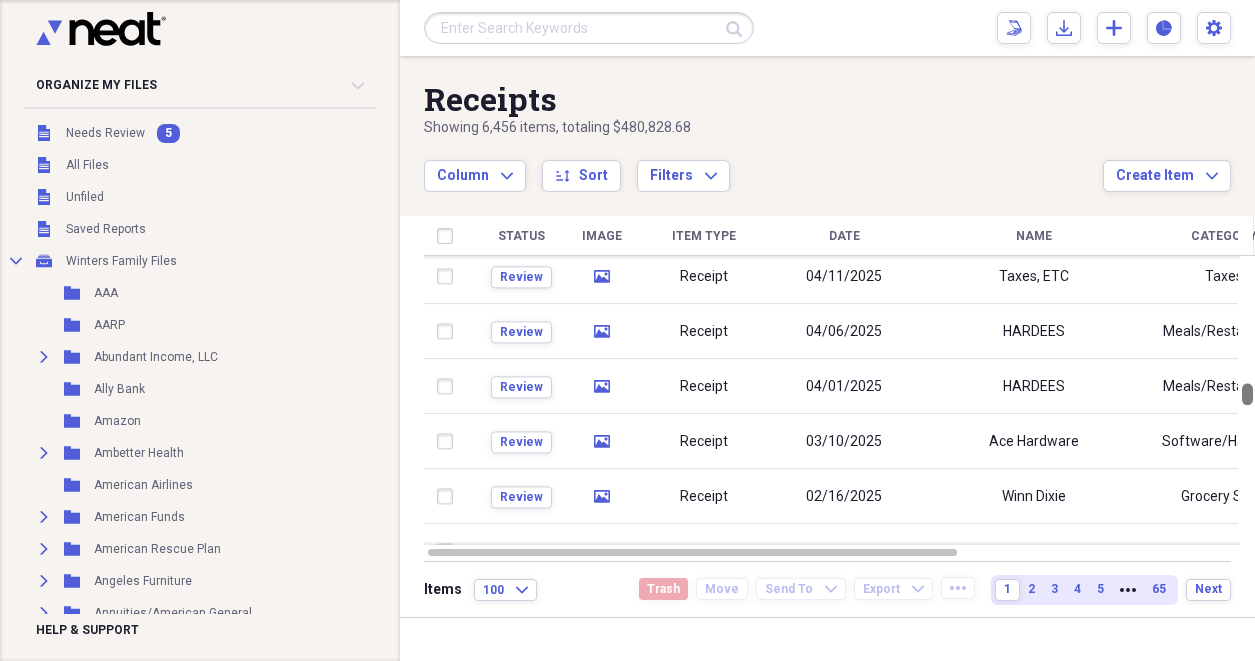 drag, startPoint x: 1248, startPoint y: 376, endPoint x: 1248, endPoint y: 390, distance: 14 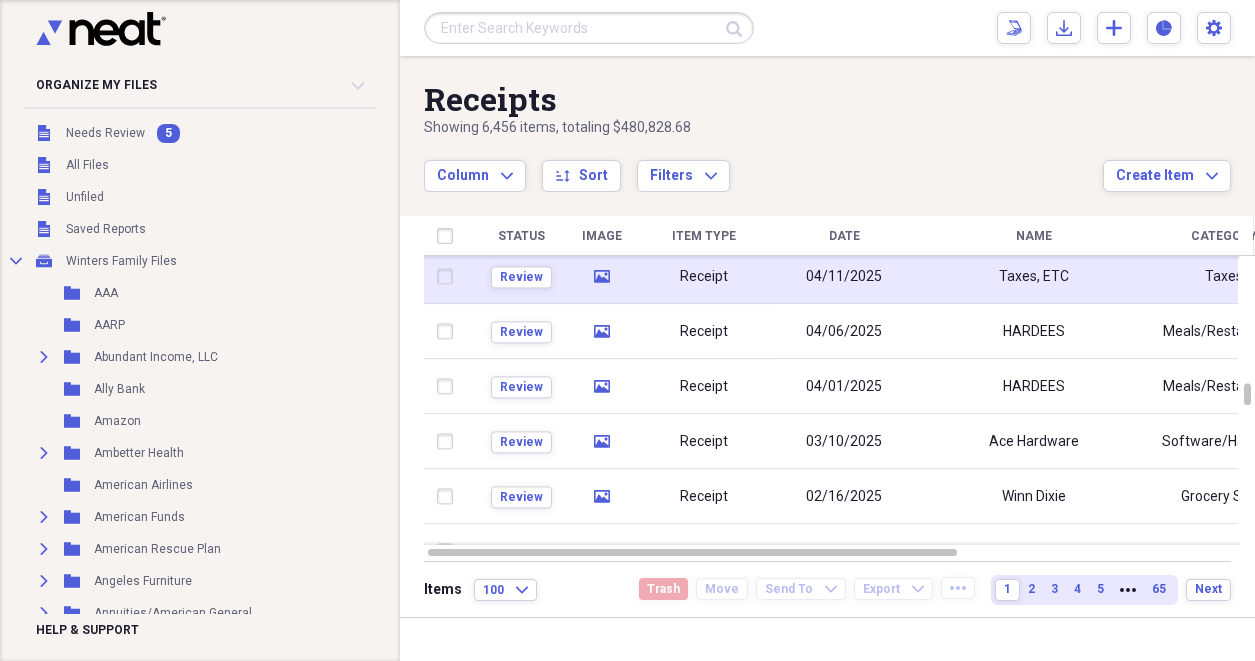 click on "Taxes, ETC" at bounding box center [1034, 276] 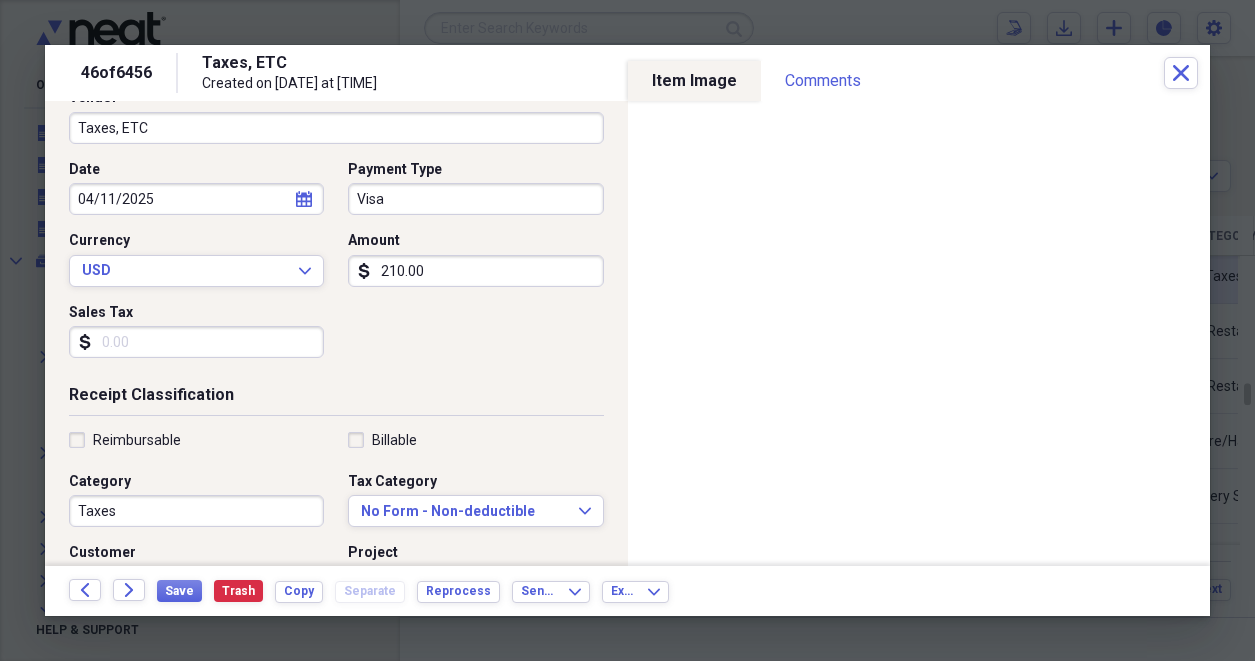 scroll, scrollTop: 159, scrollLeft: 0, axis: vertical 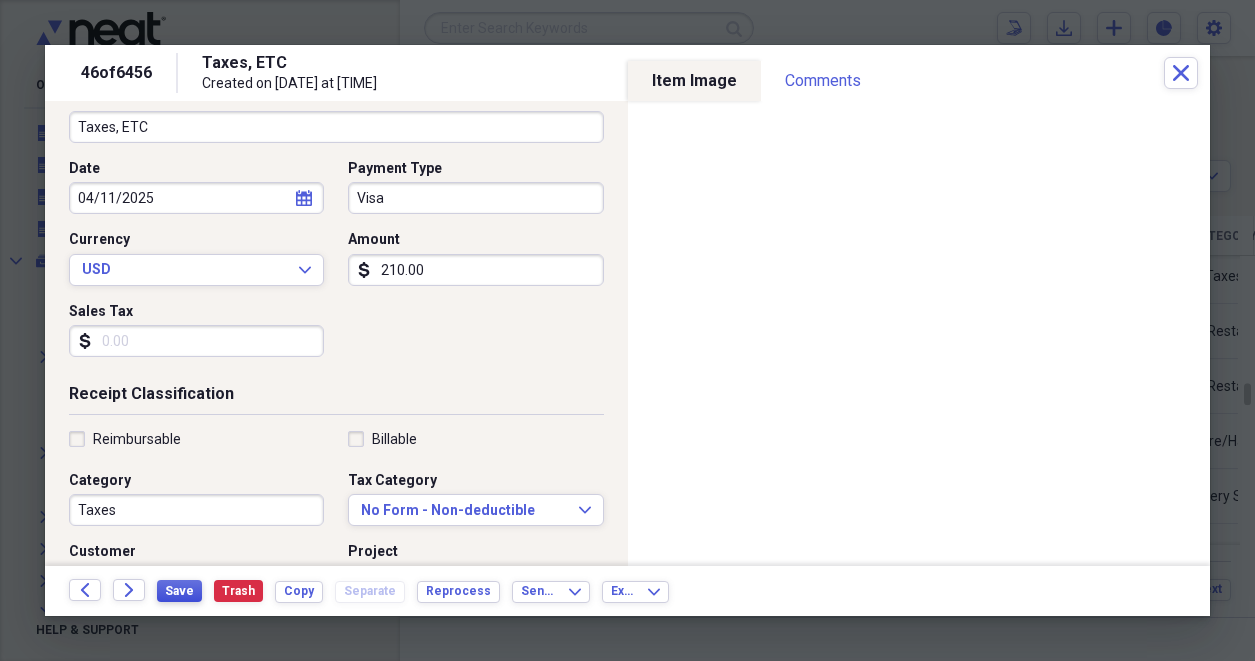 click on "Save" at bounding box center (179, 591) 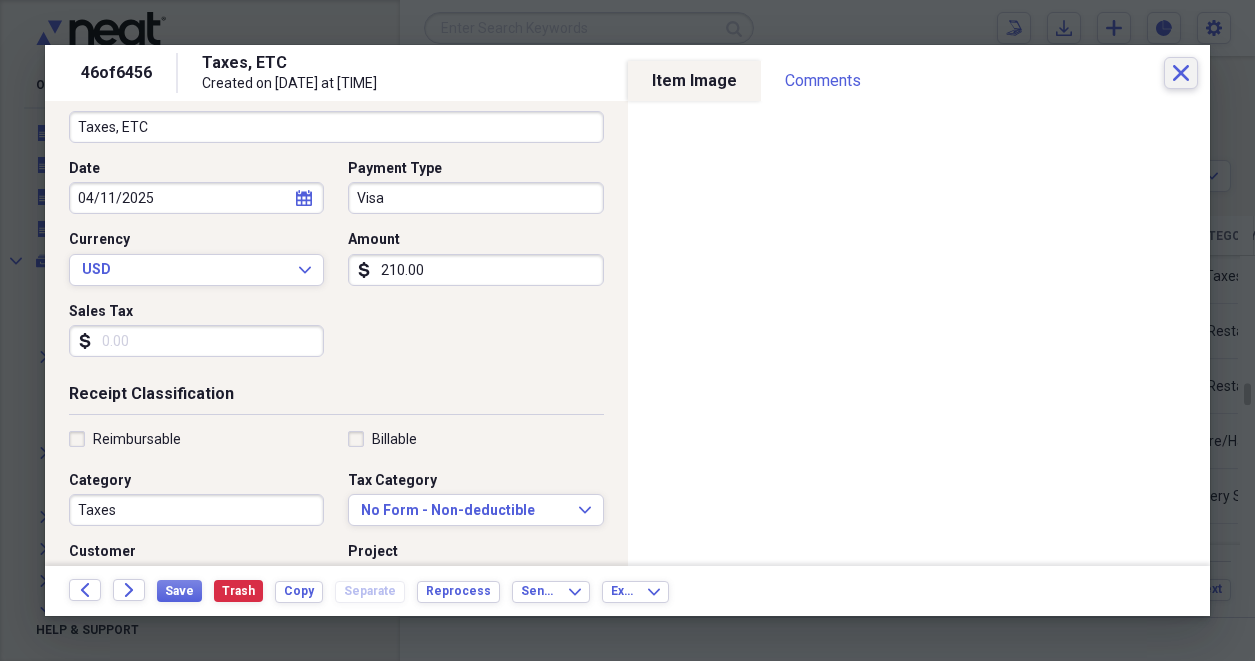 click on "Close" 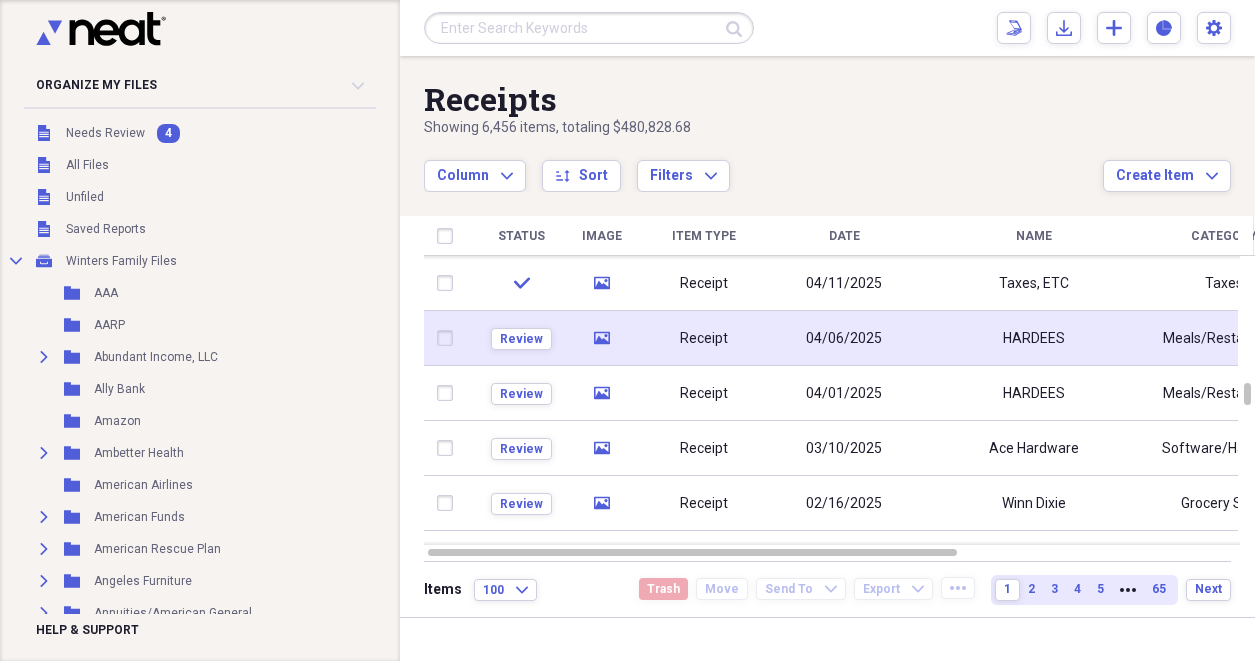 click on "04/06/2025" at bounding box center (844, 339) 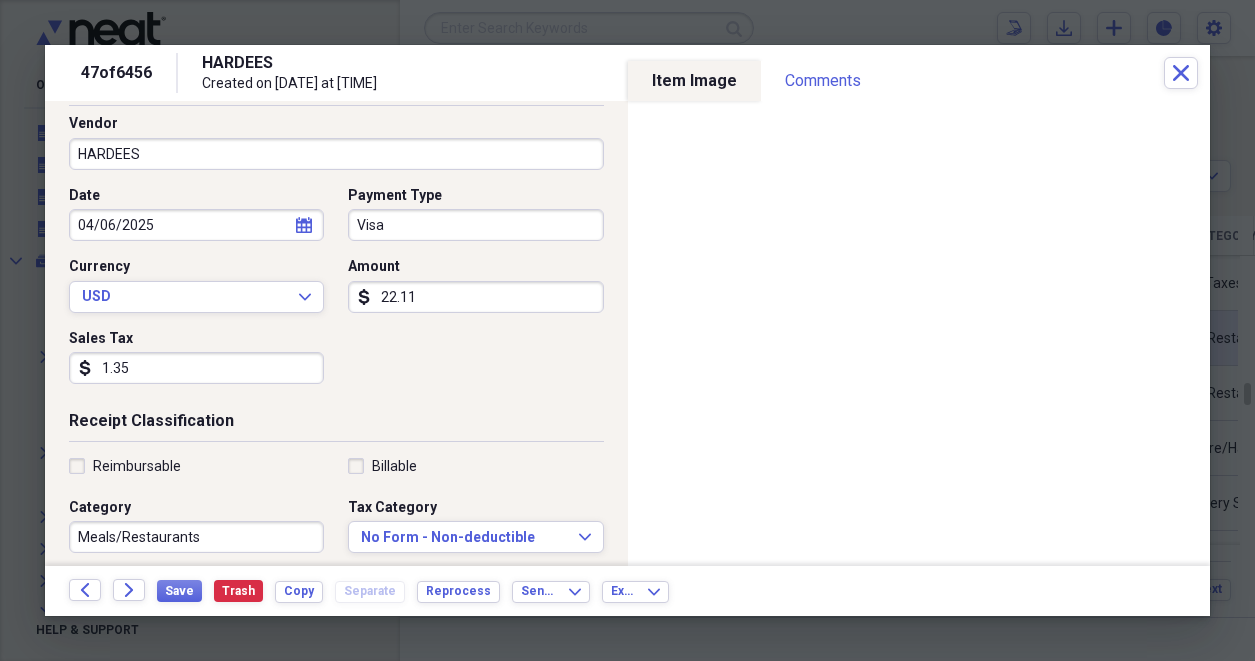 scroll, scrollTop: 134, scrollLeft: 0, axis: vertical 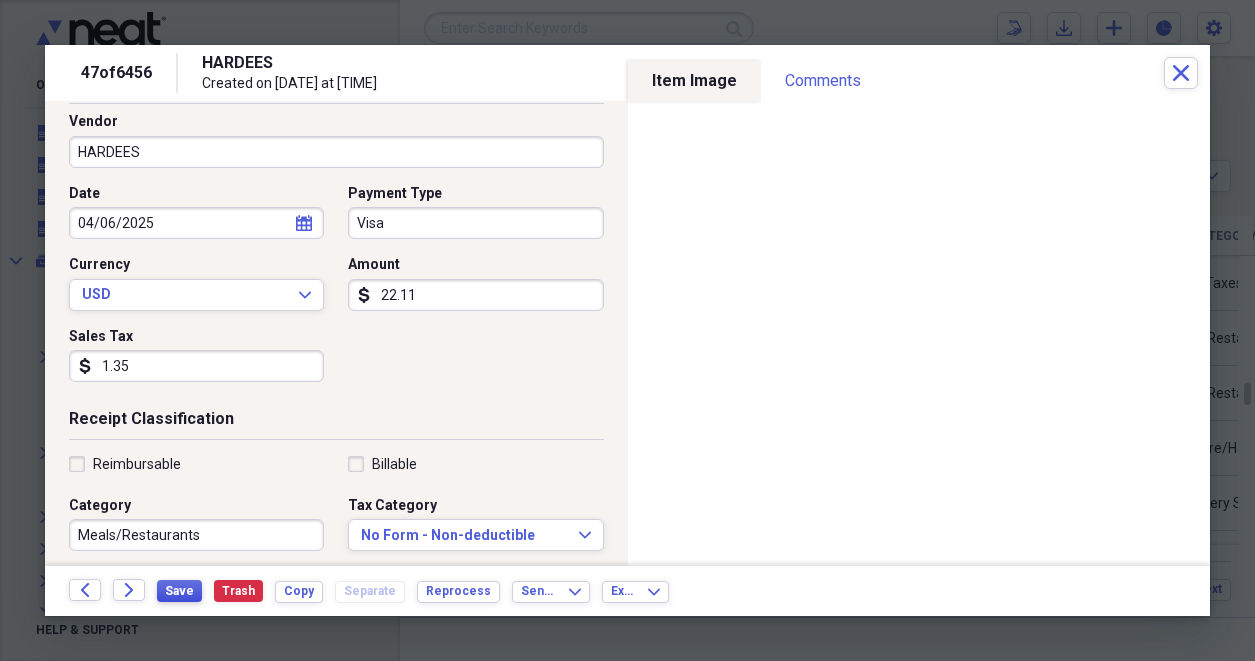 click on "Save" at bounding box center (179, 591) 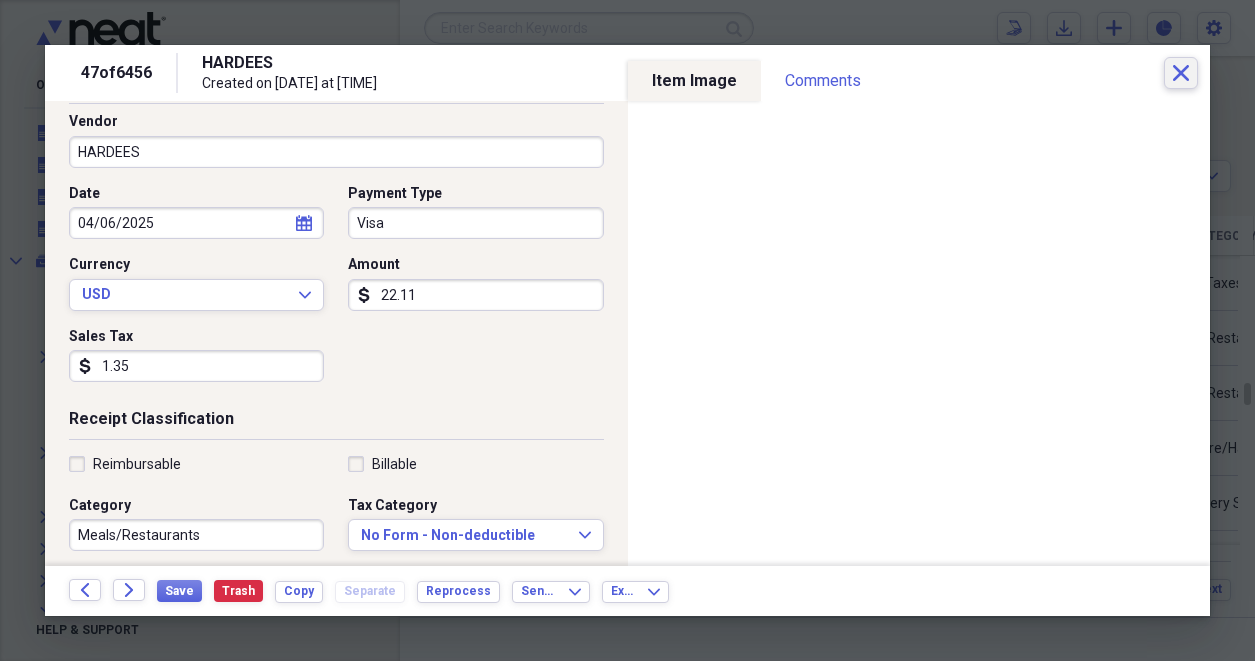 click 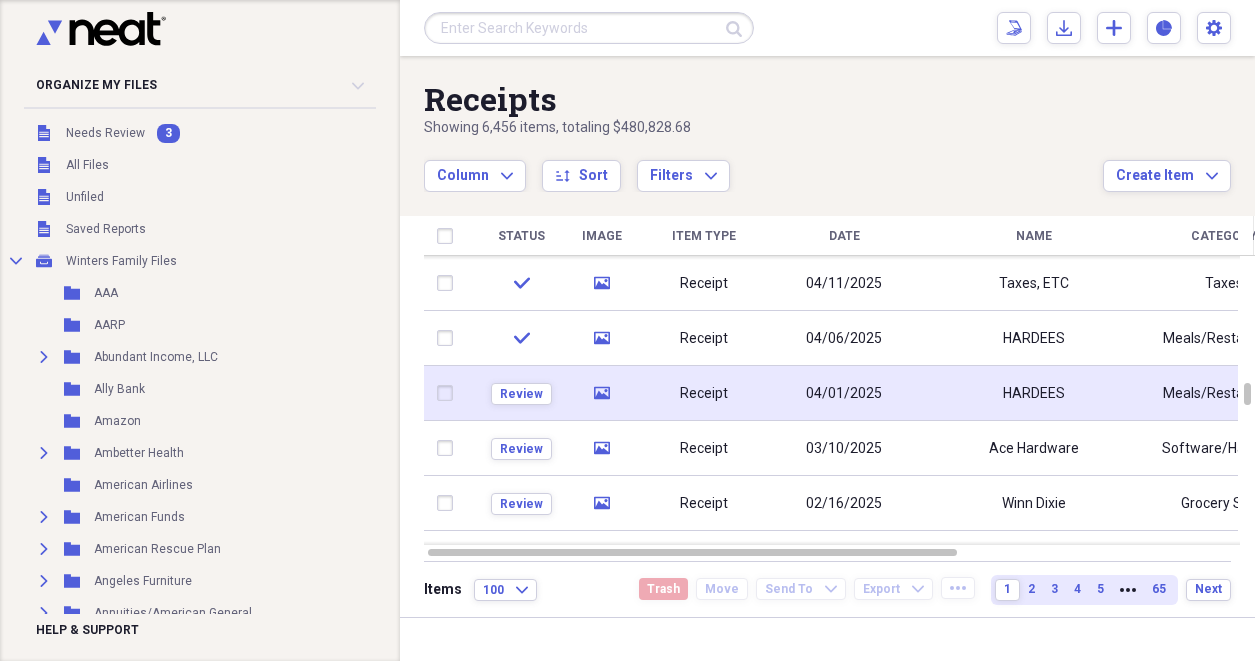 click on "04/01/2025" at bounding box center (844, 394) 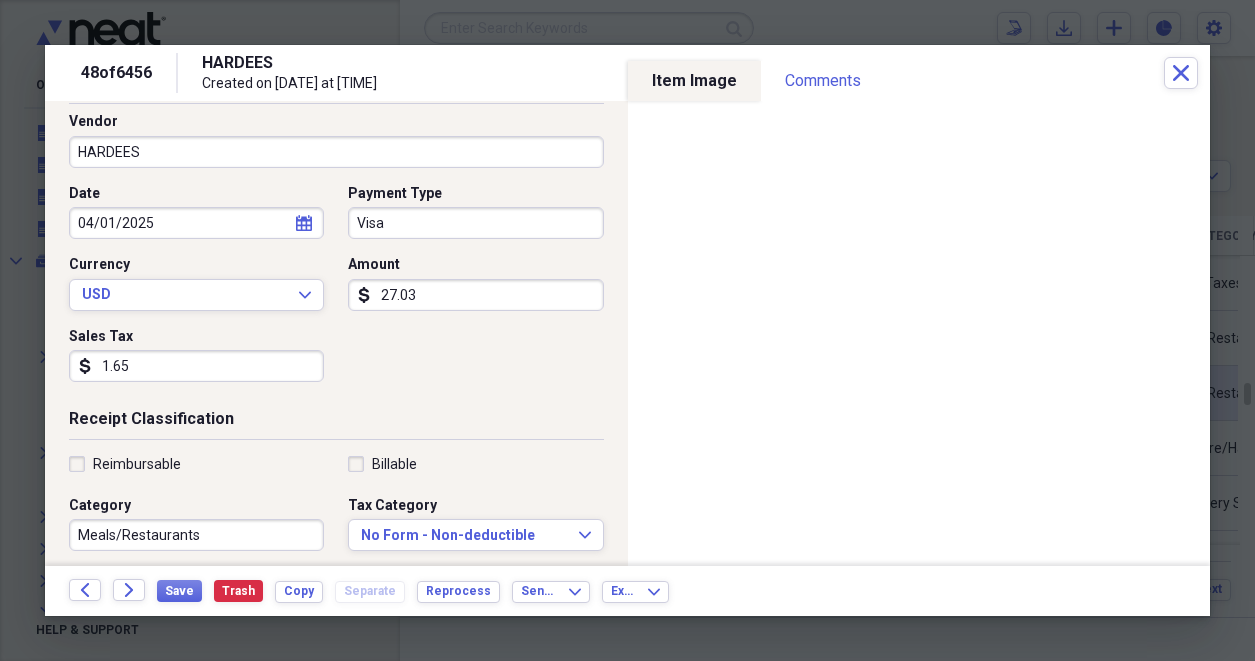 scroll, scrollTop: 138, scrollLeft: 0, axis: vertical 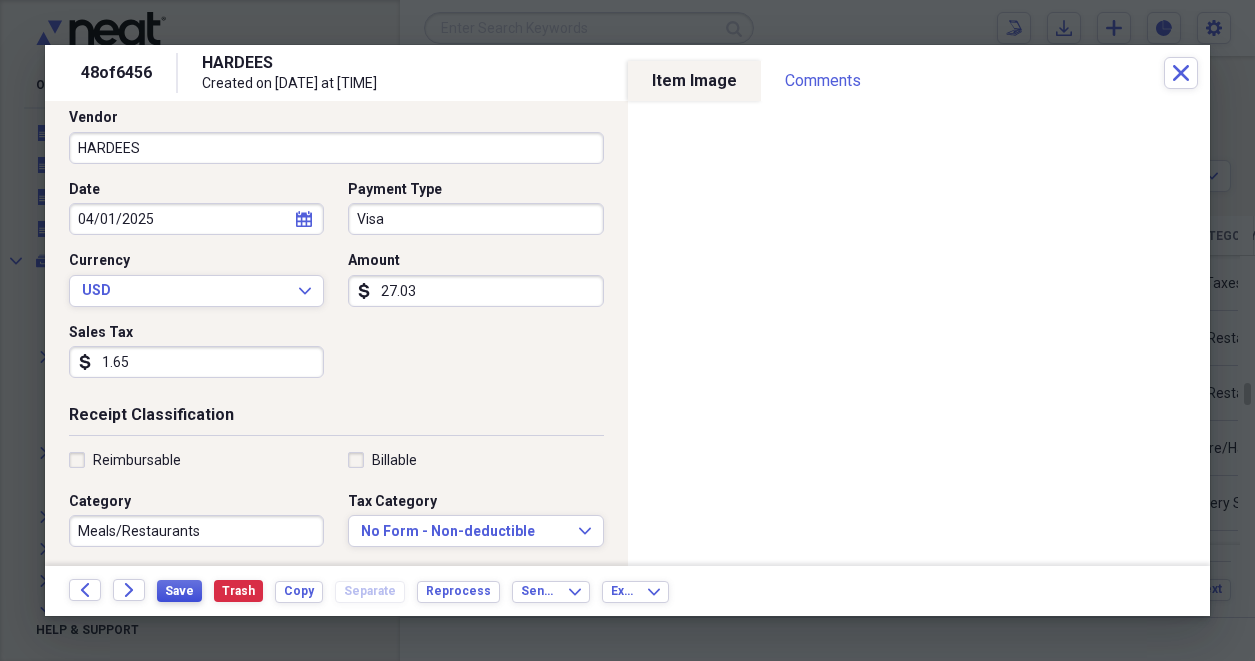 click on "Save" at bounding box center [179, 591] 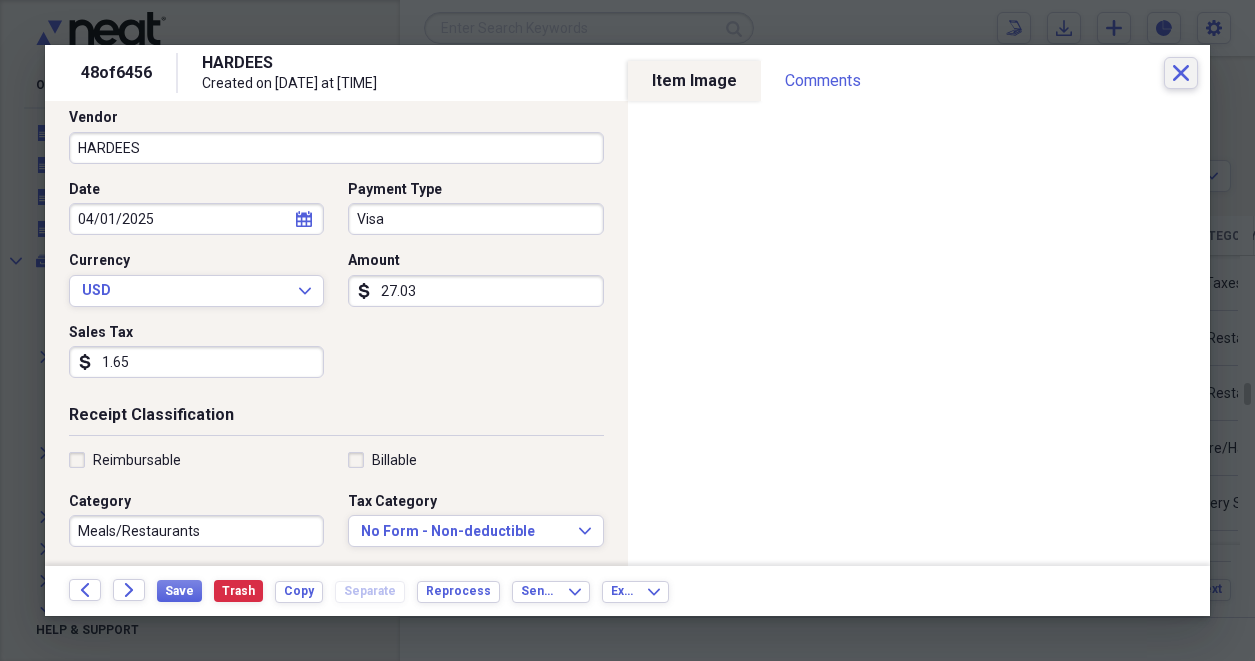 click on "Close" 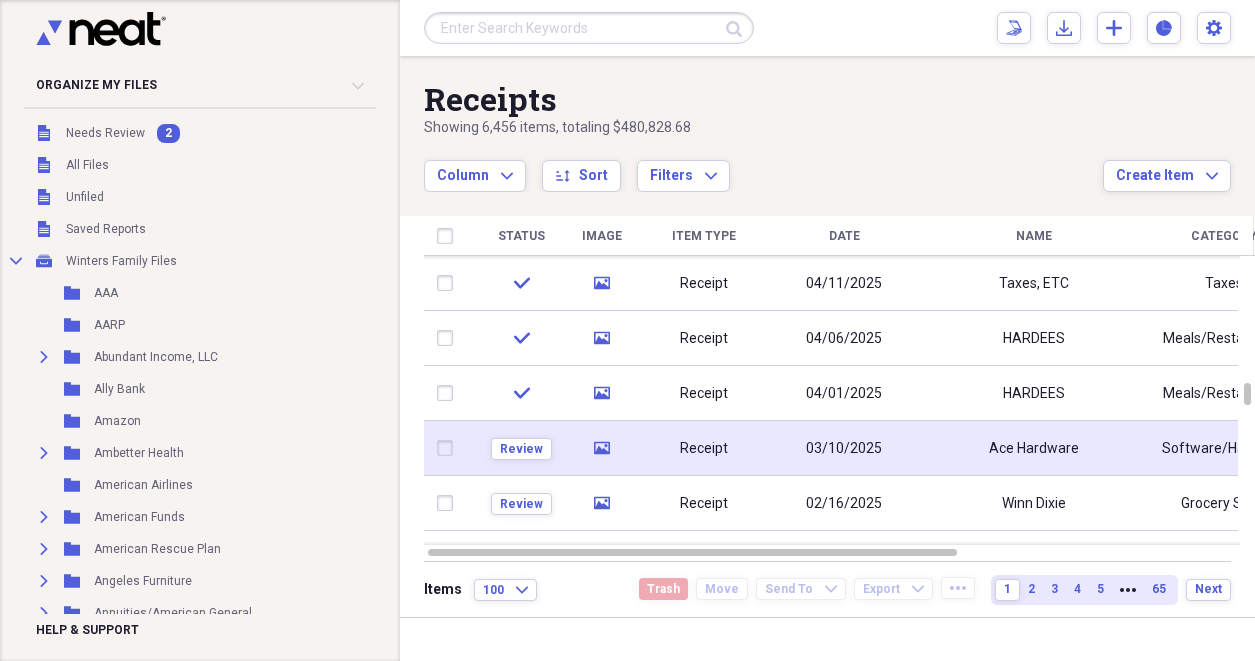 click on "03/10/2025" at bounding box center (844, 449) 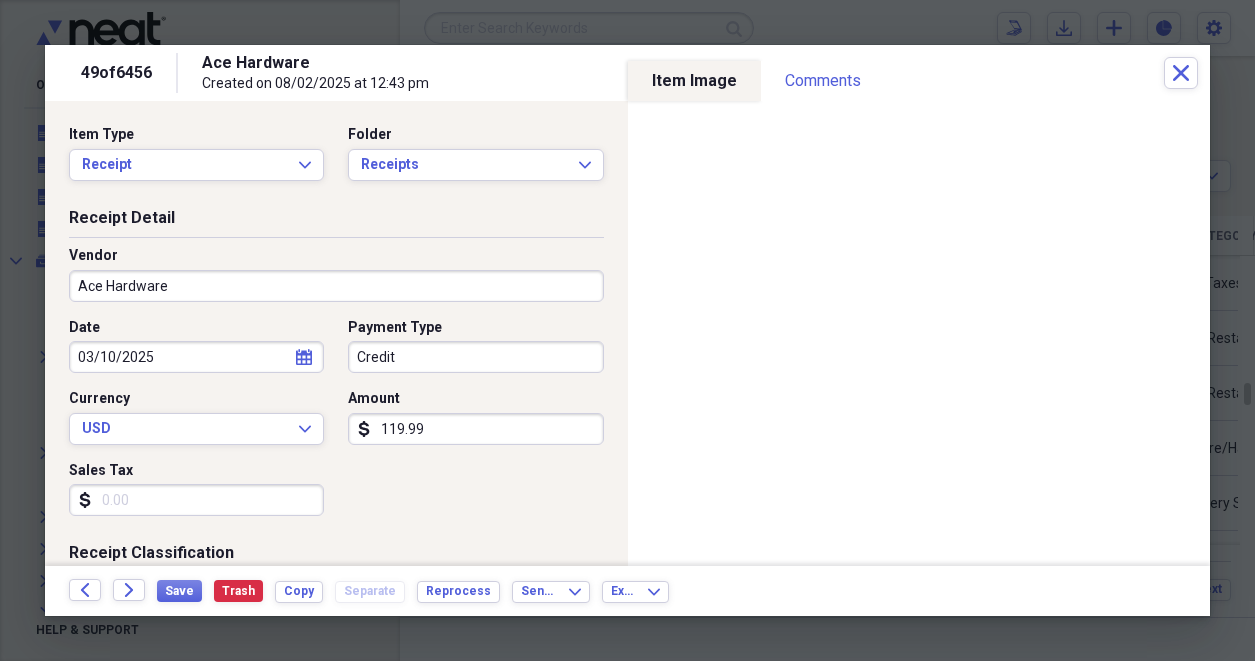 click on "119.99" at bounding box center (475, 429) 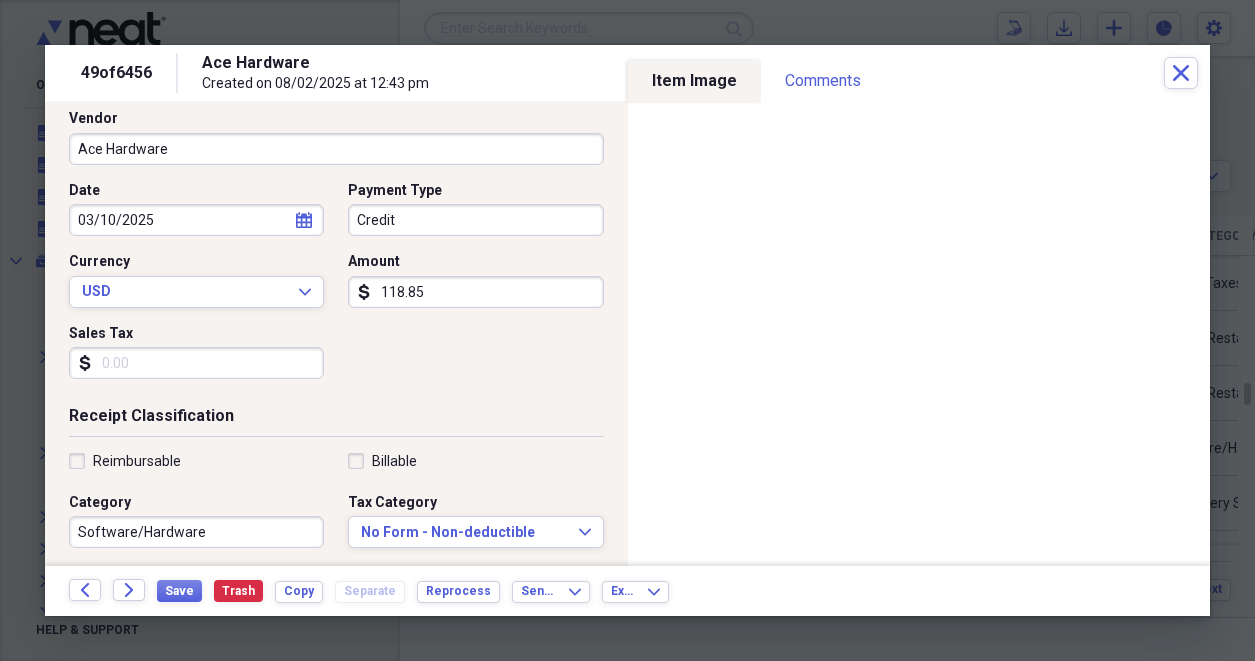 scroll, scrollTop: 137, scrollLeft: 0, axis: vertical 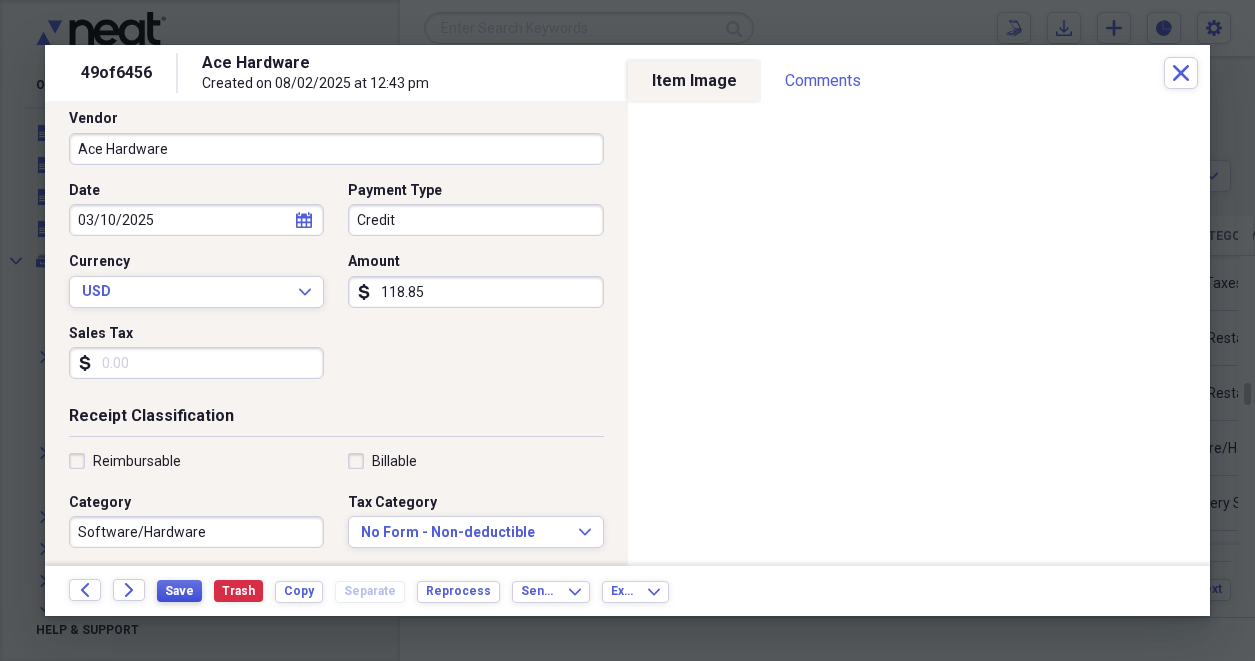 type on "118.85" 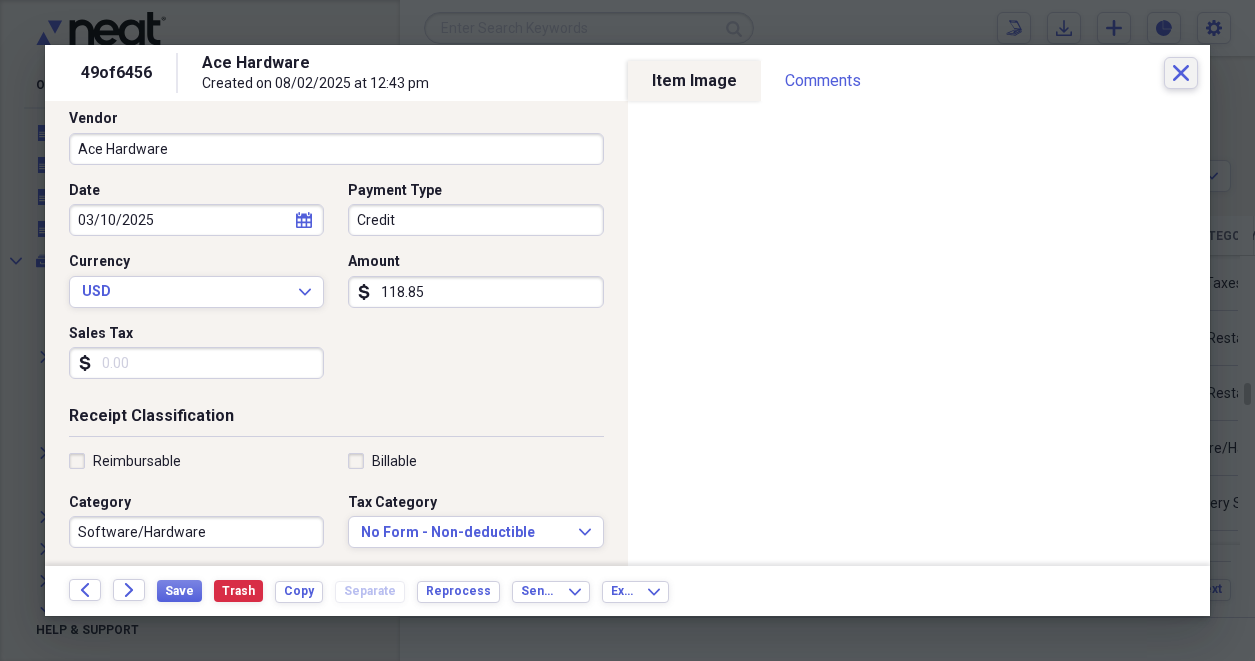 click on "Close" 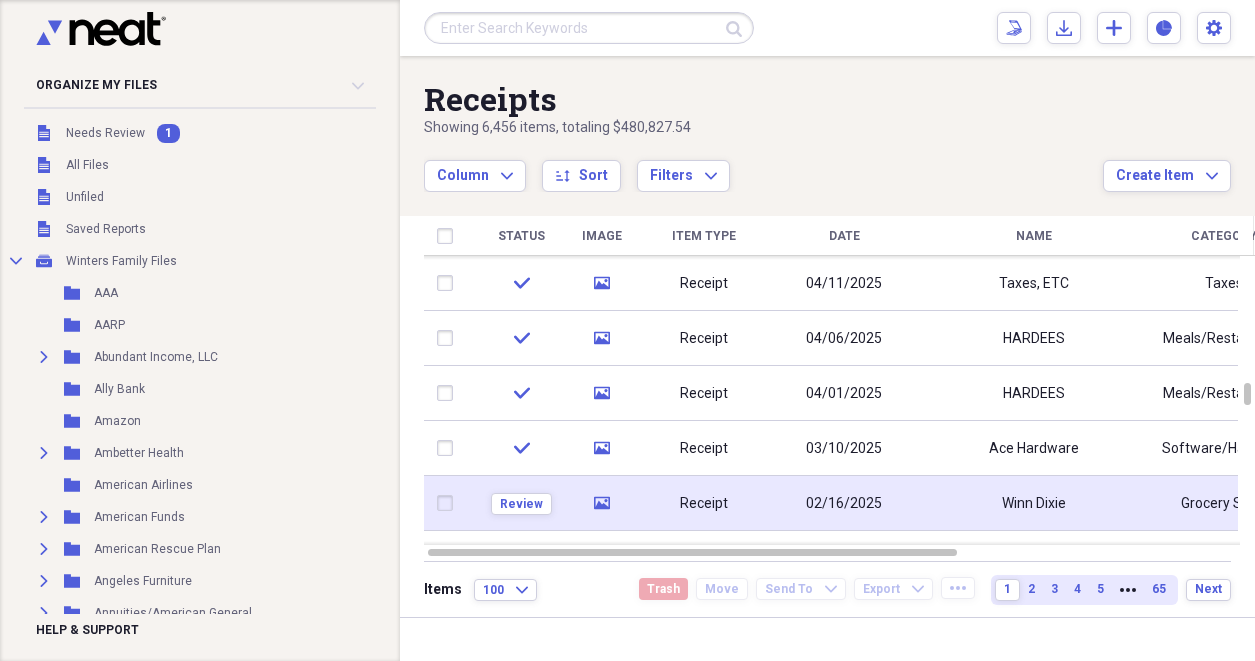 click on "Winn Dixie" at bounding box center [1034, 503] 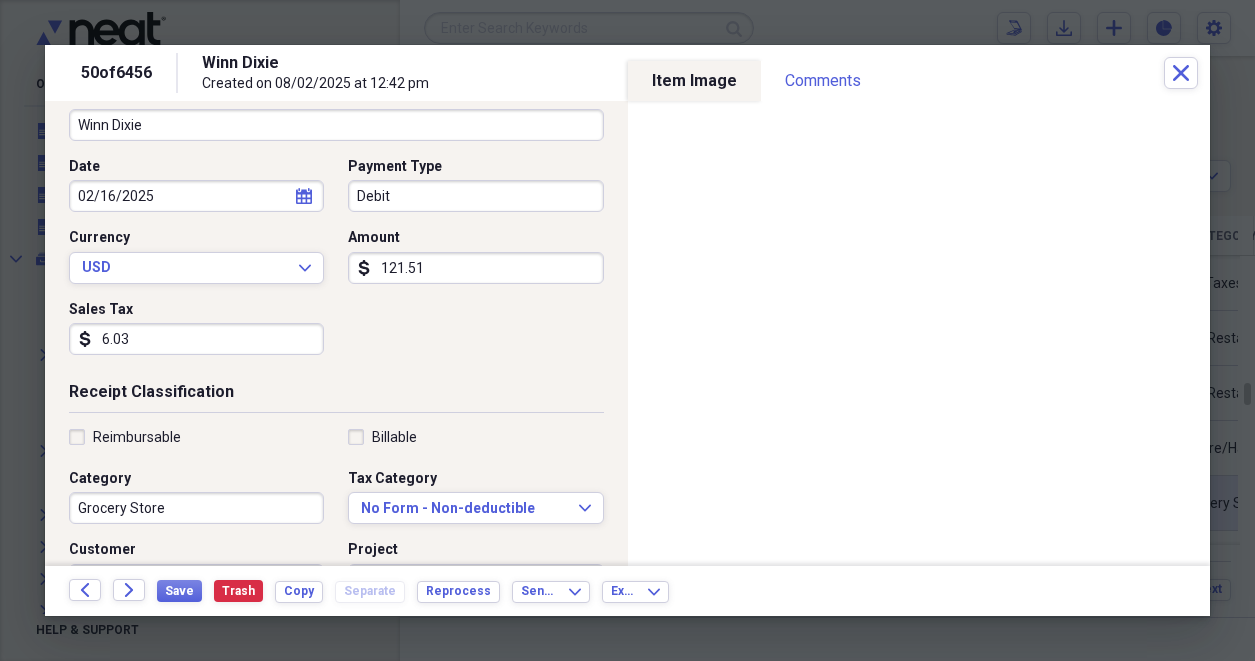 scroll, scrollTop: 164, scrollLeft: 0, axis: vertical 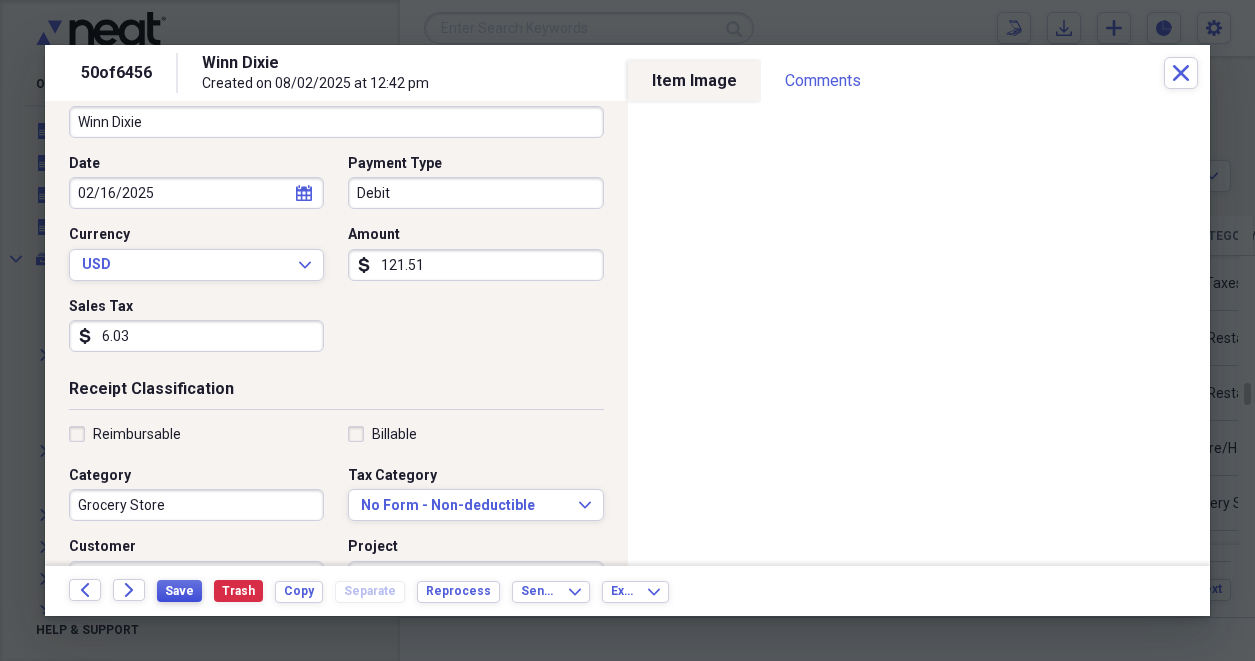 click on "Save" at bounding box center [179, 591] 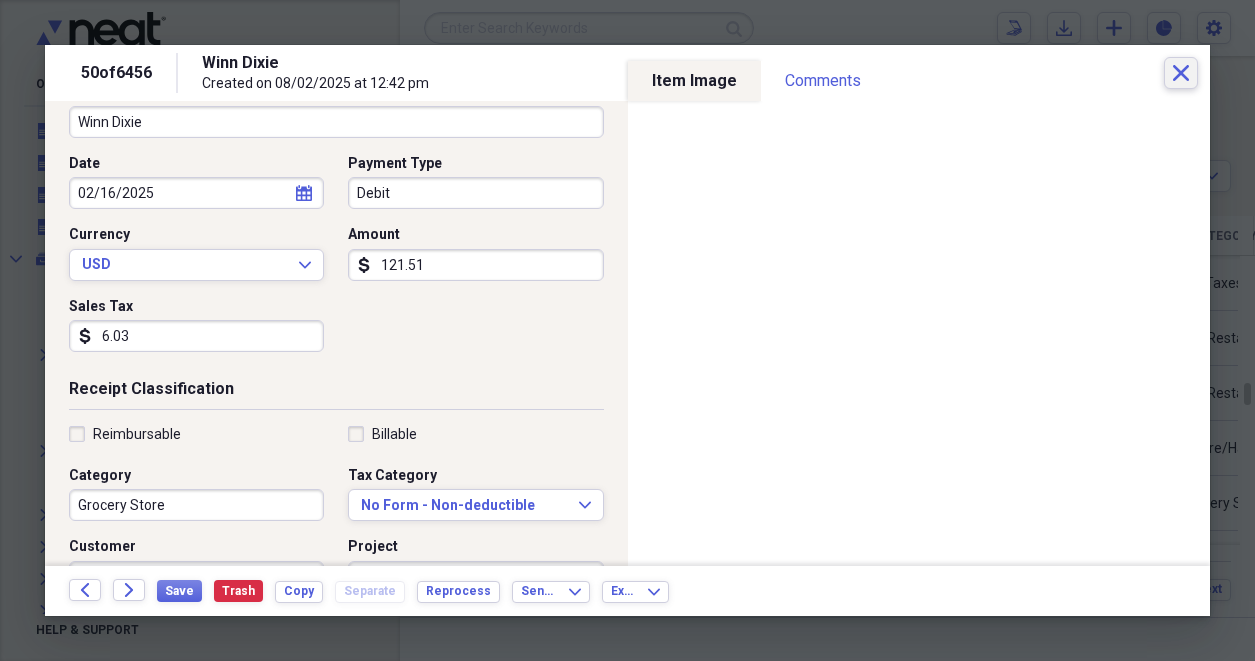 click on "Close" 